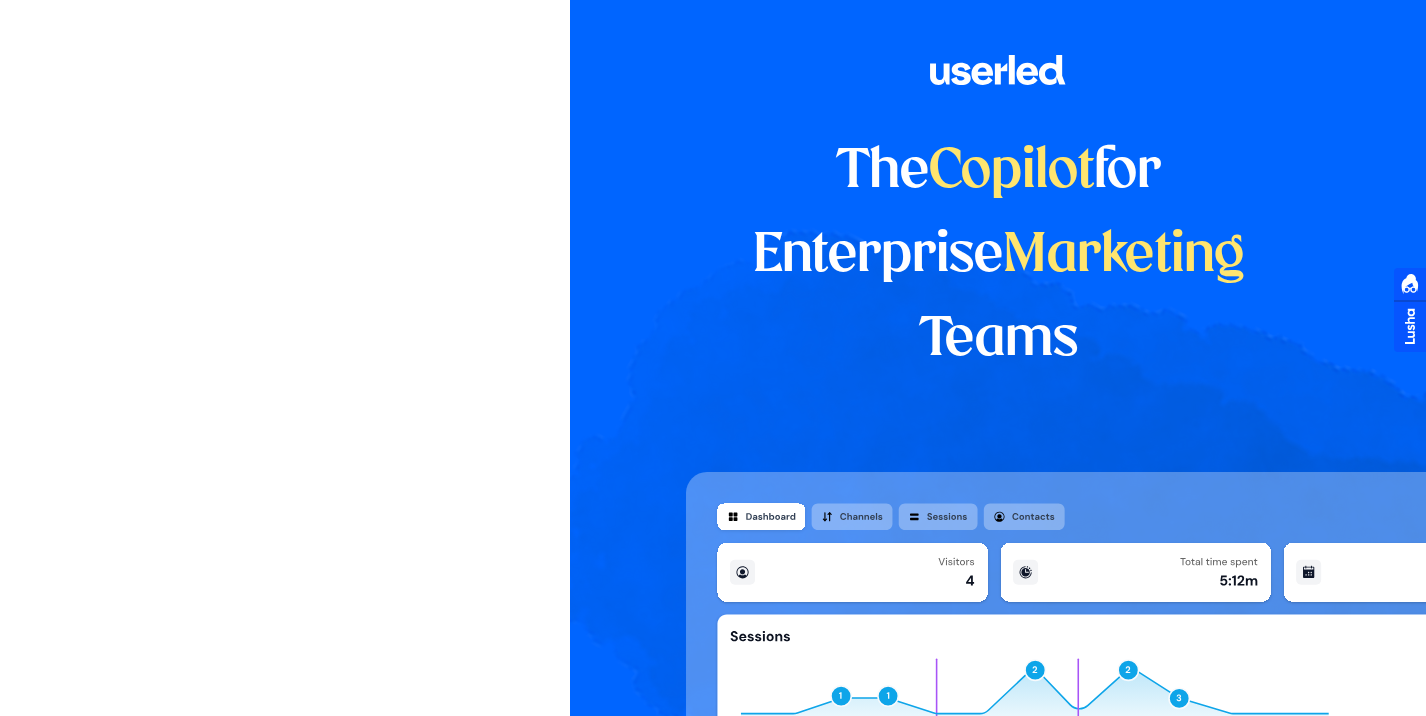 scroll, scrollTop: 0, scrollLeft: 0, axis: both 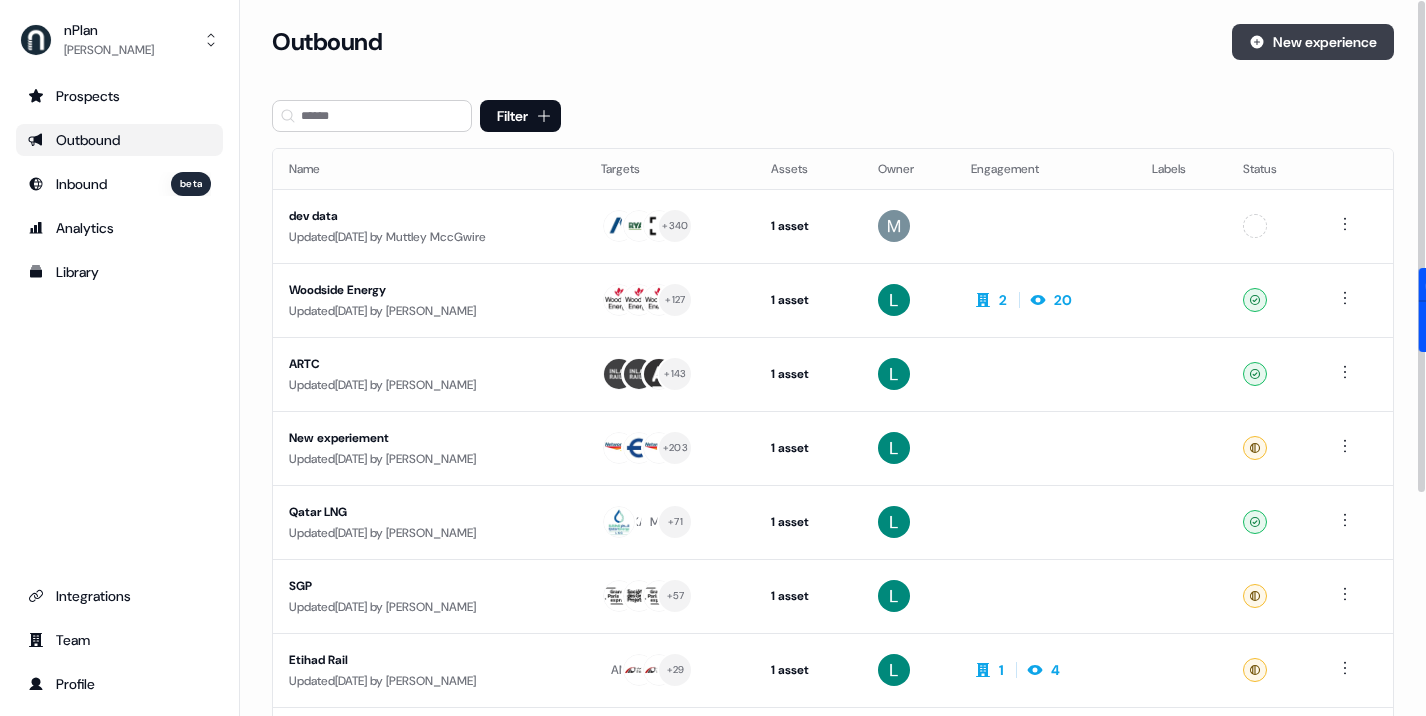 click on "New experience" at bounding box center (1313, 42) 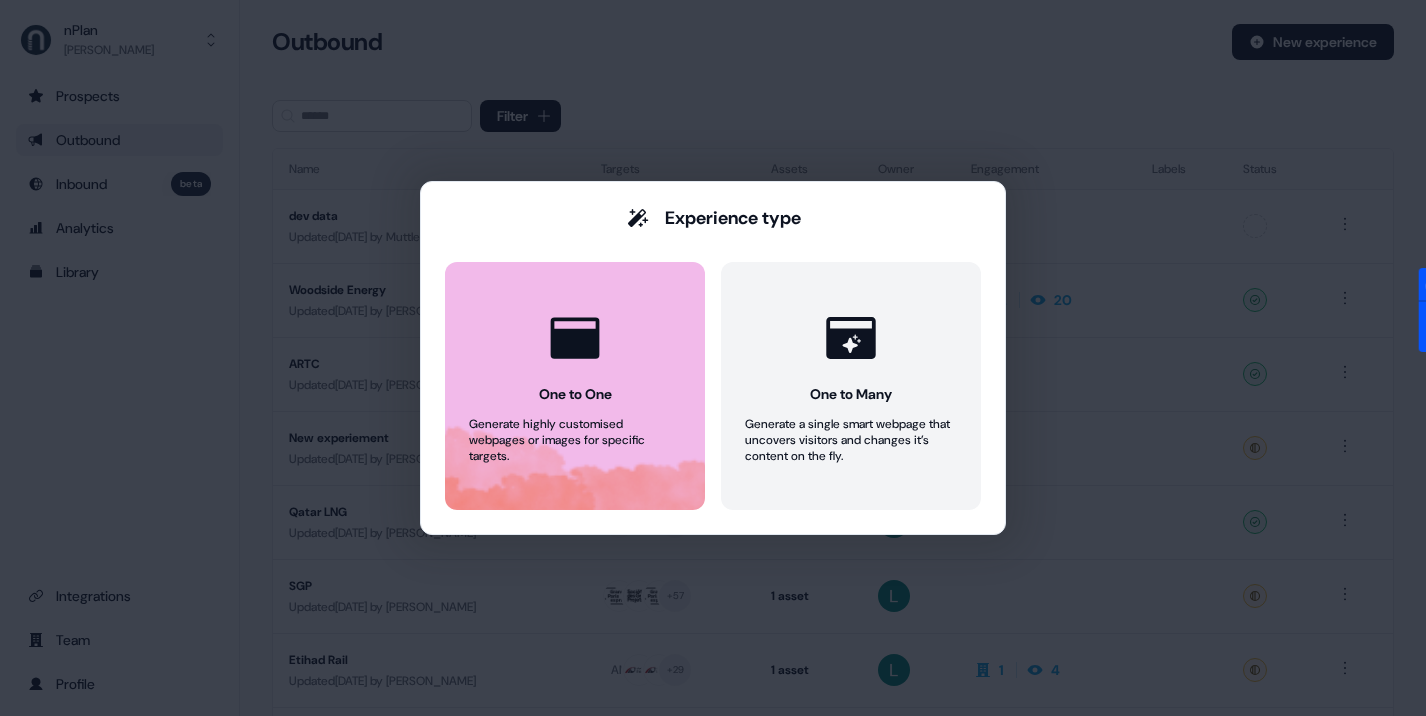 click 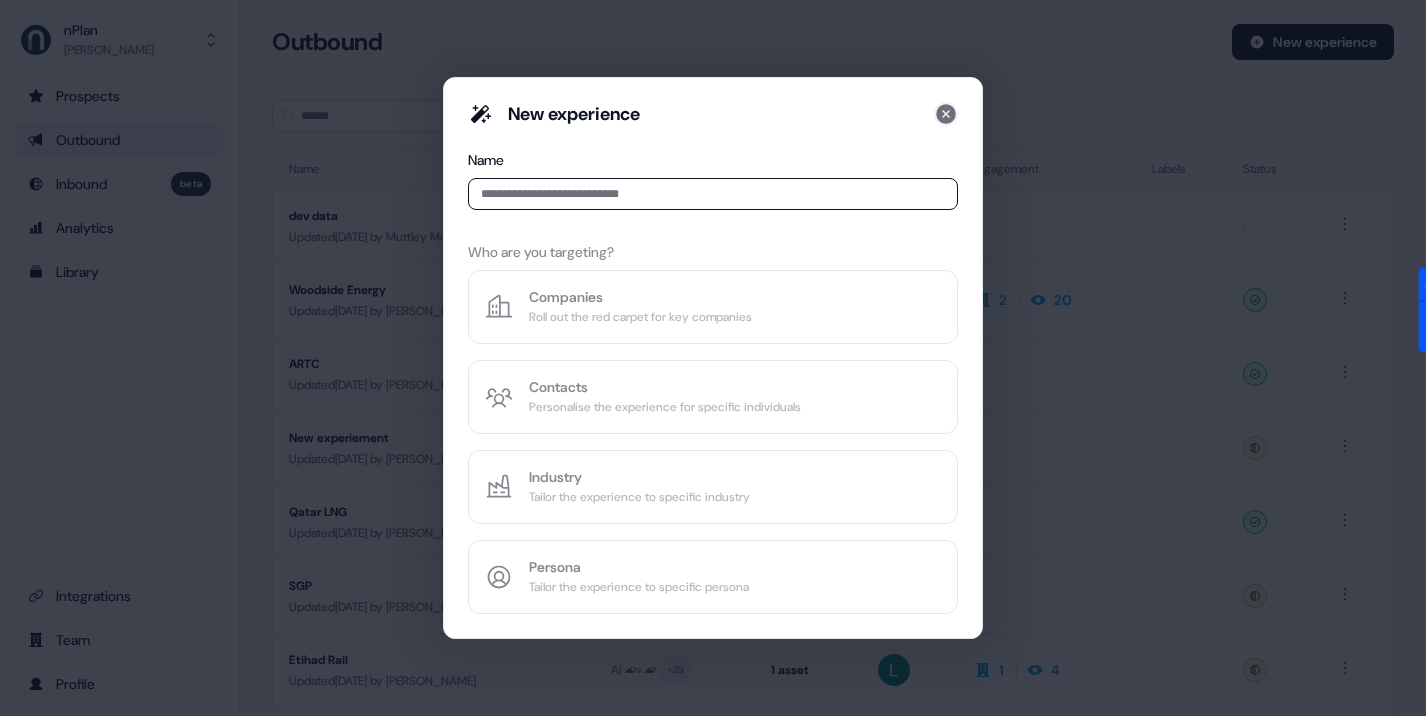 click 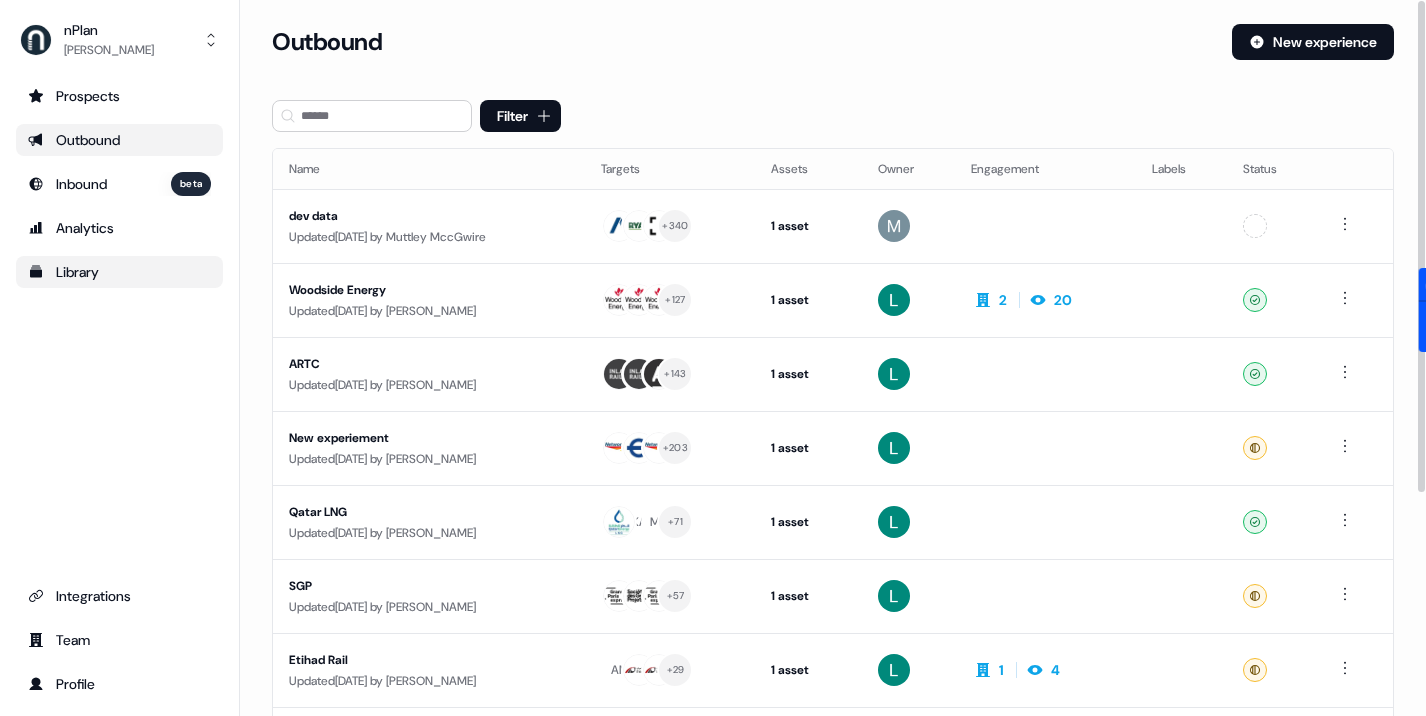 click on "Library" at bounding box center [119, 272] 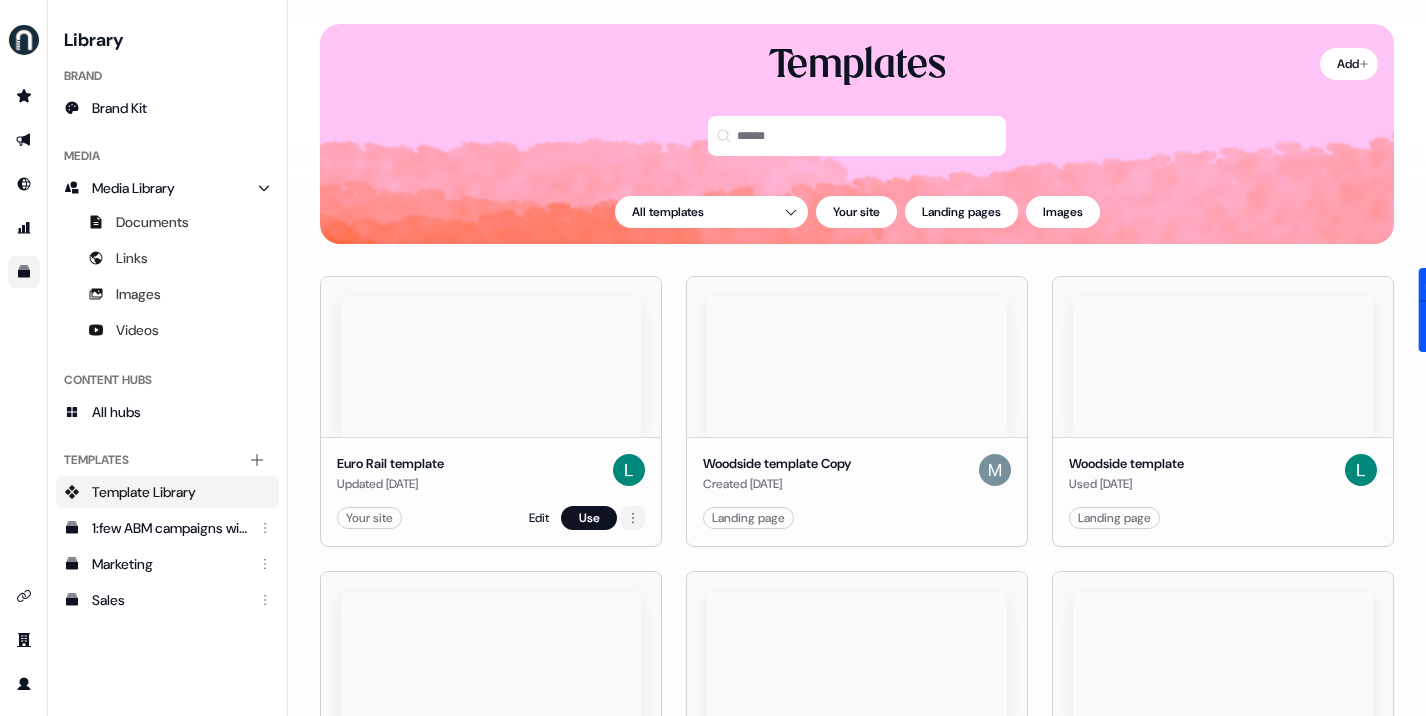 click on "For the best experience switch devices to a bigger screen. Go to [DOMAIN_NAME]   Library Brand Brand Kit Media Media Library Documents Links Images Videos Content Hubs All hubs Templates   Add collection Template Library 1:few ABM campaigns with LinkedIn ads - [DATE] Marketing Sales Loading... Add Templates All   templates Your site Landing pages Images Edit" at bounding box center [713, 358] 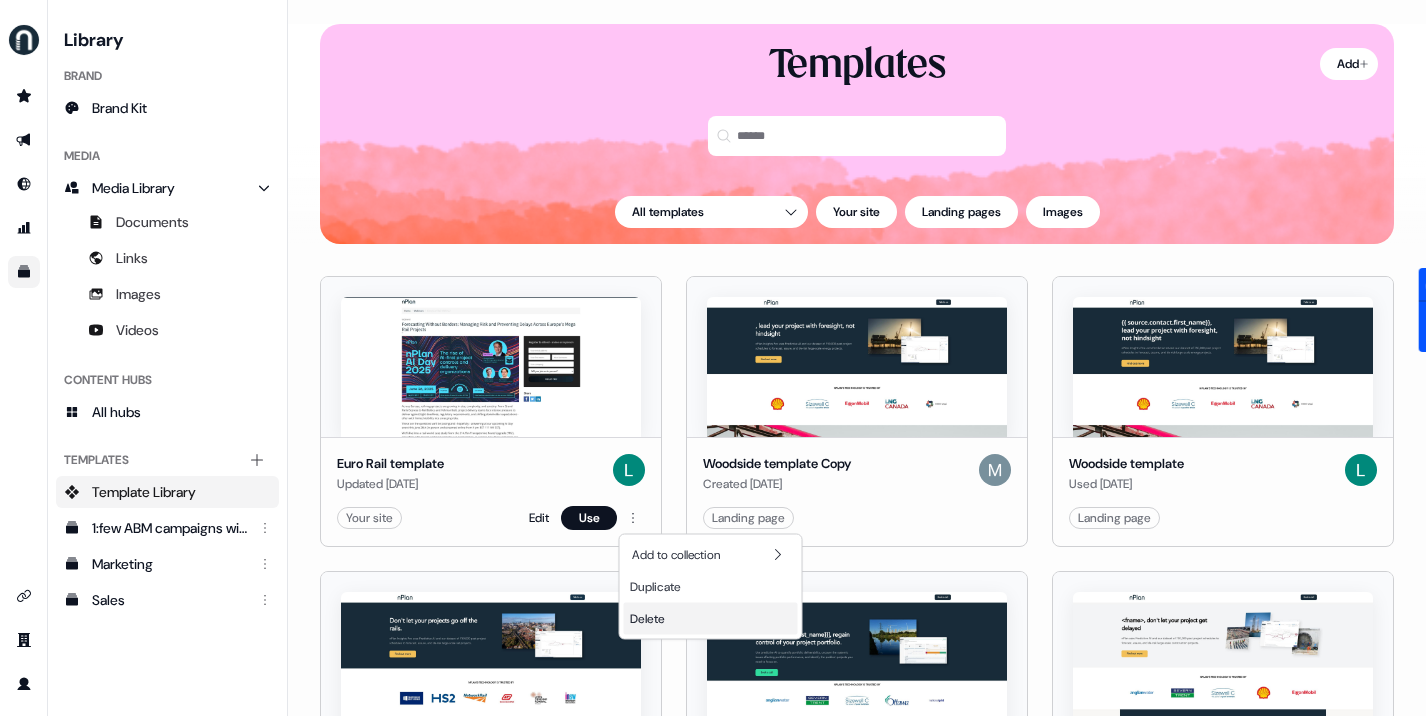 click on "Delete" at bounding box center (647, 619) 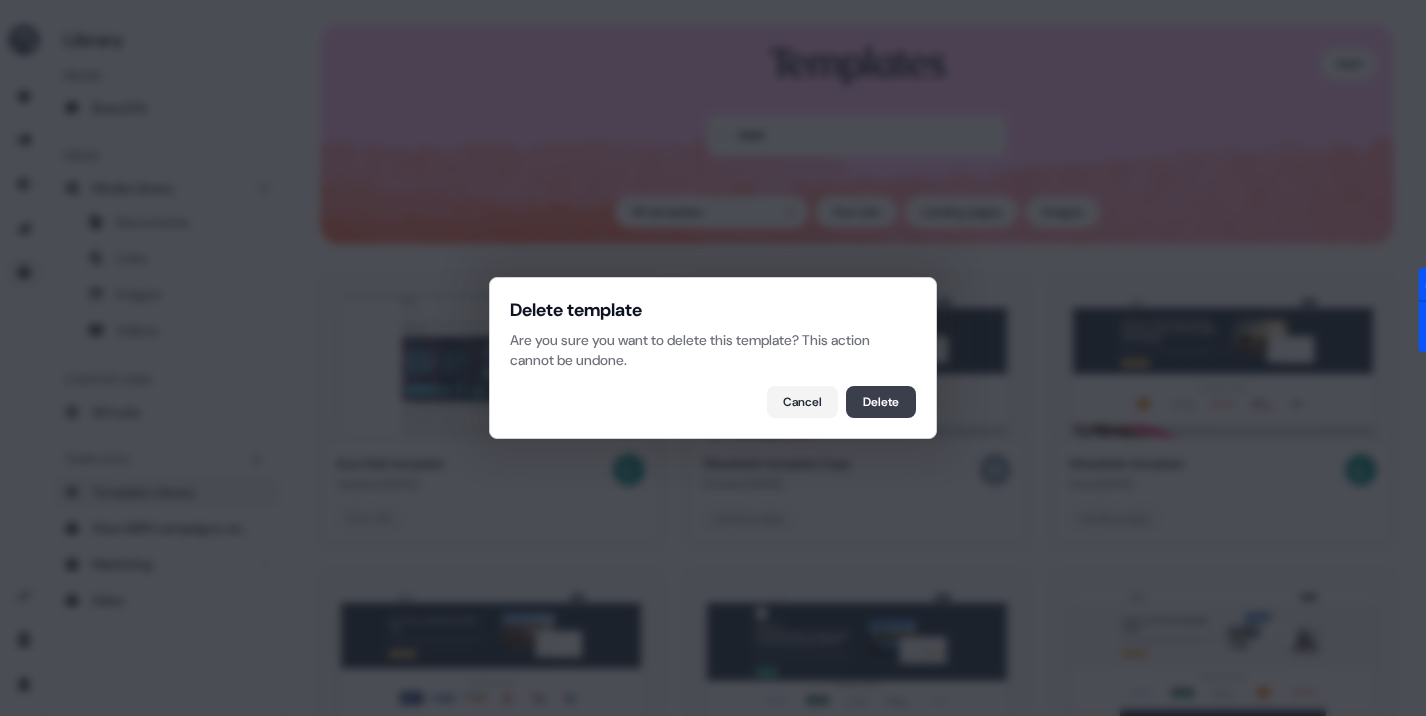 click on "Delete" at bounding box center (881, 402) 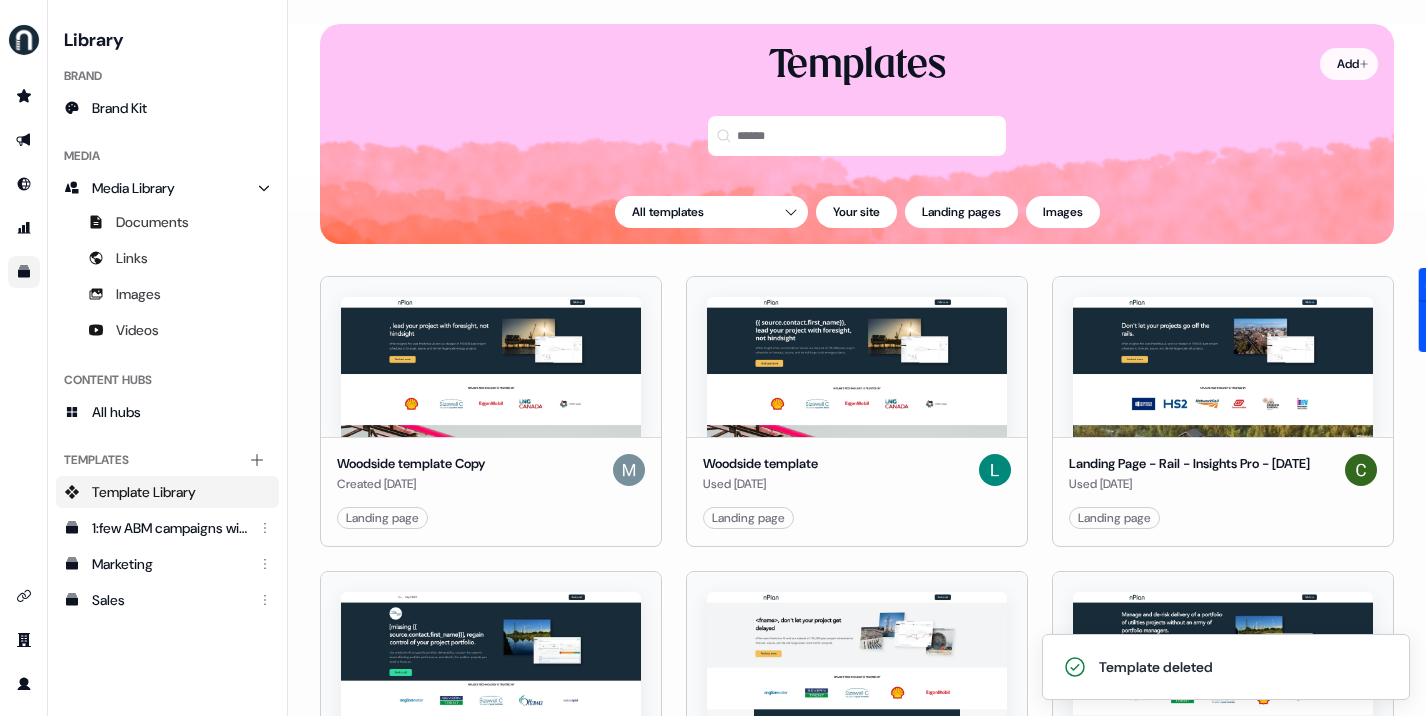 click on "Template deleted For the best experience switch devices to a bigger screen. Go to [DOMAIN_NAME]   Library Brand Brand Kit Media Media Library Documents Links Images Videos Content Hubs All hubs Templates   Add collection Template Library 1:few ABM campaigns with LinkedIn ads - [DATE] Marketing Sales Loading... Add Templates All   templates Your site Images" at bounding box center (713, 358) 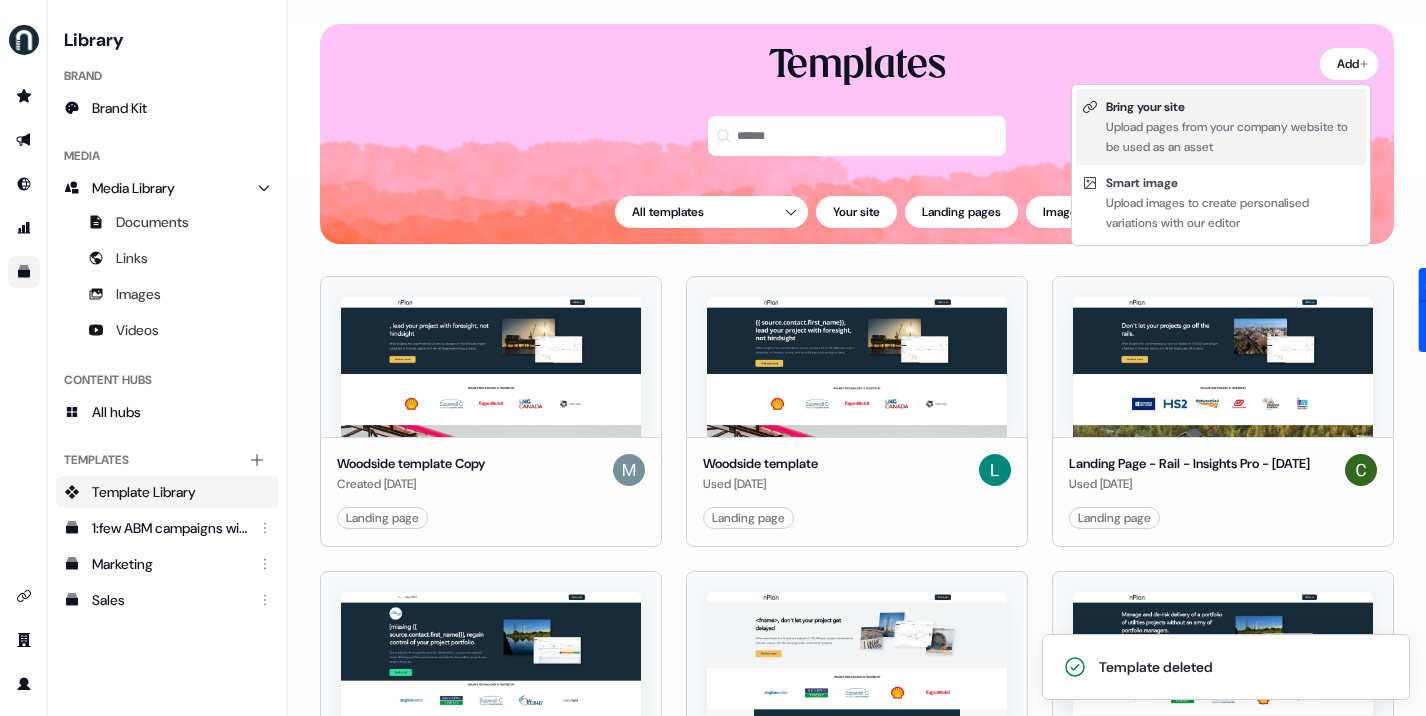 click on "Upload pages from your company website to be used as an asset" at bounding box center (1233, 137) 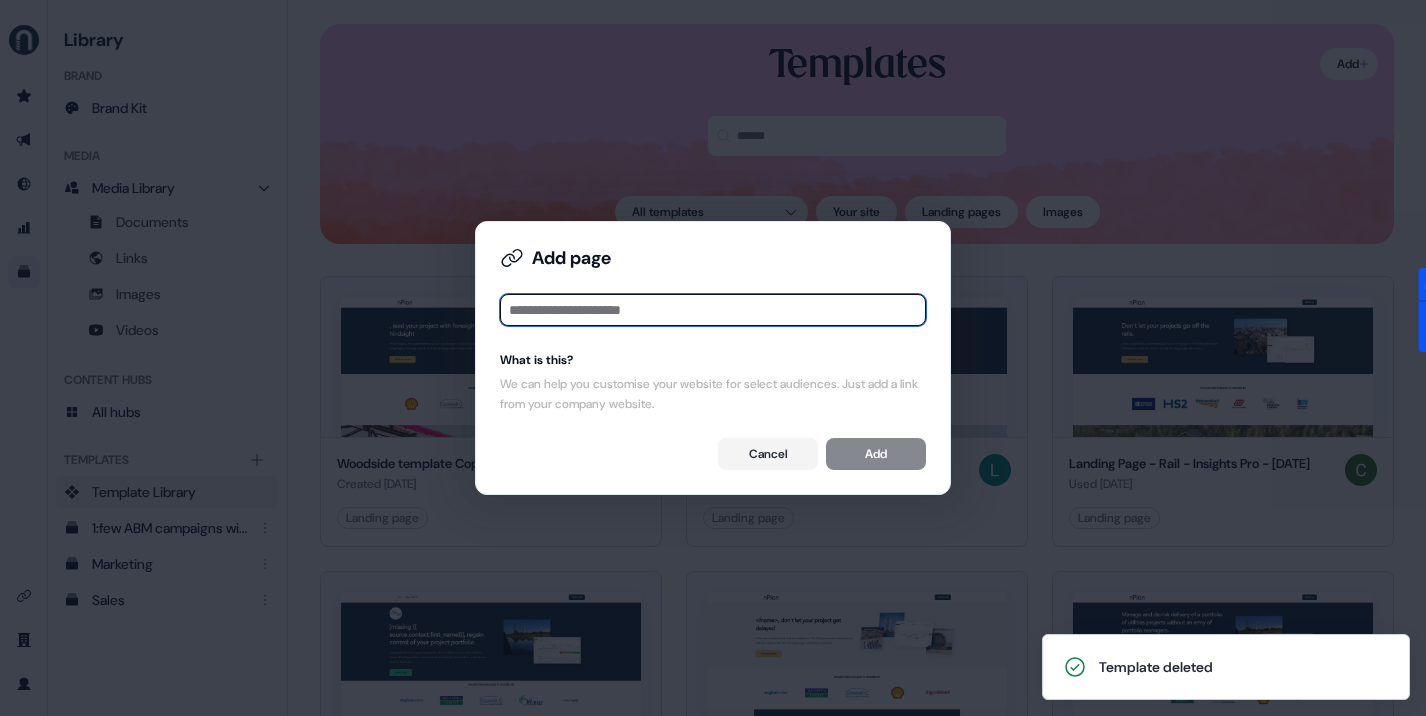click at bounding box center (713, 310) 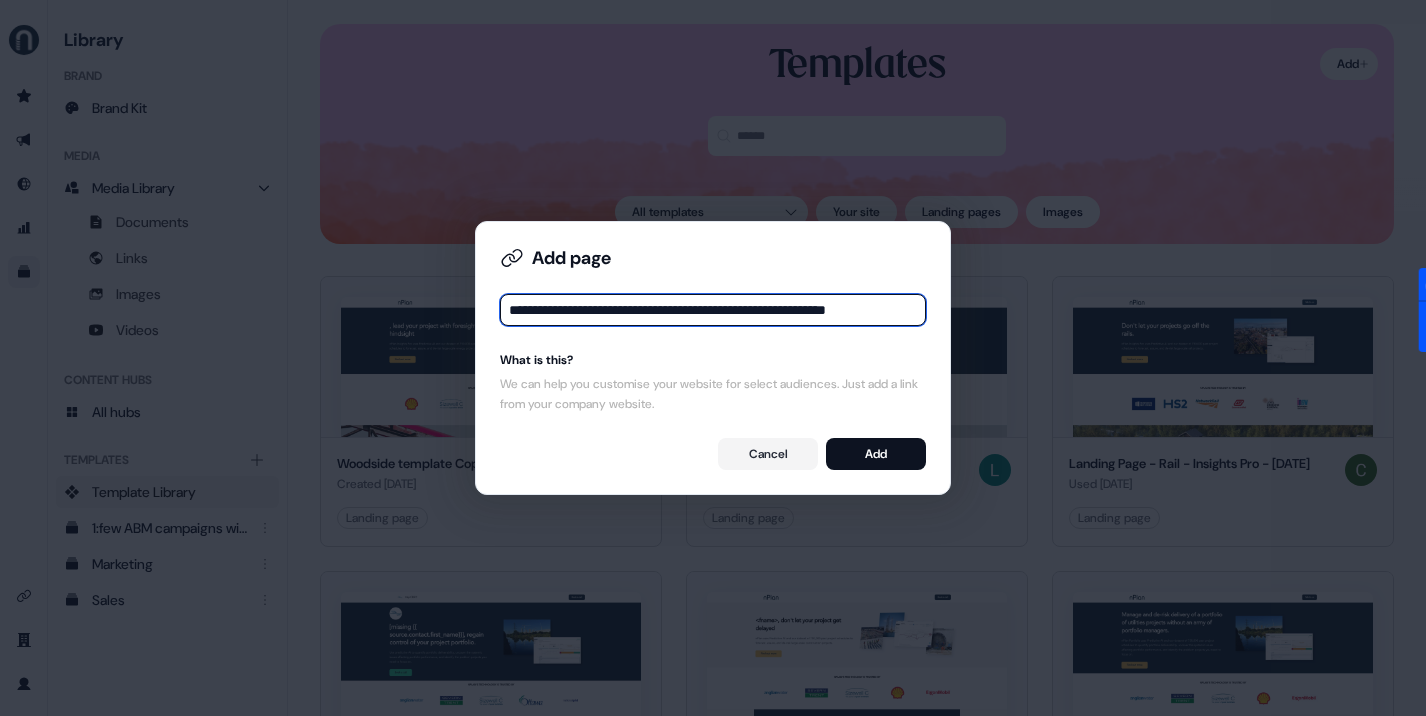 scroll, scrollTop: 0, scrollLeft: 20, axis: horizontal 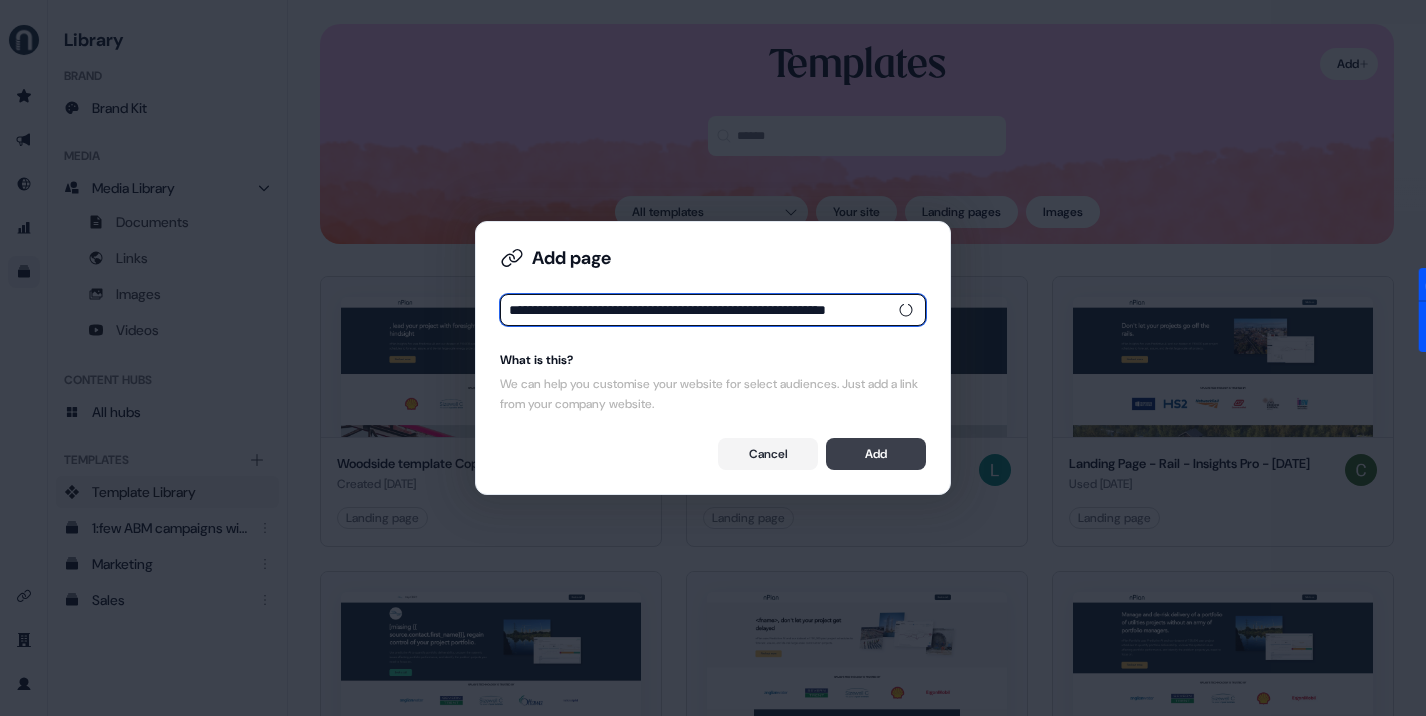 type on "**********" 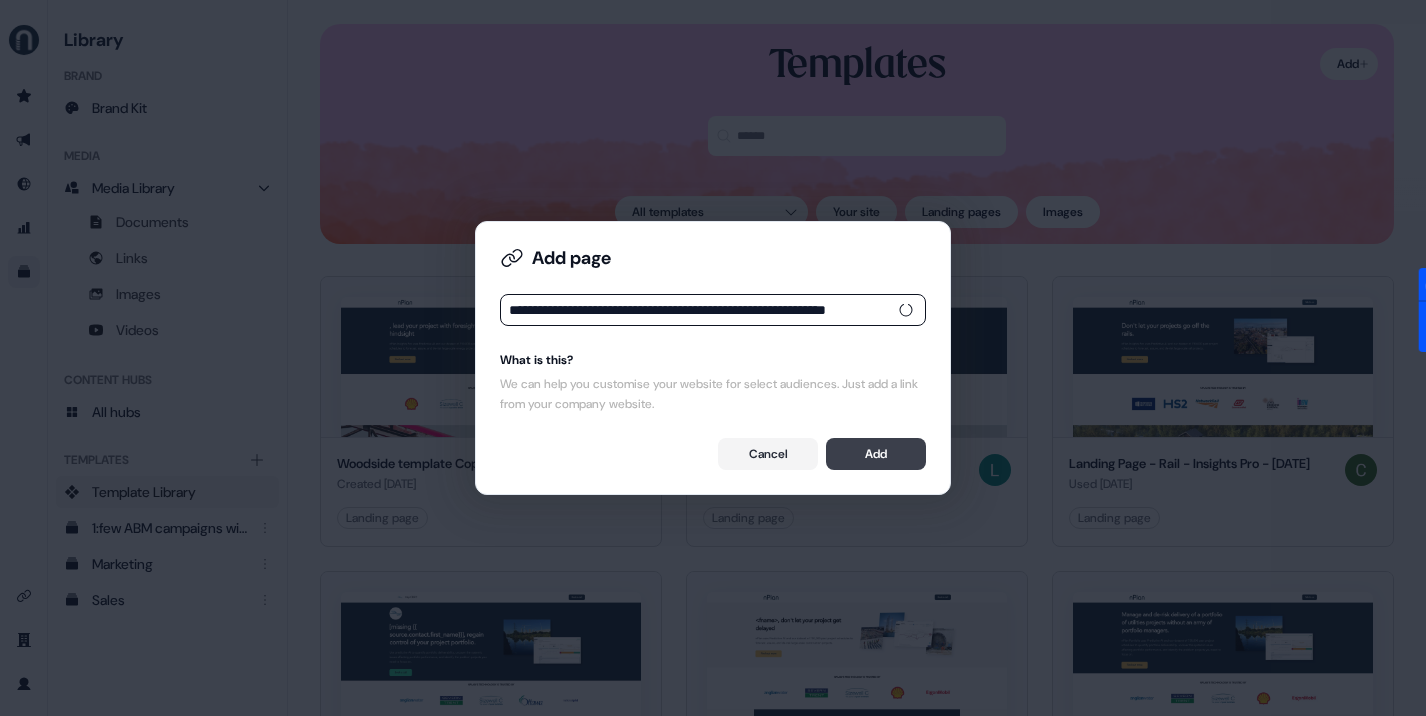 click on "Add" at bounding box center (876, 454) 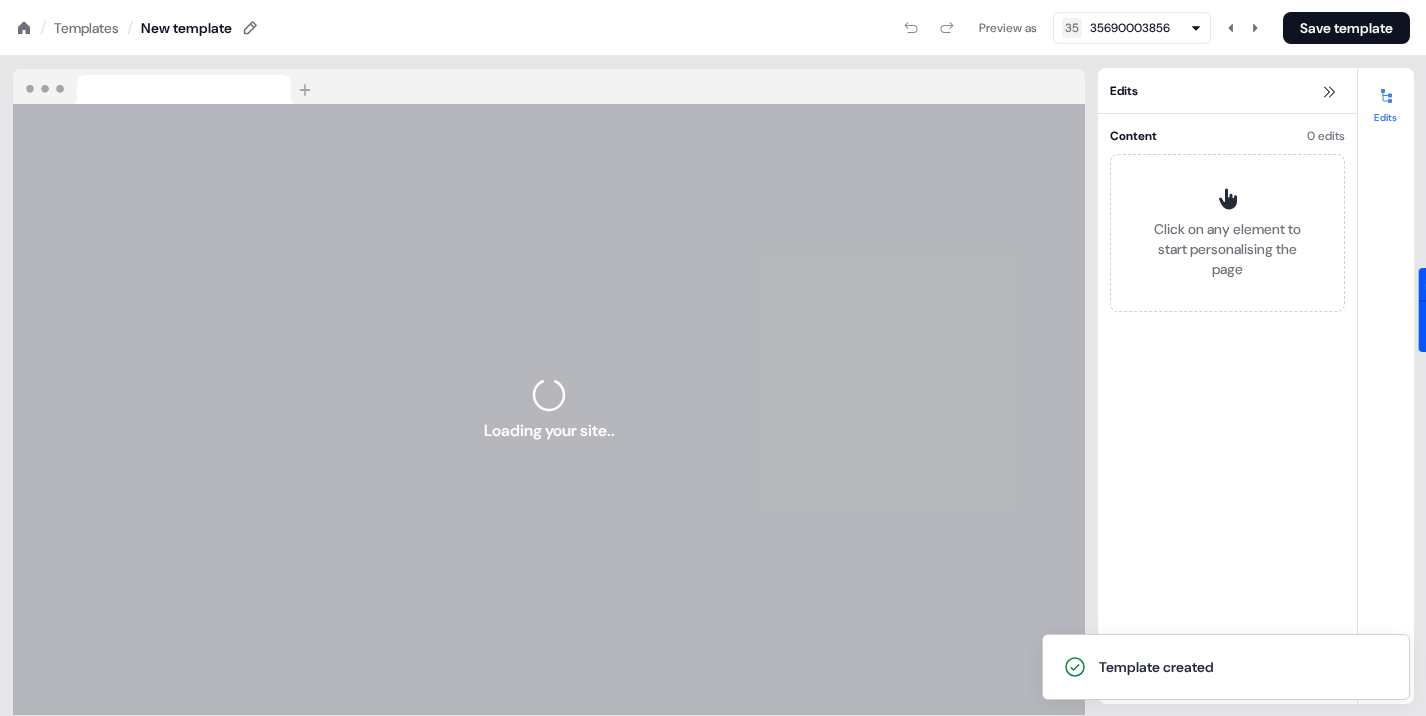 click on "New template" at bounding box center [186, 28] 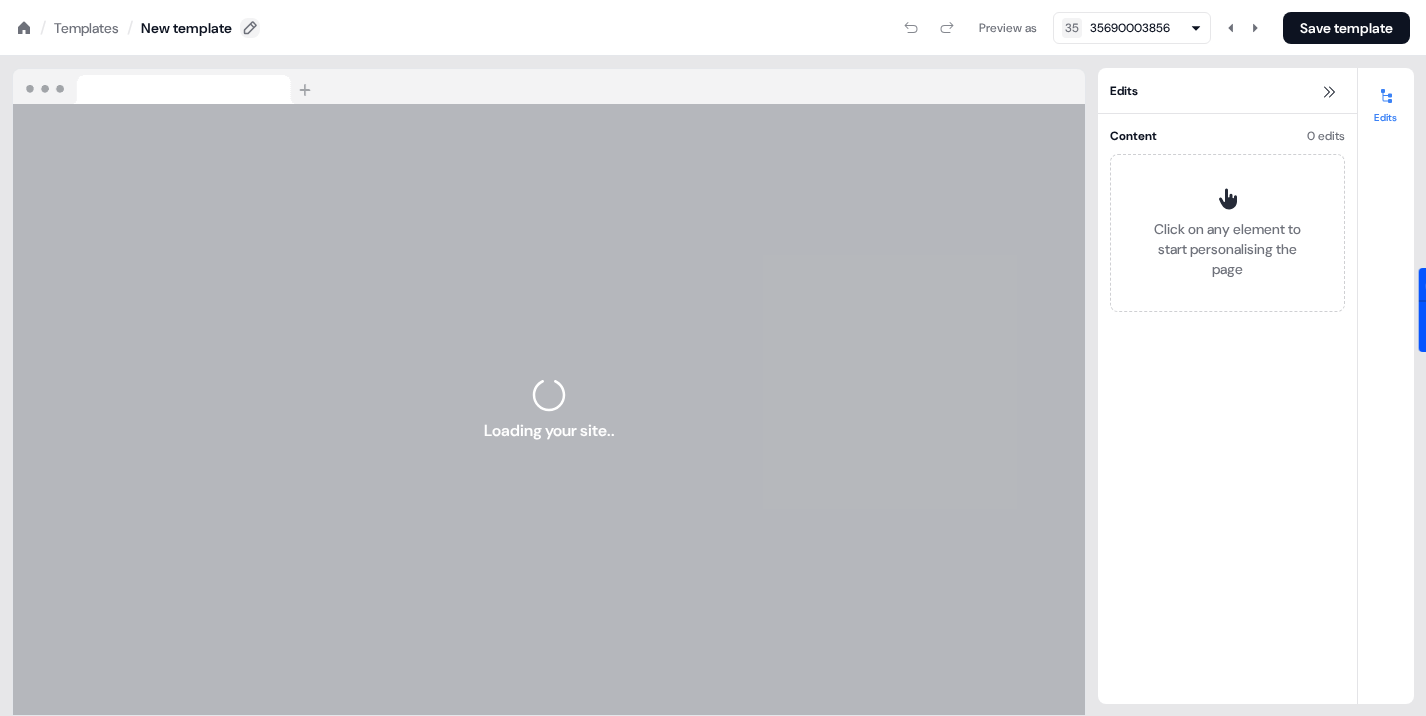 click 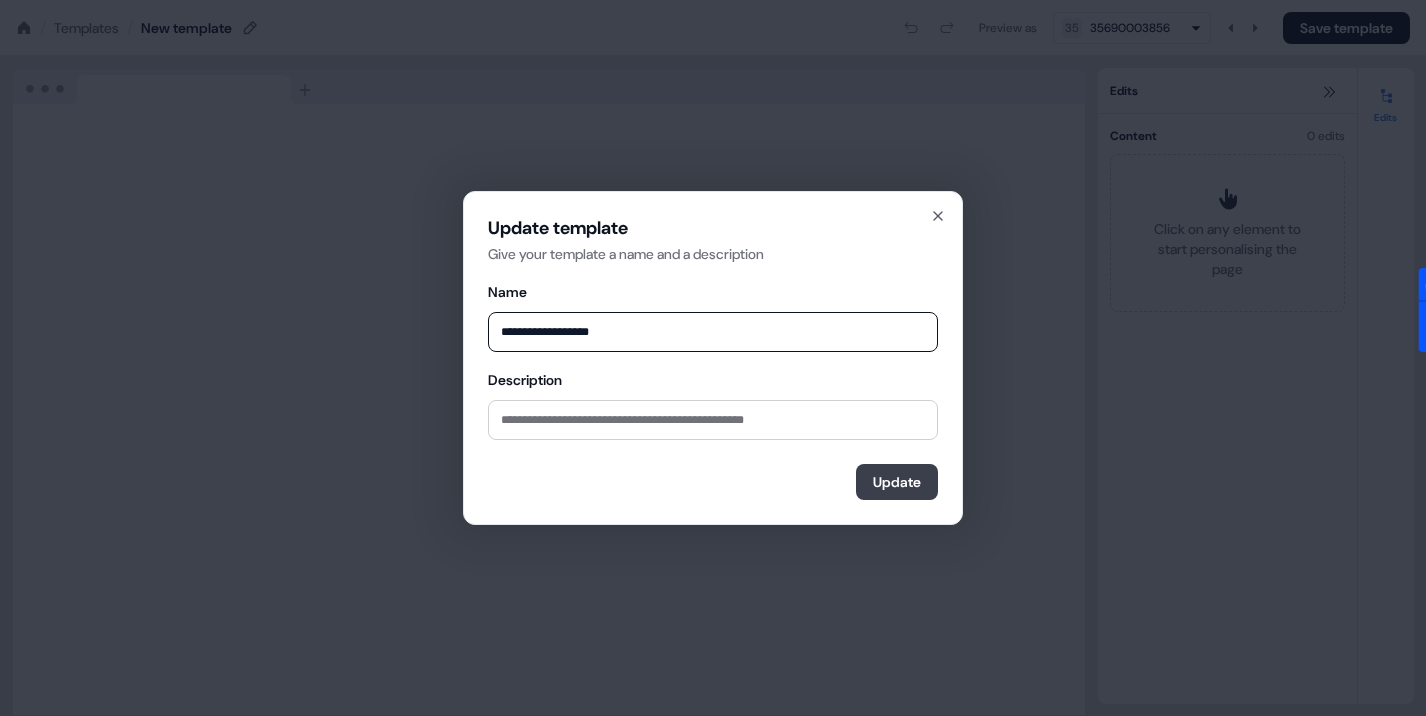 type on "**********" 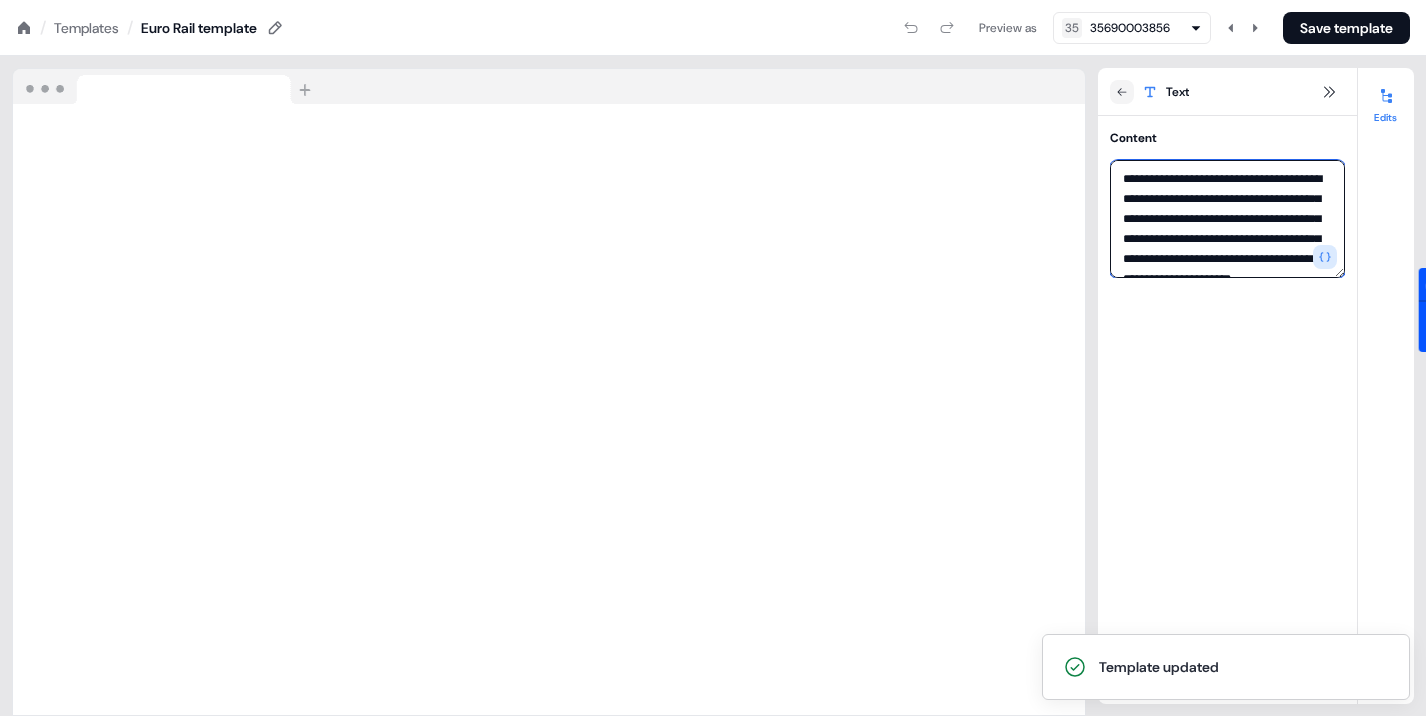 drag, startPoint x: 1167, startPoint y: 197, endPoint x: 1208, endPoint y: 197, distance: 41 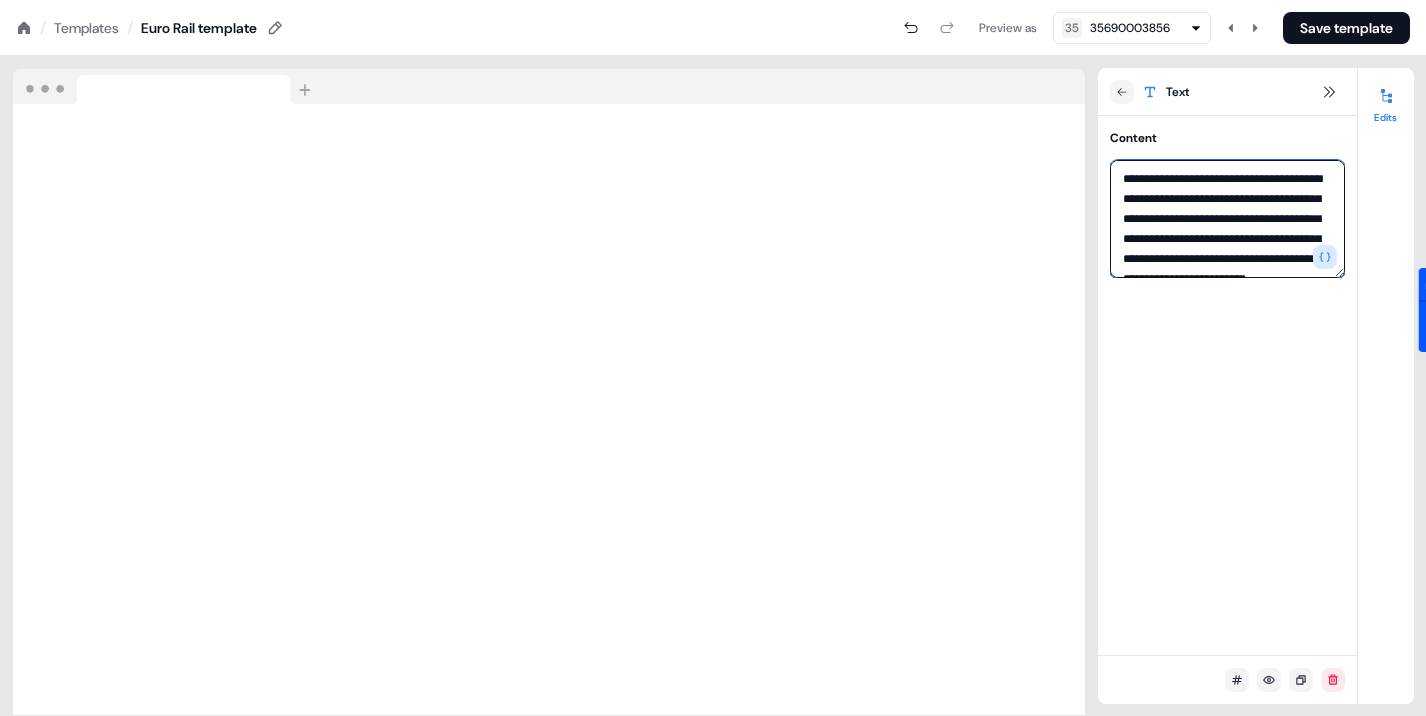 click on "**********" at bounding box center (1227, 219) 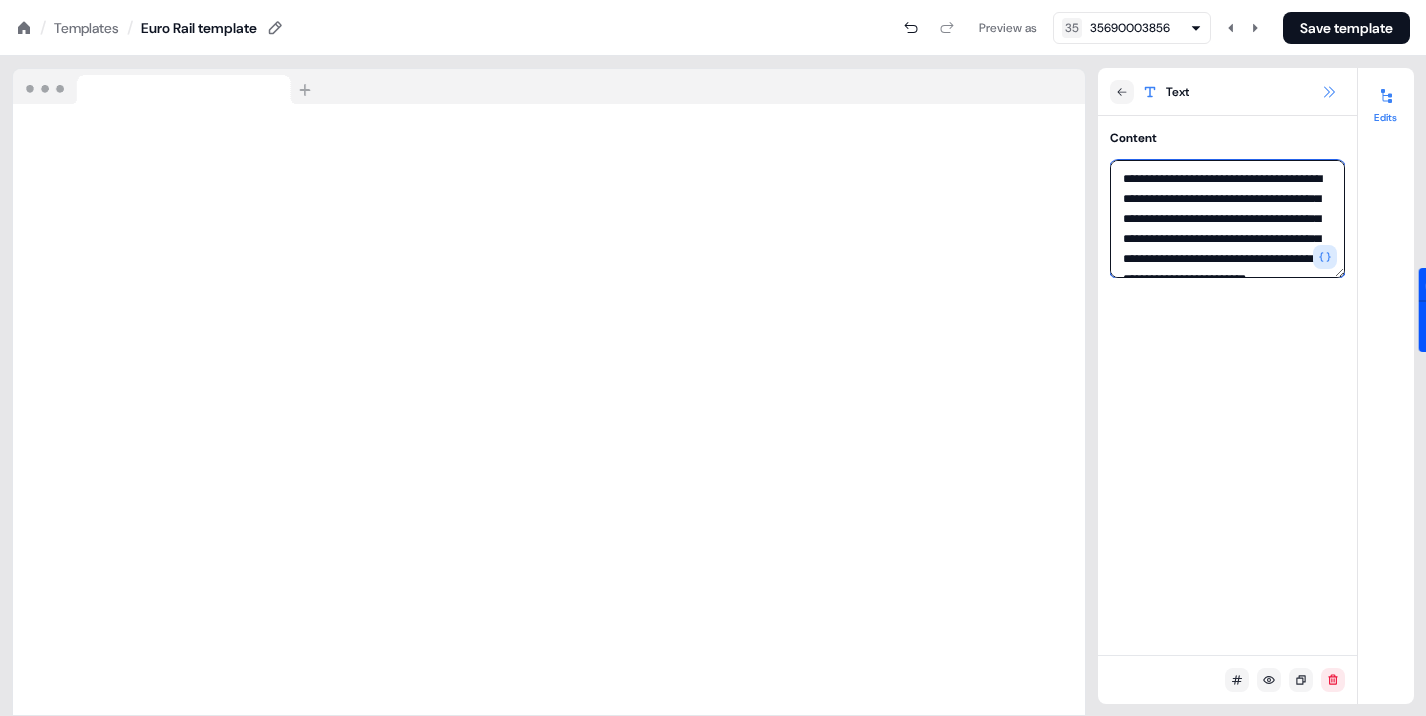type on "**********" 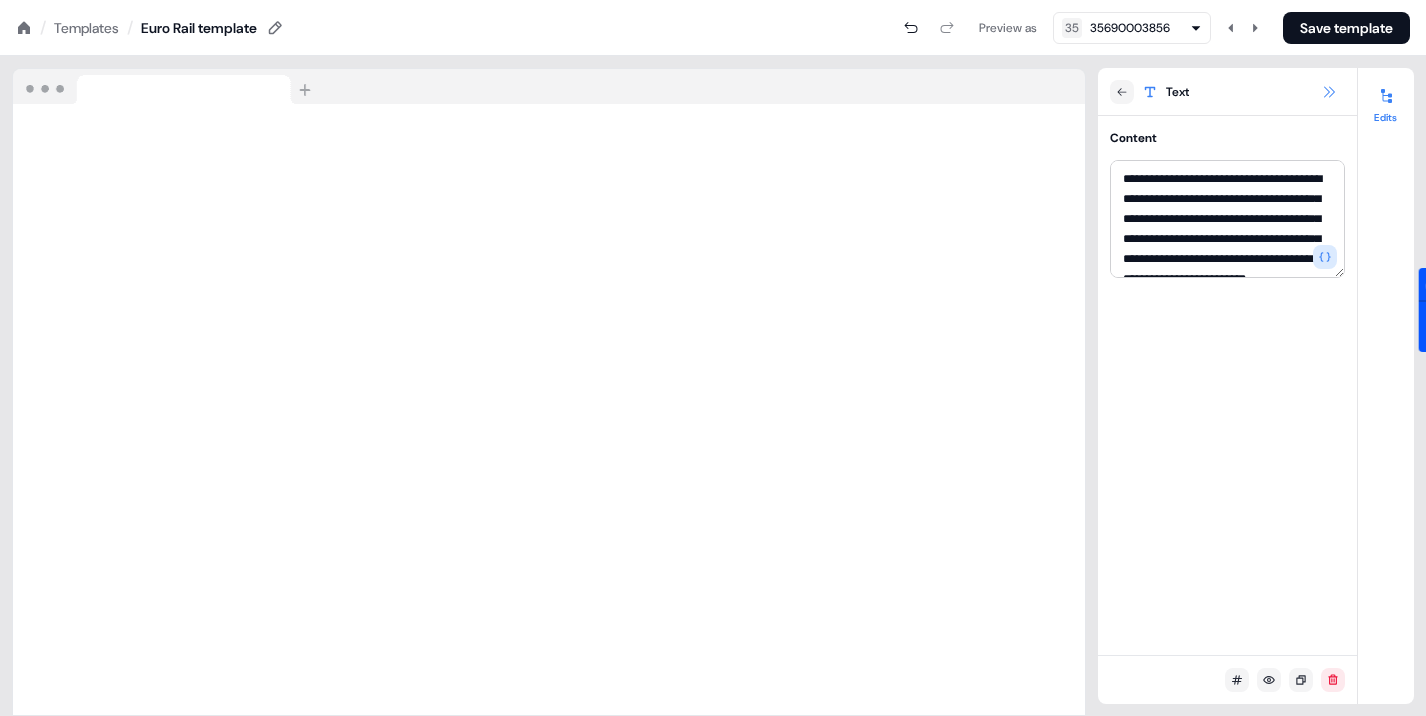 click at bounding box center (1329, 92) 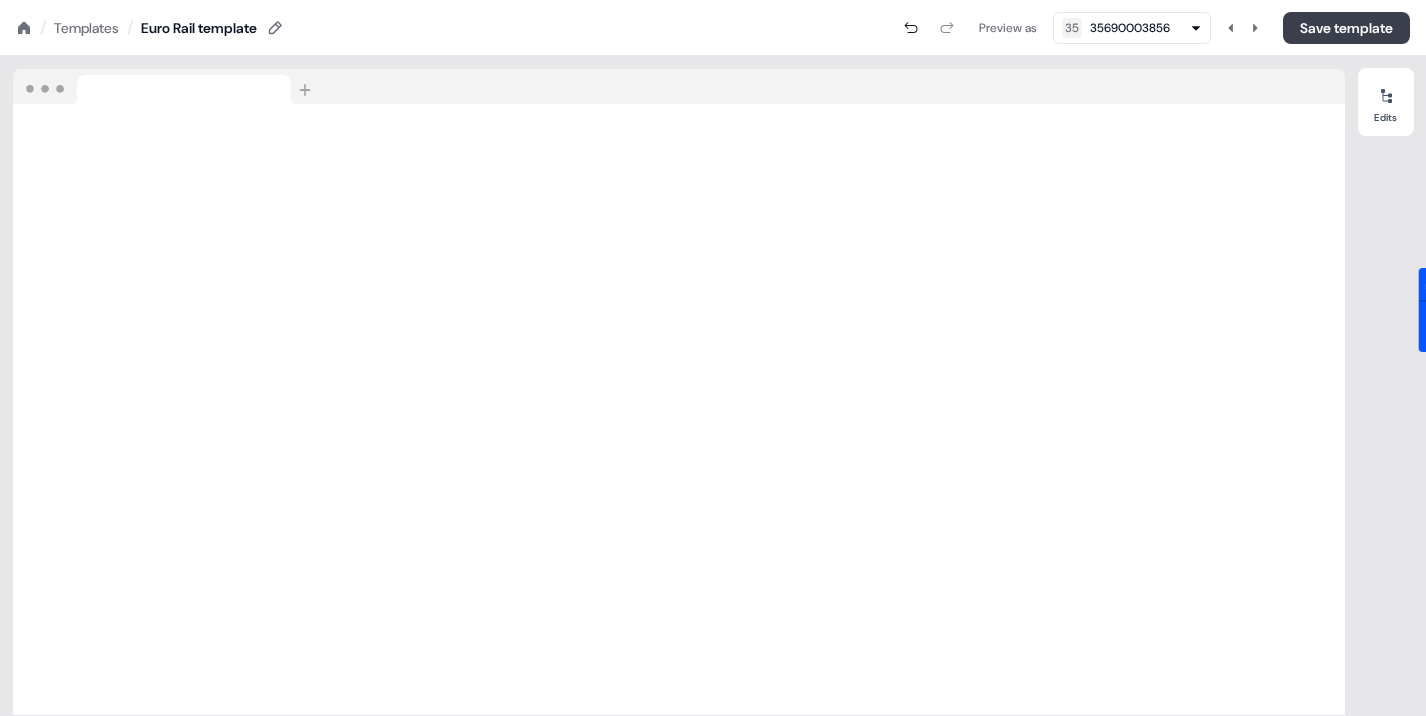 click on "Save template" at bounding box center (1346, 28) 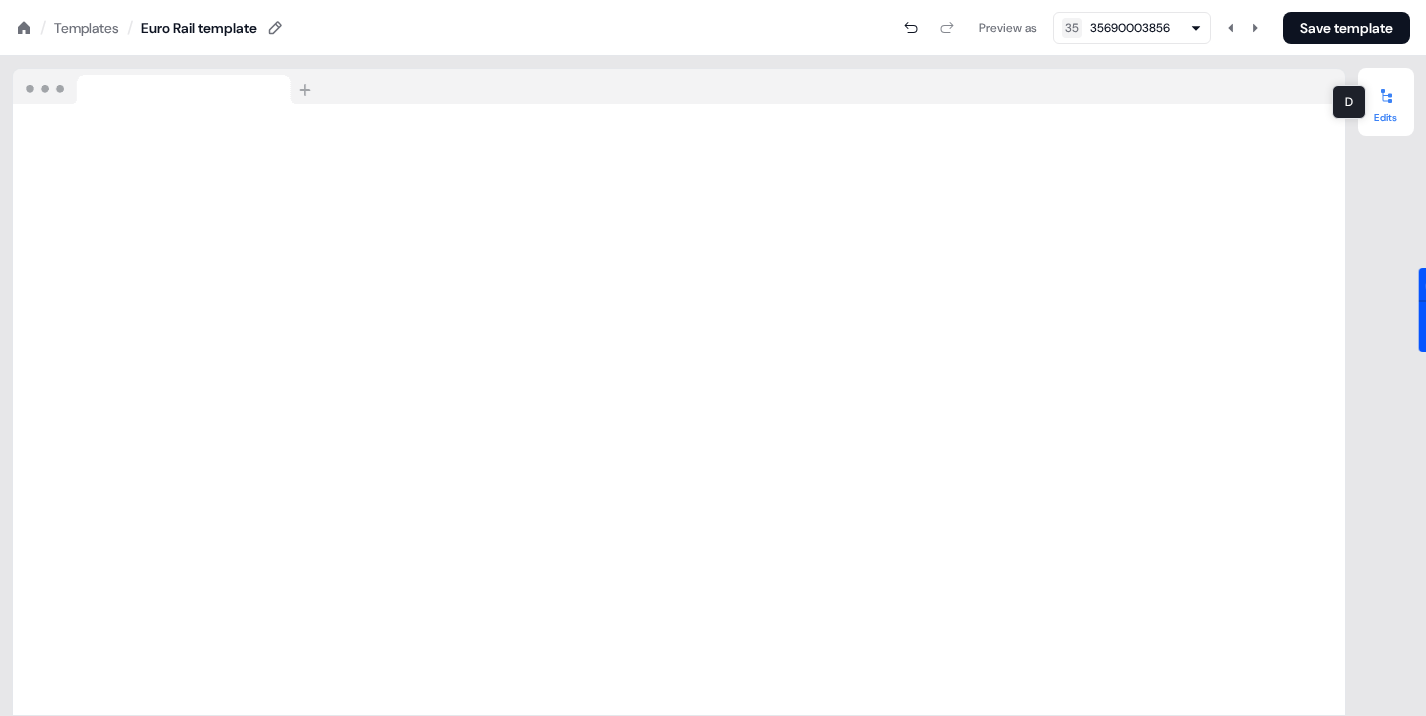 click at bounding box center [1386, 96] 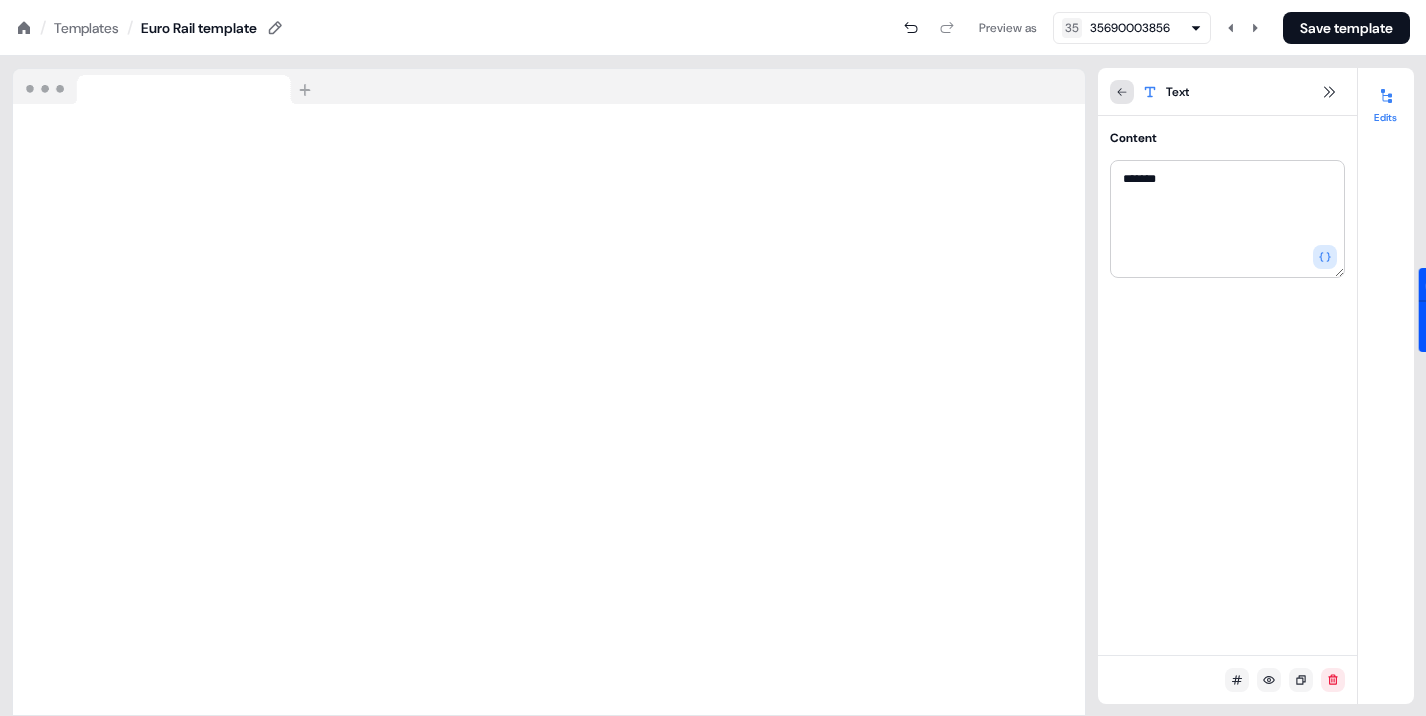 click 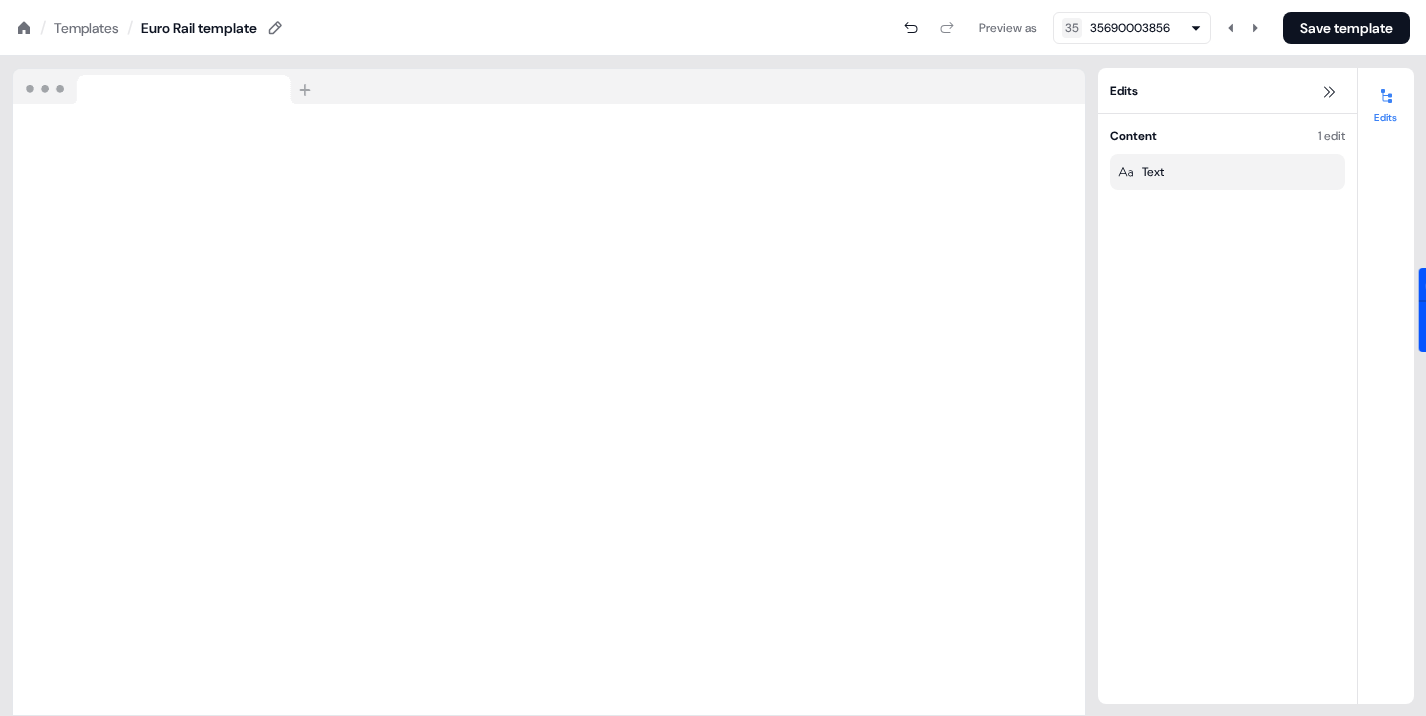 click on "Edits" at bounding box center [1124, 91] 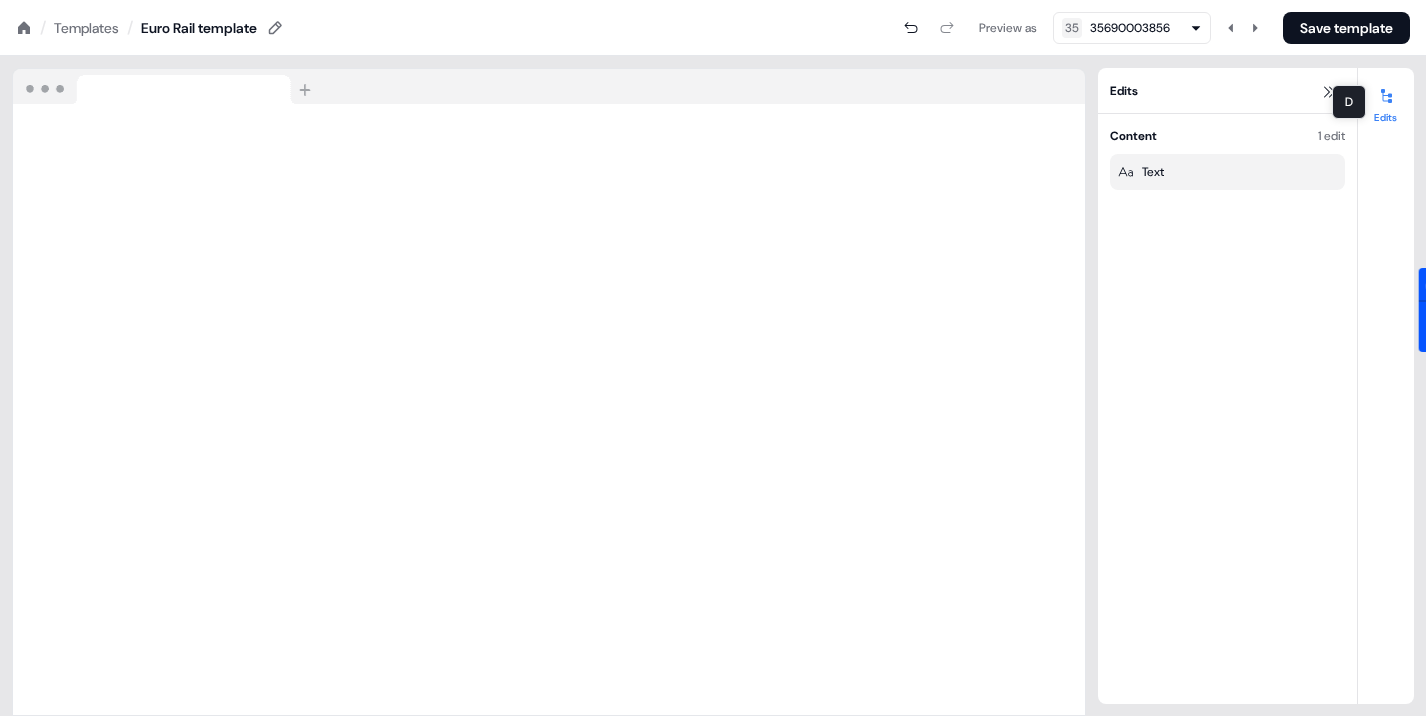 click 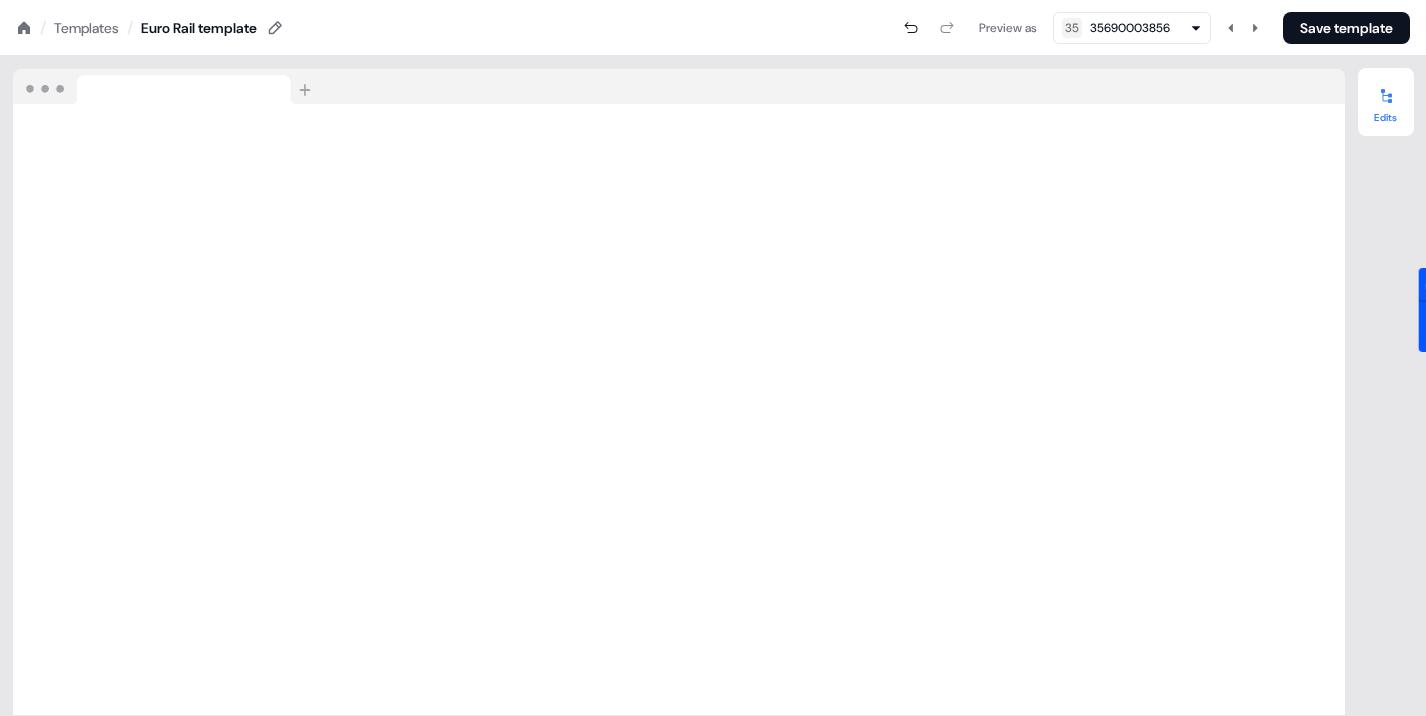 click on "Edits" at bounding box center [1386, 102] 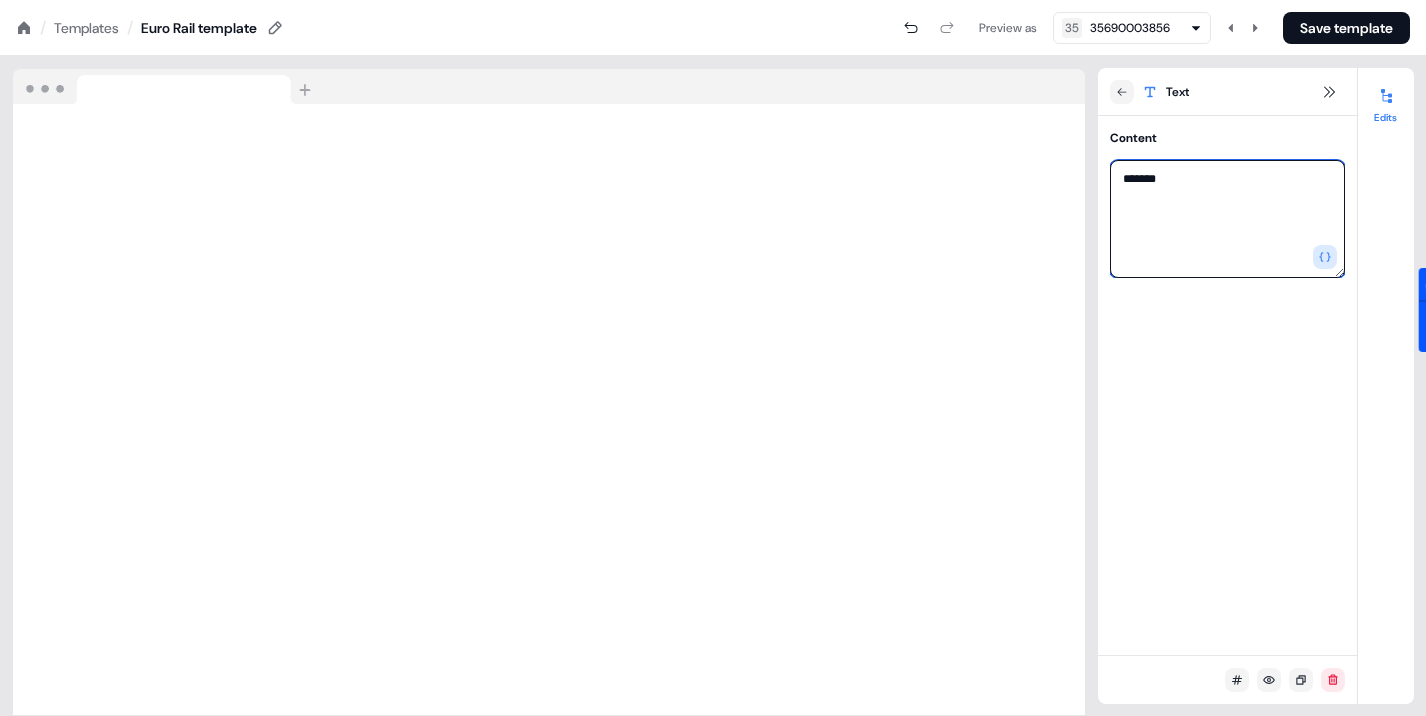 click on "*******" at bounding box center (1227, 219) 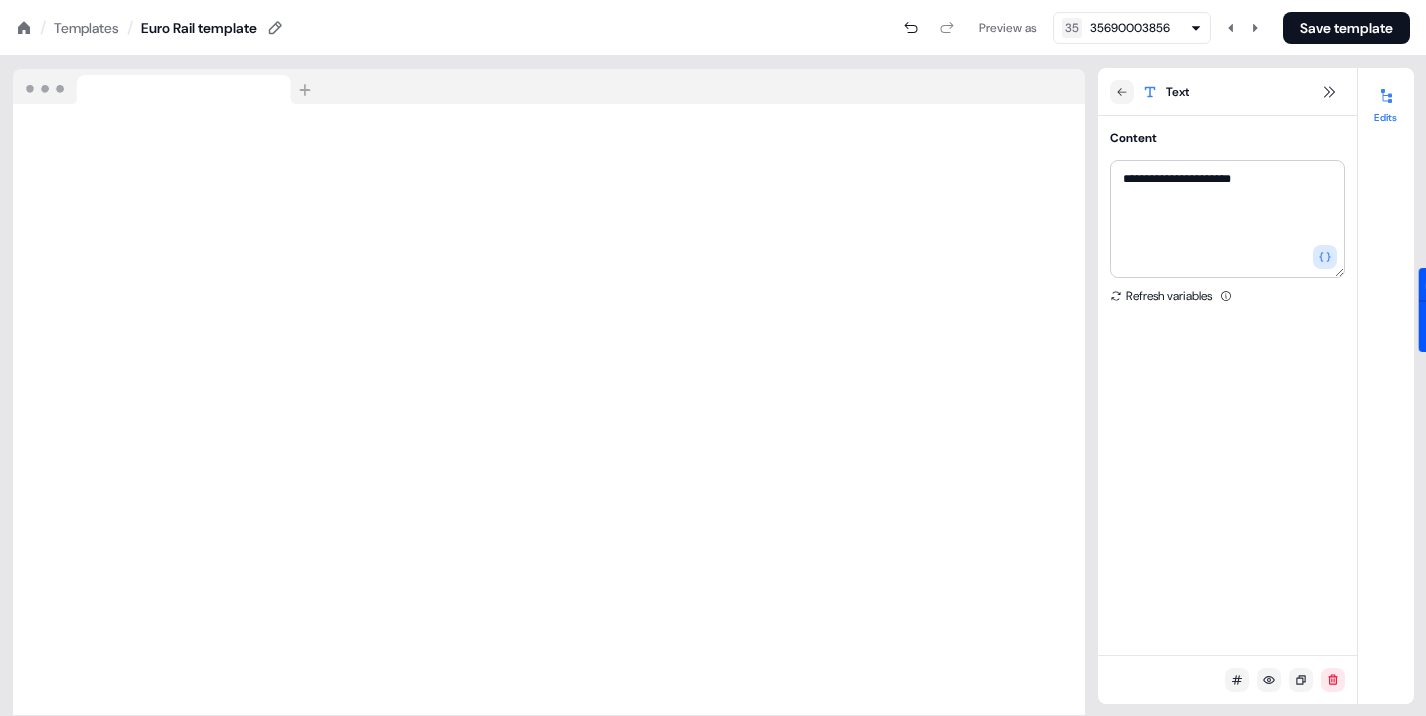 click on "**********" at bounding box center (713, 0) 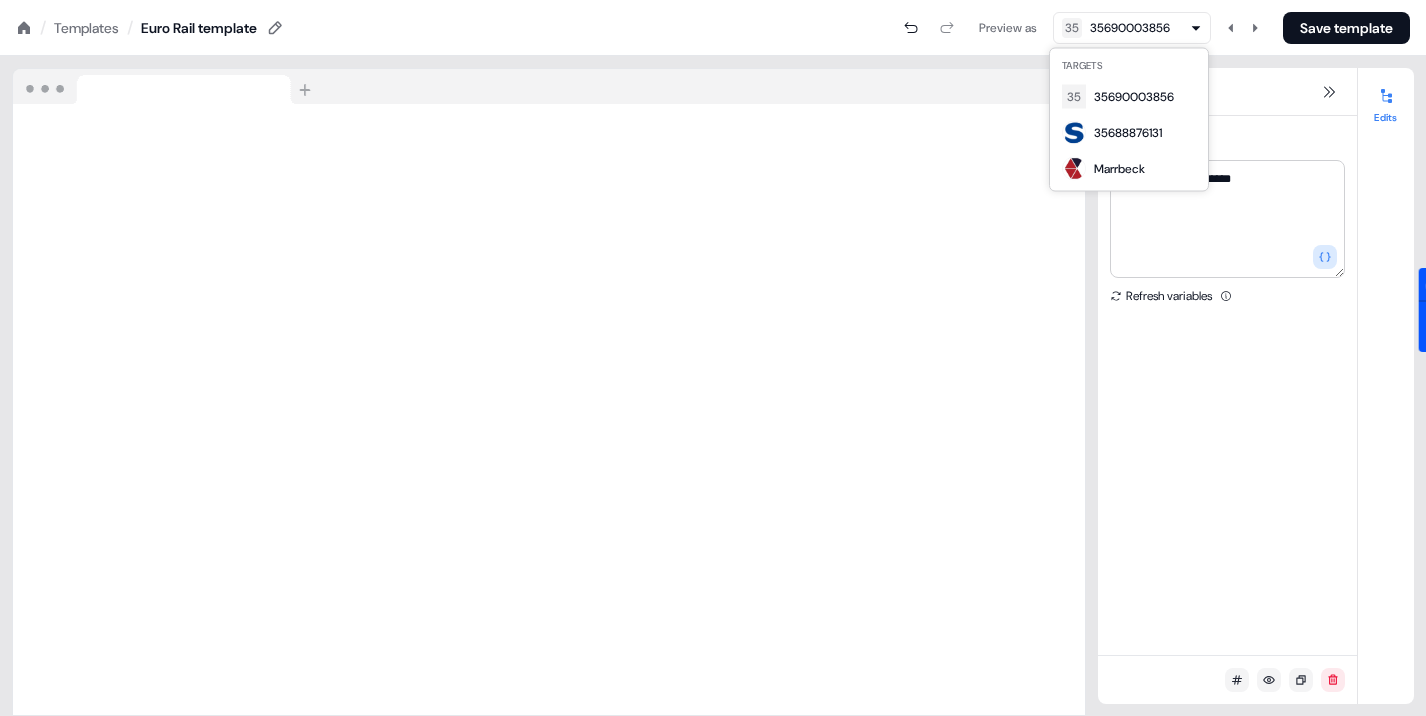 click on "**********" at bounding box center (713, 0) 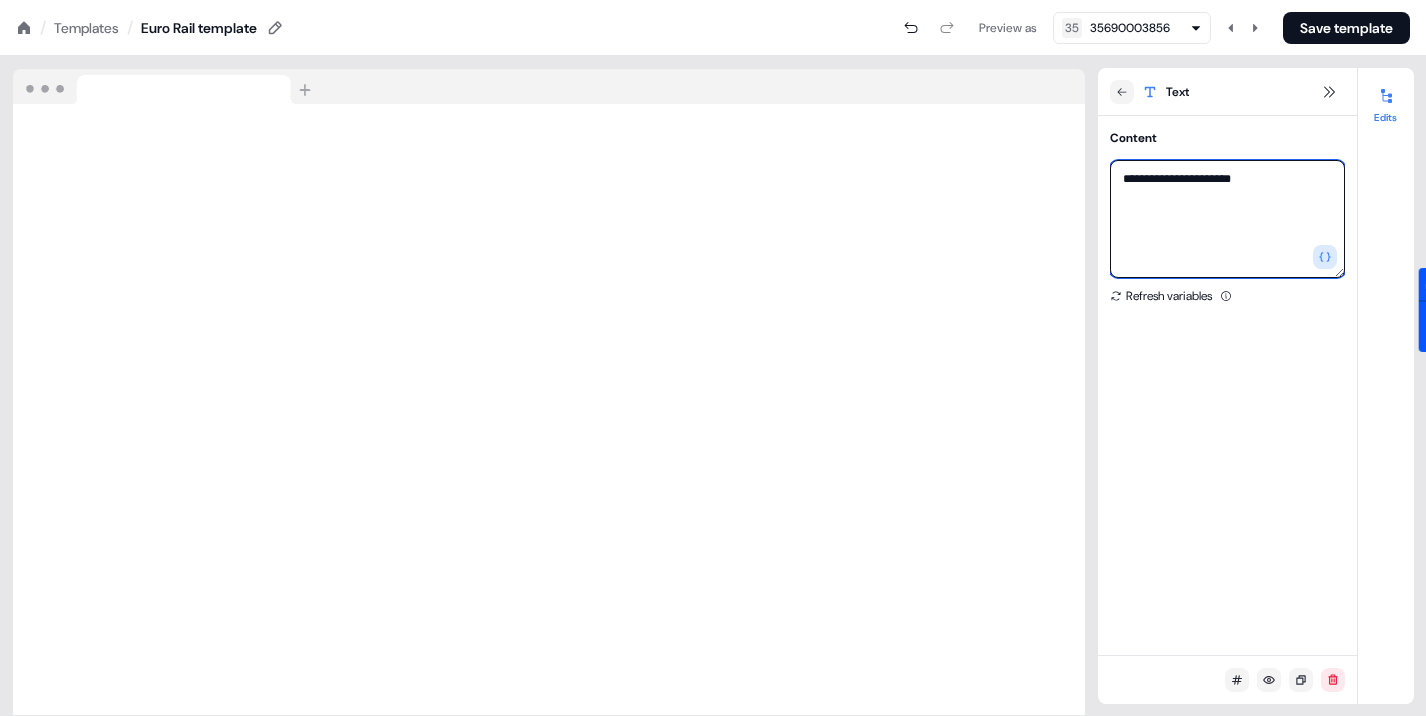 click on "**********" at bounding box center [1227, 219] 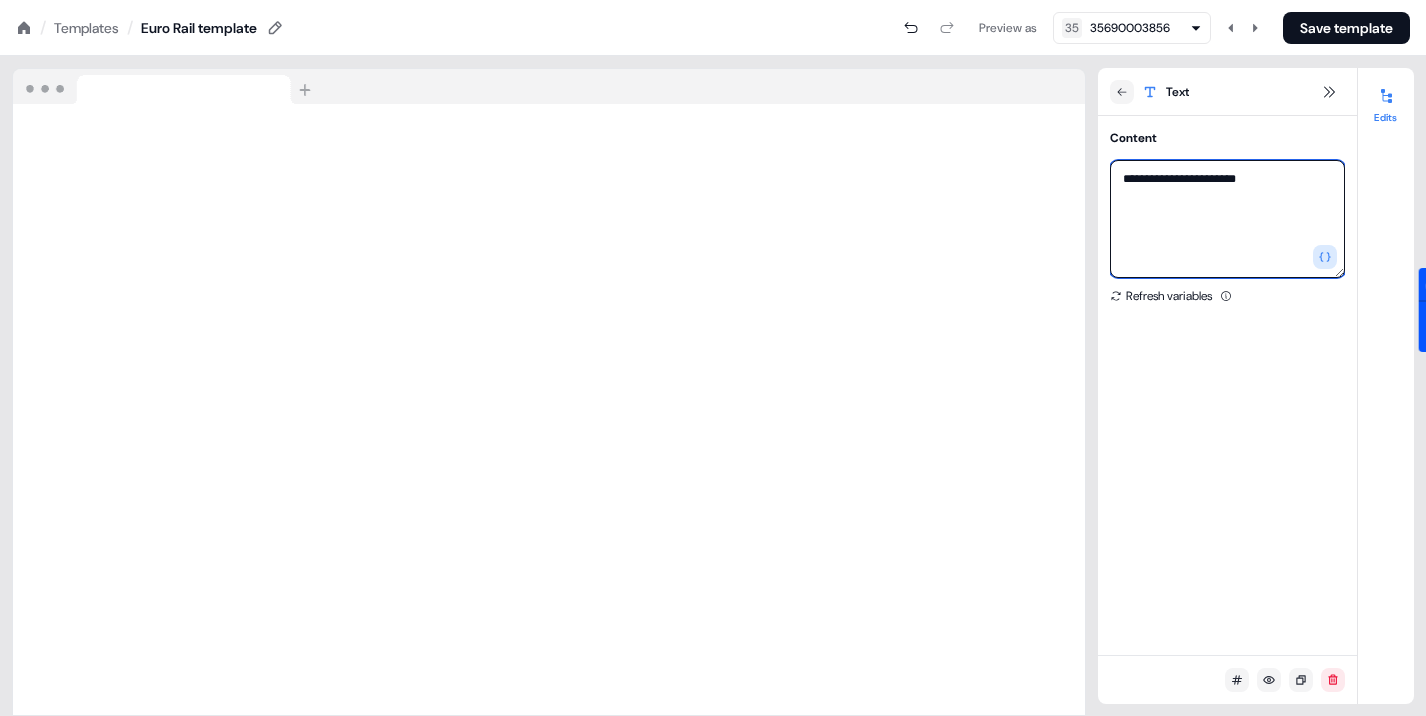 click on "**********" at bounding box center [1227, 219] 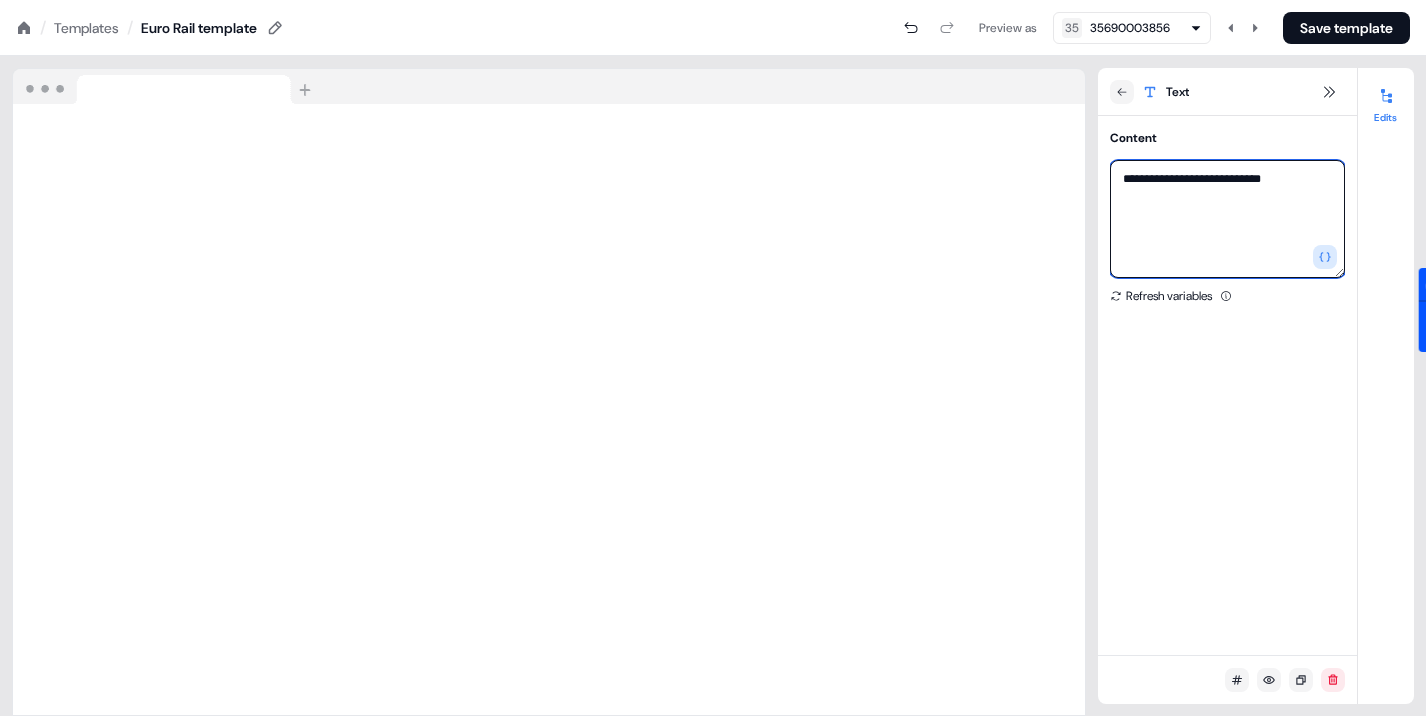 type on "**********" 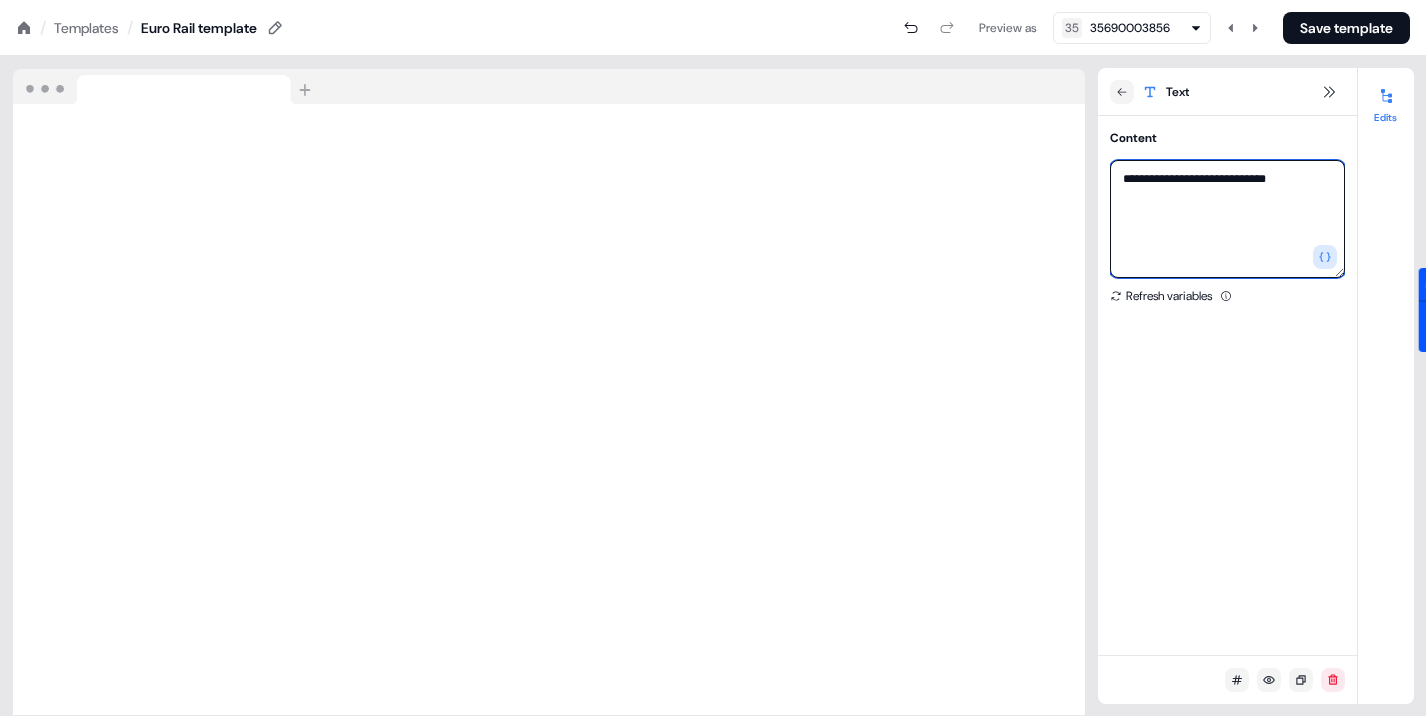 click on "**********" at bounding box center (1227, 219) 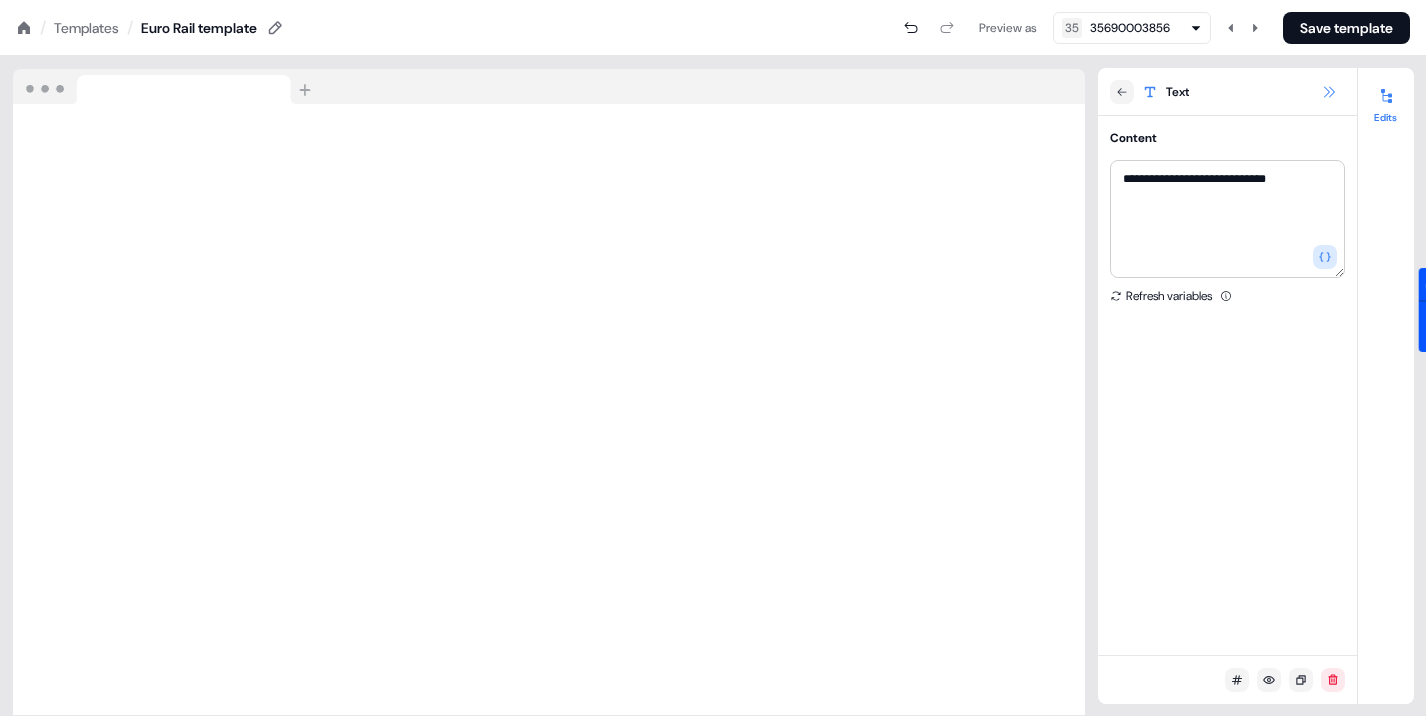 click at bounding box center (1329, 92) 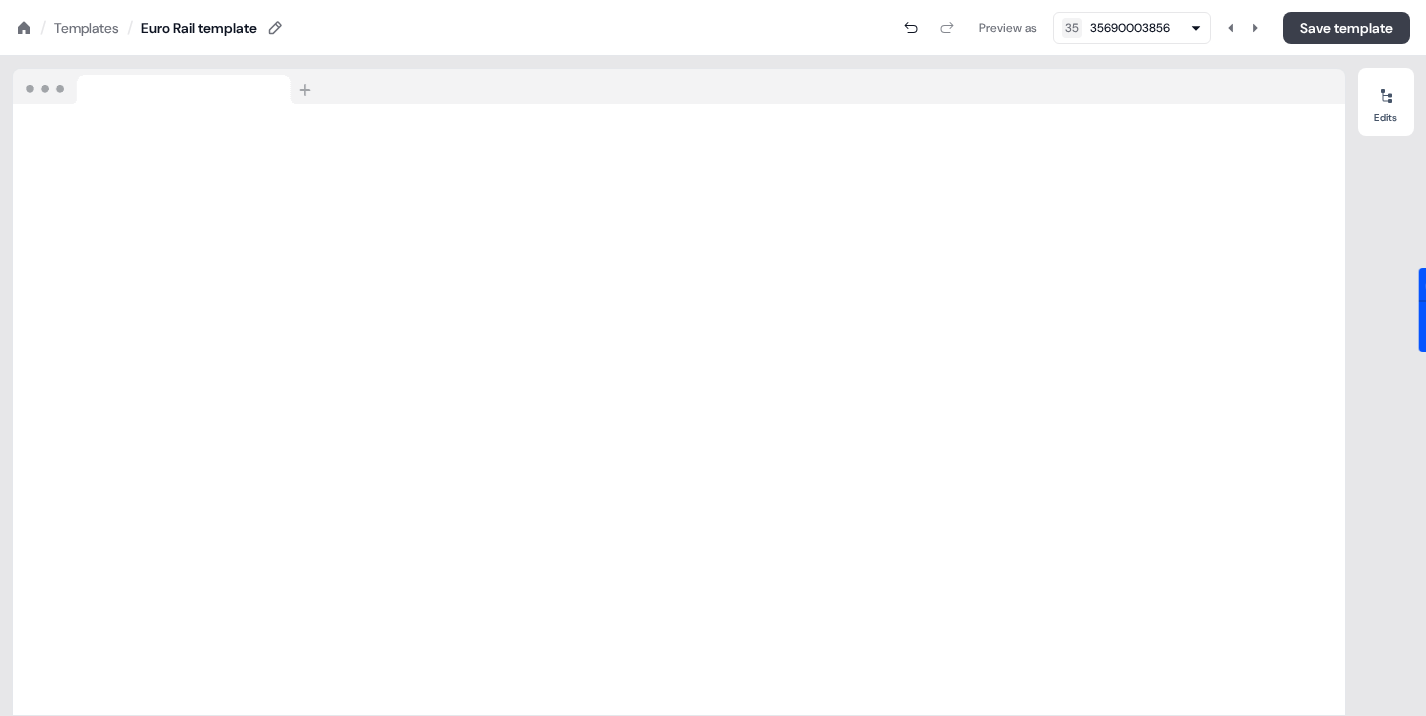 click on "Save template" at bounding box center (1346, 28) 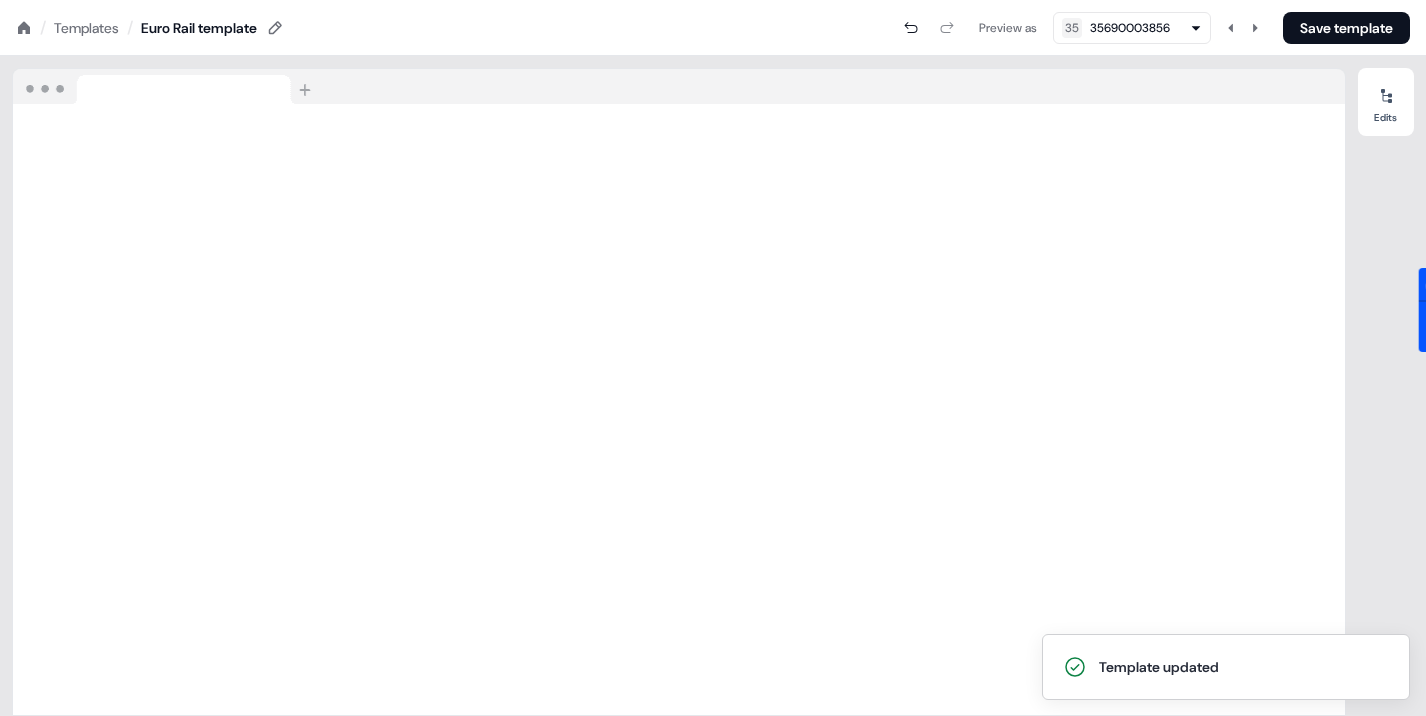 click 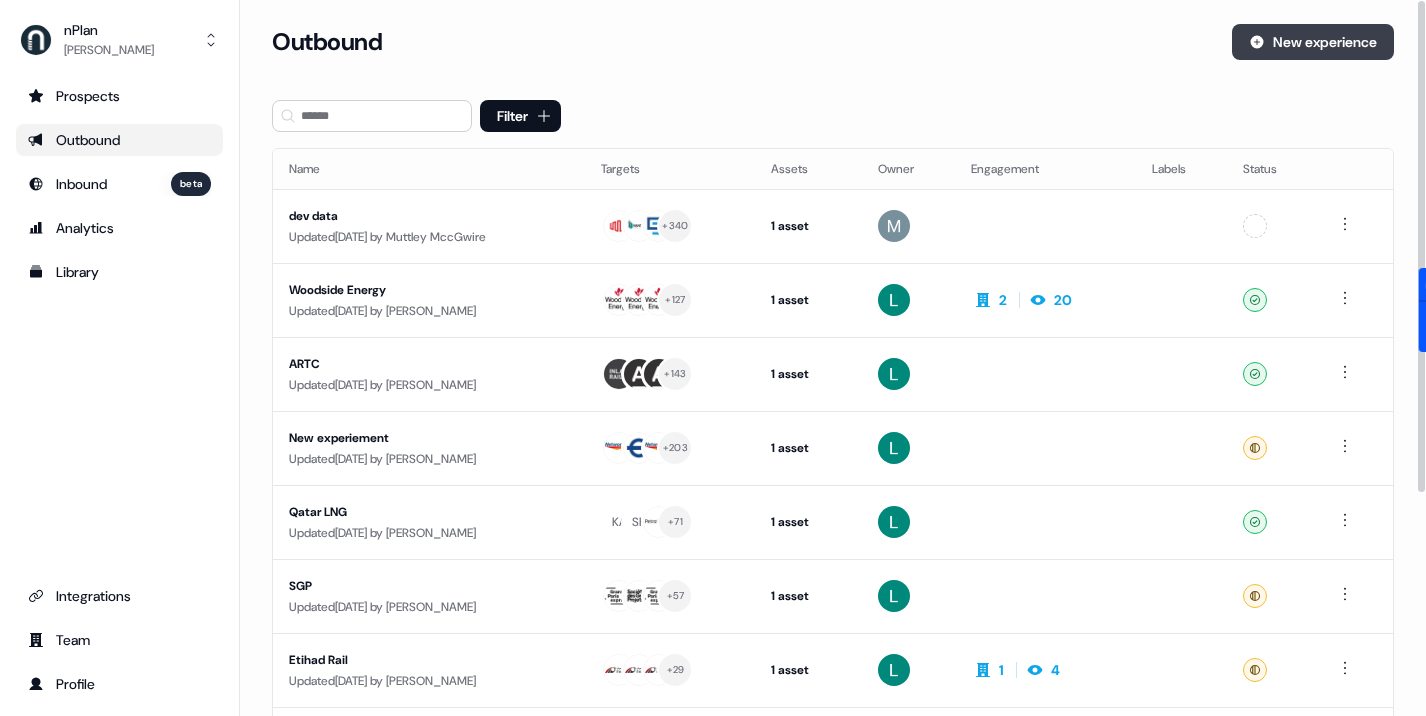 click on "New experience" at bounding box center [1313, 42] 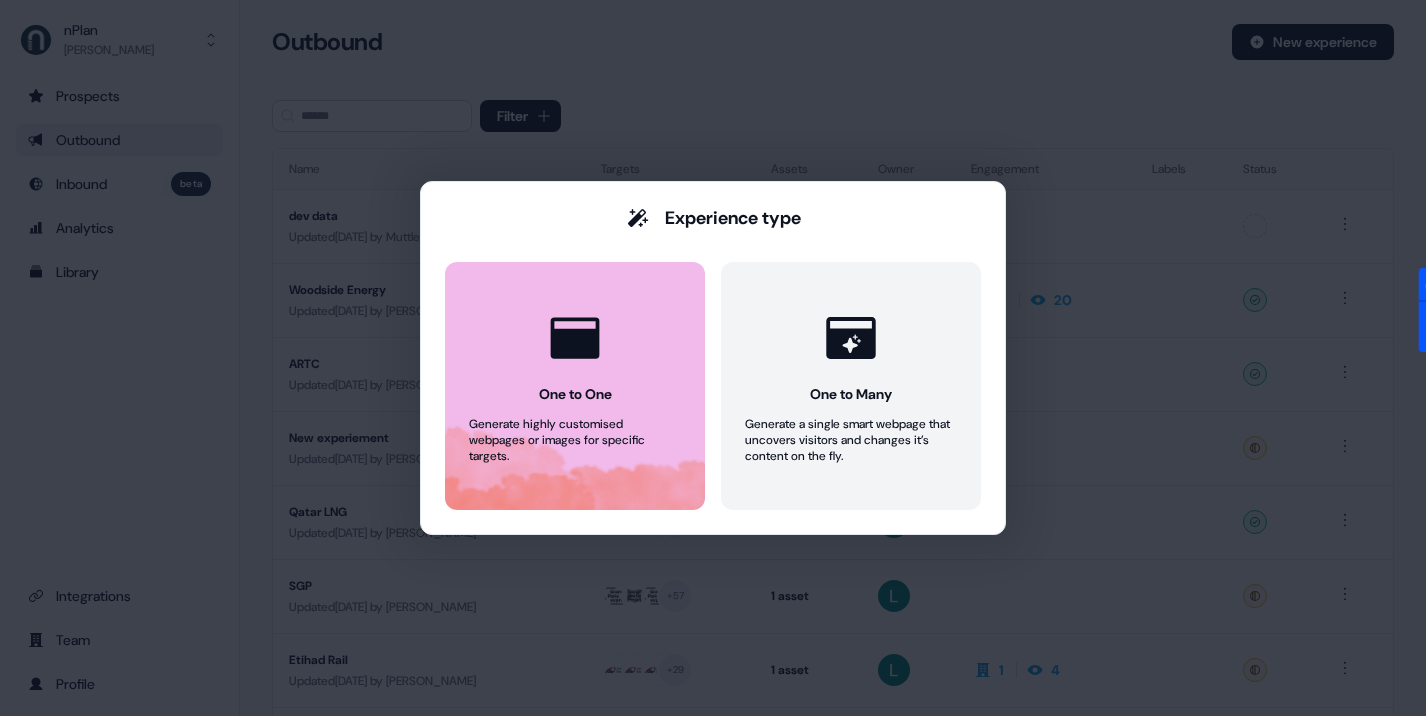 click 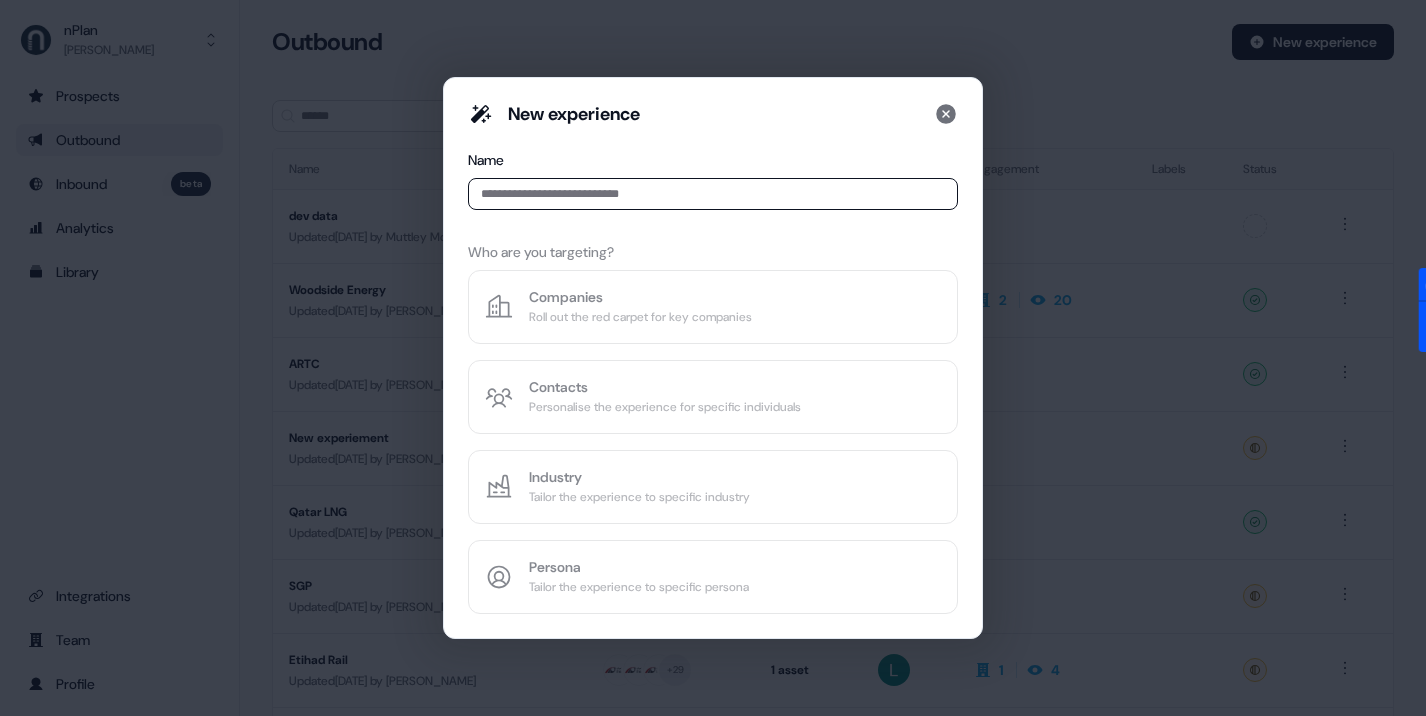 click on "New experience Name Who are you targeting? Companies Roll out the red carpet for key companies Contacts Personalise the experience for specific individuals Industry Tailor the experience to specific industry Persona Tailor the experience to specific persona" at bounding box center (713, 358) 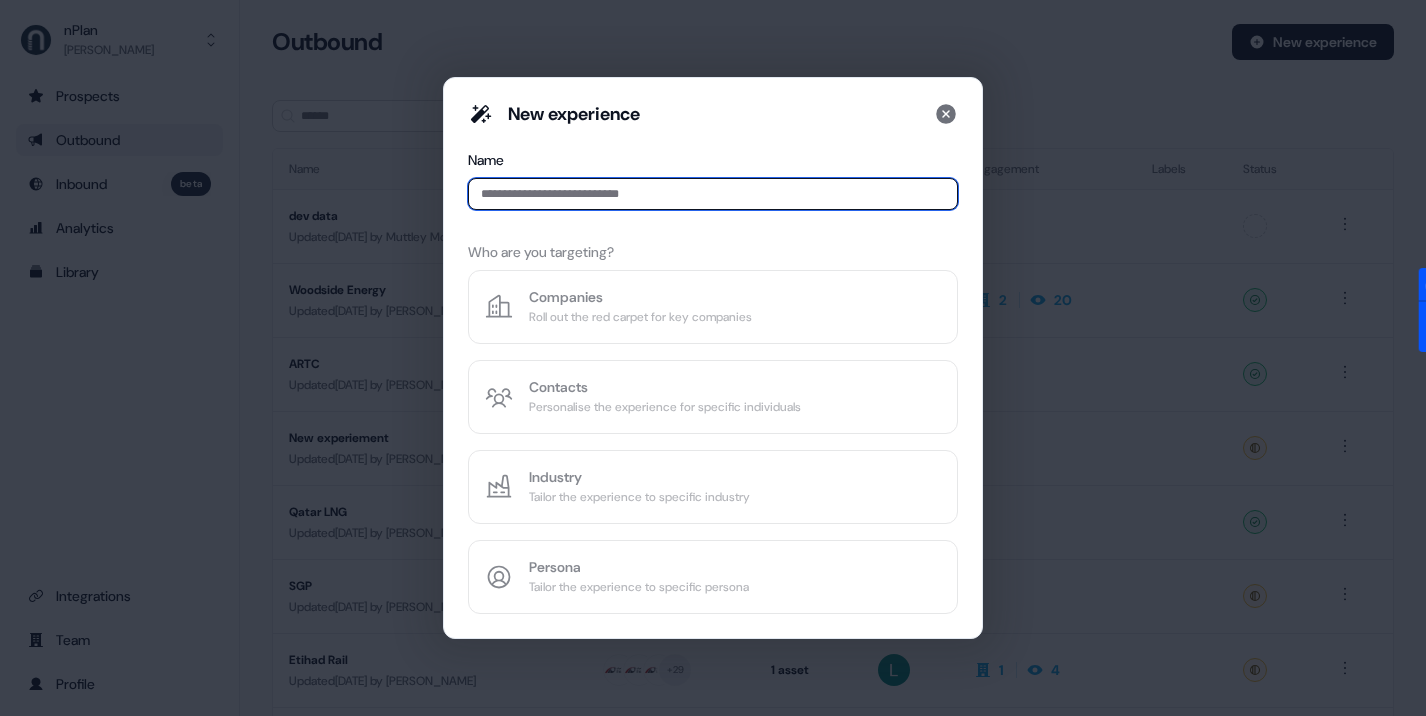 click at bounding box center [713, 194] 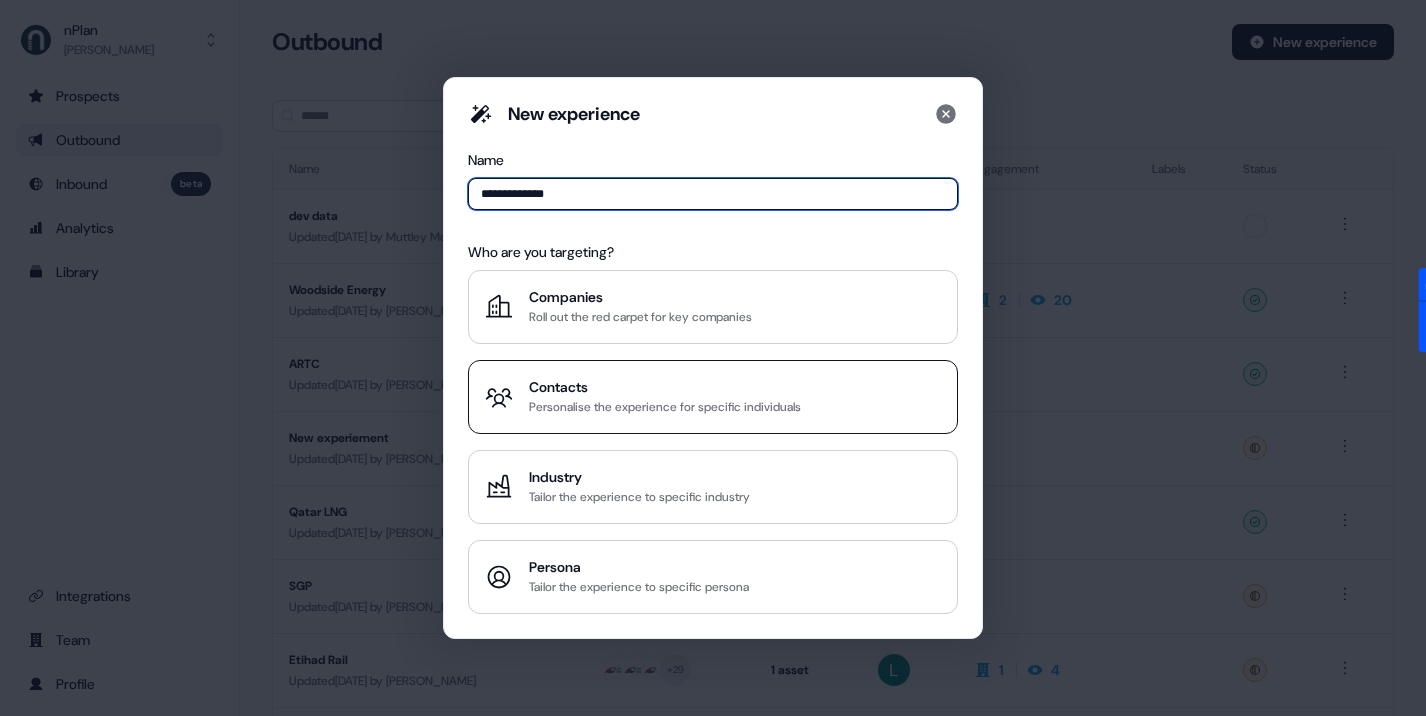 type on "**********" 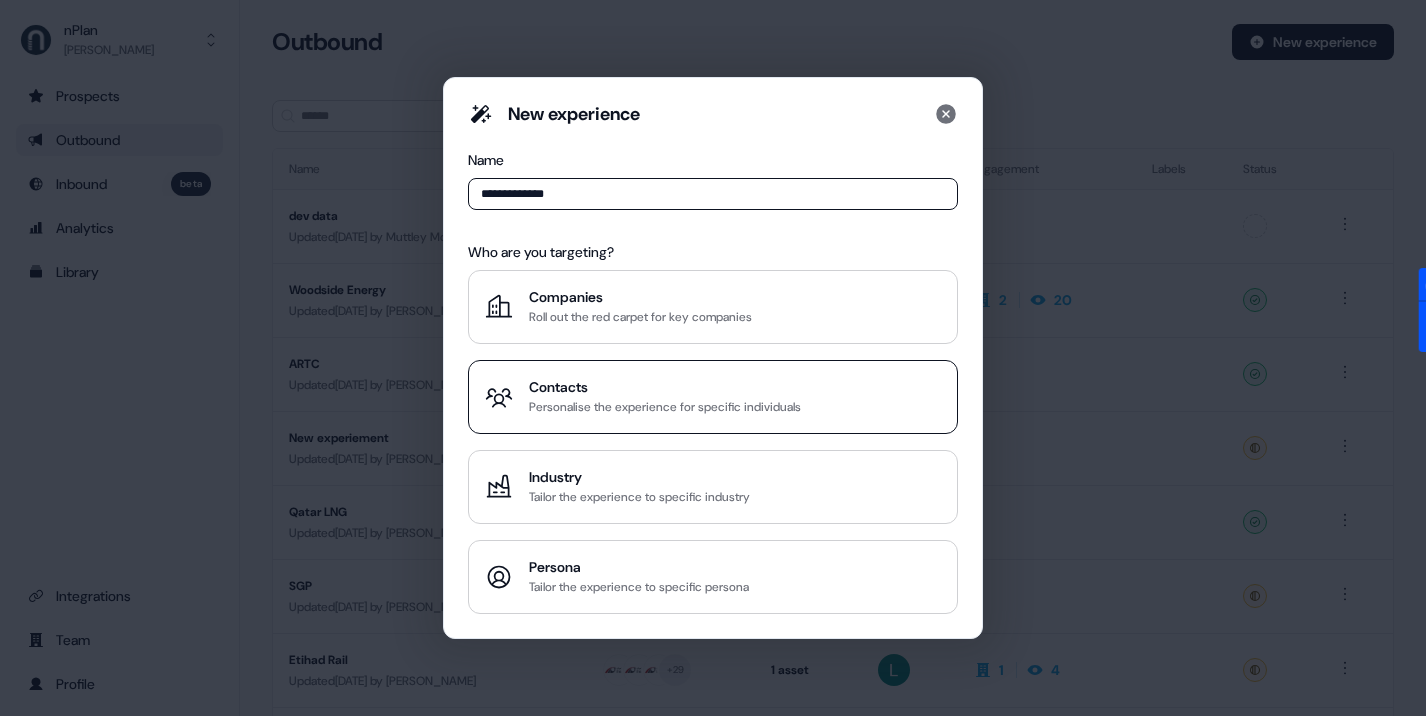 click on "Contacts" at bounding box center [665, 387] 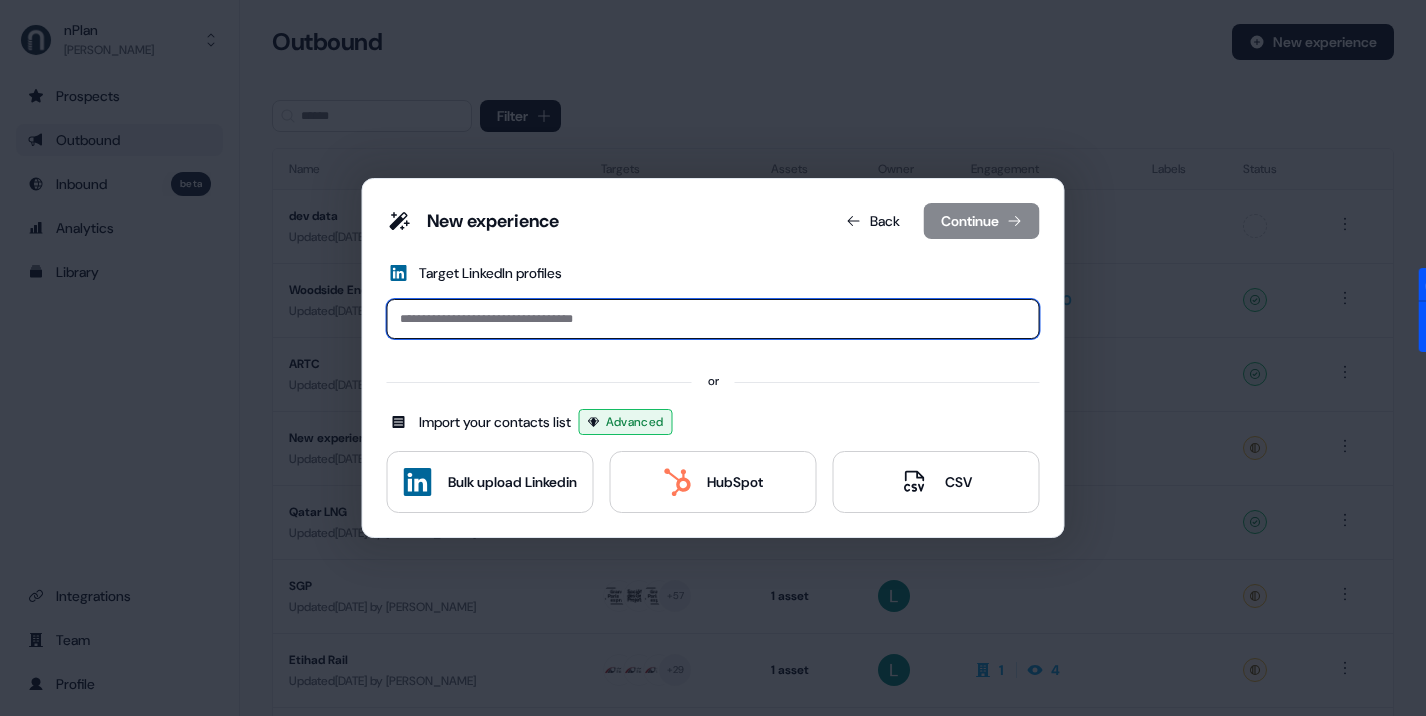 click at bounding box center [713, 319] 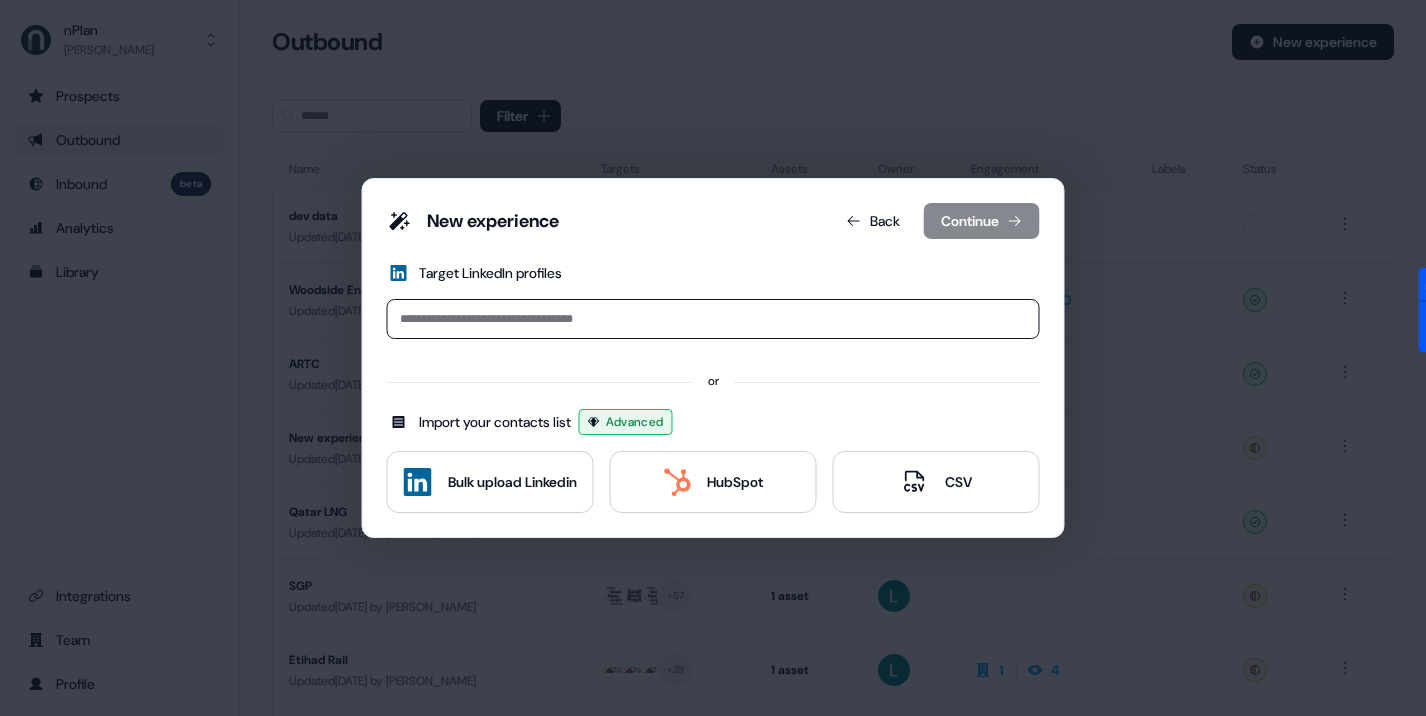 click on "Target LinkedIn profiles" at bounding box center [713, 301] 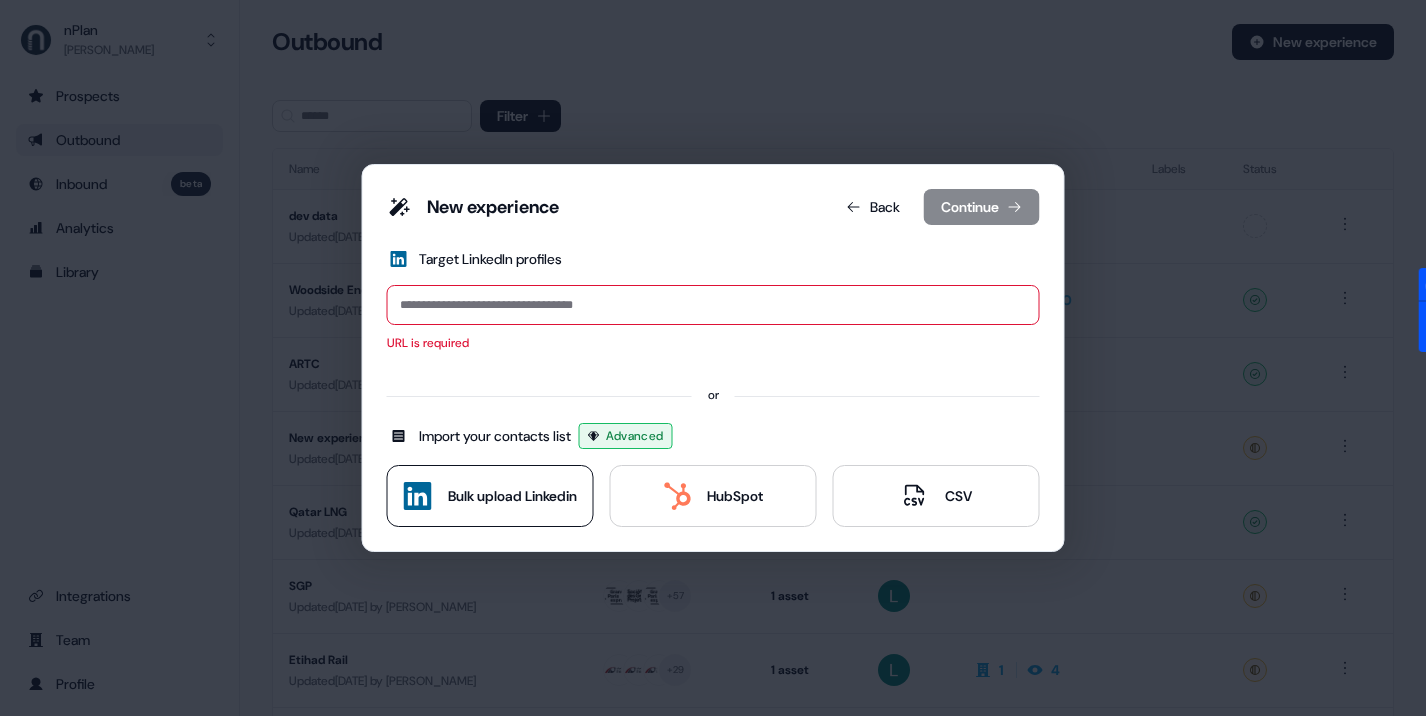 click on "Bulk upload Linkedin" at bounding box center [512, 496] 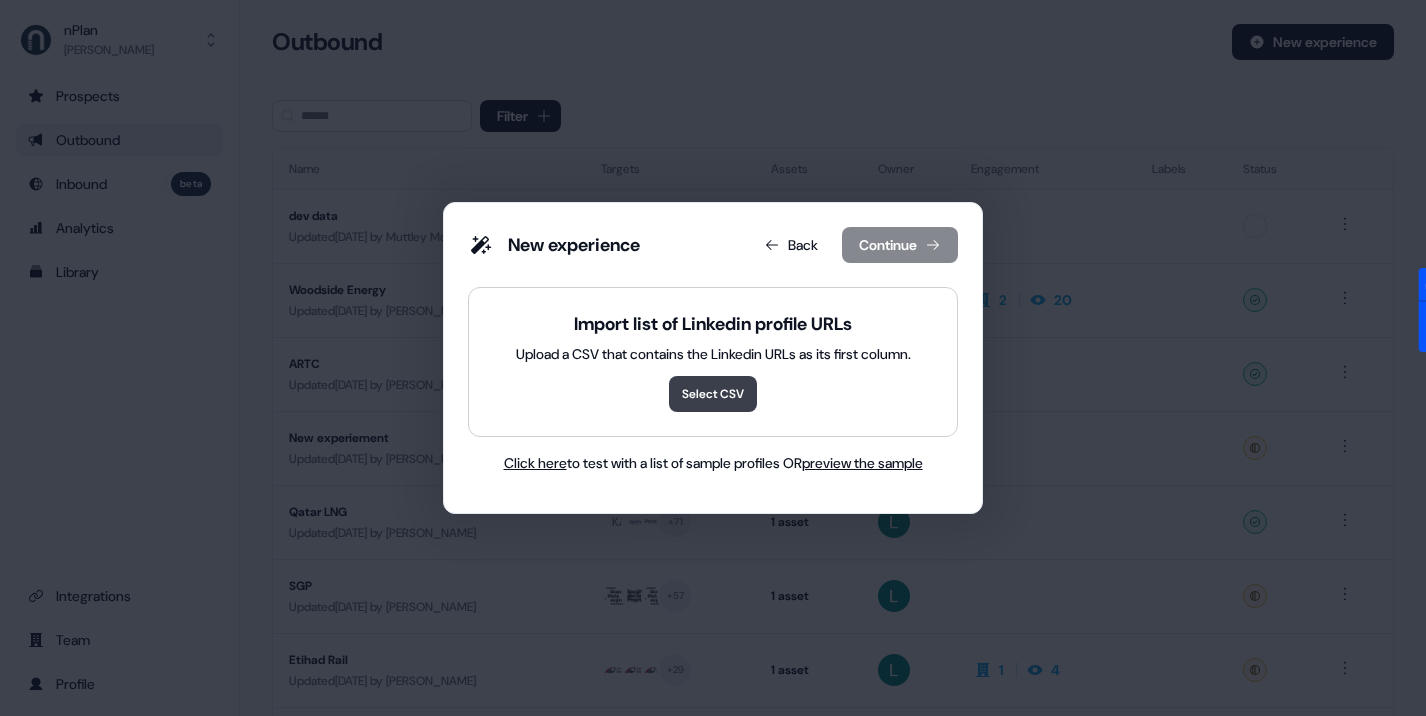 click on "Select CSV" at bounding box center [713, 394] 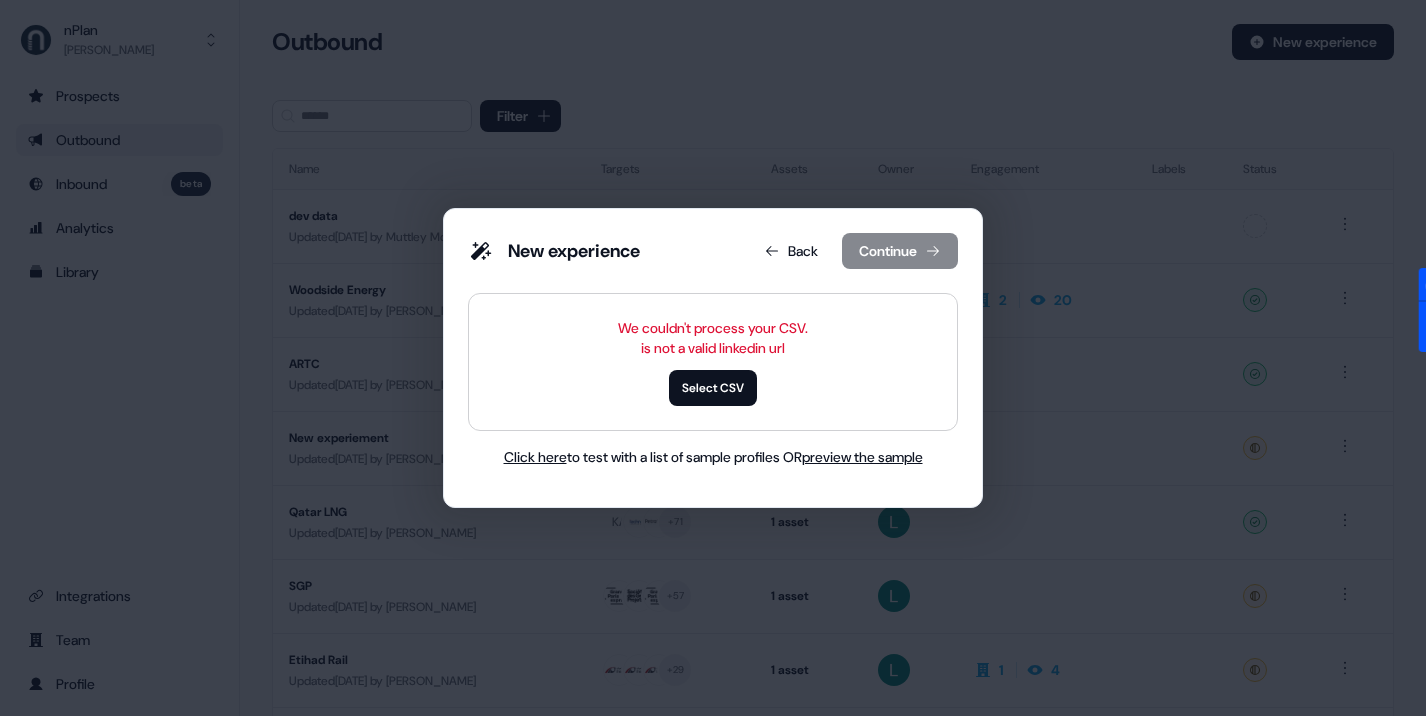 click on "Click here" at bounding box center (535, 457) 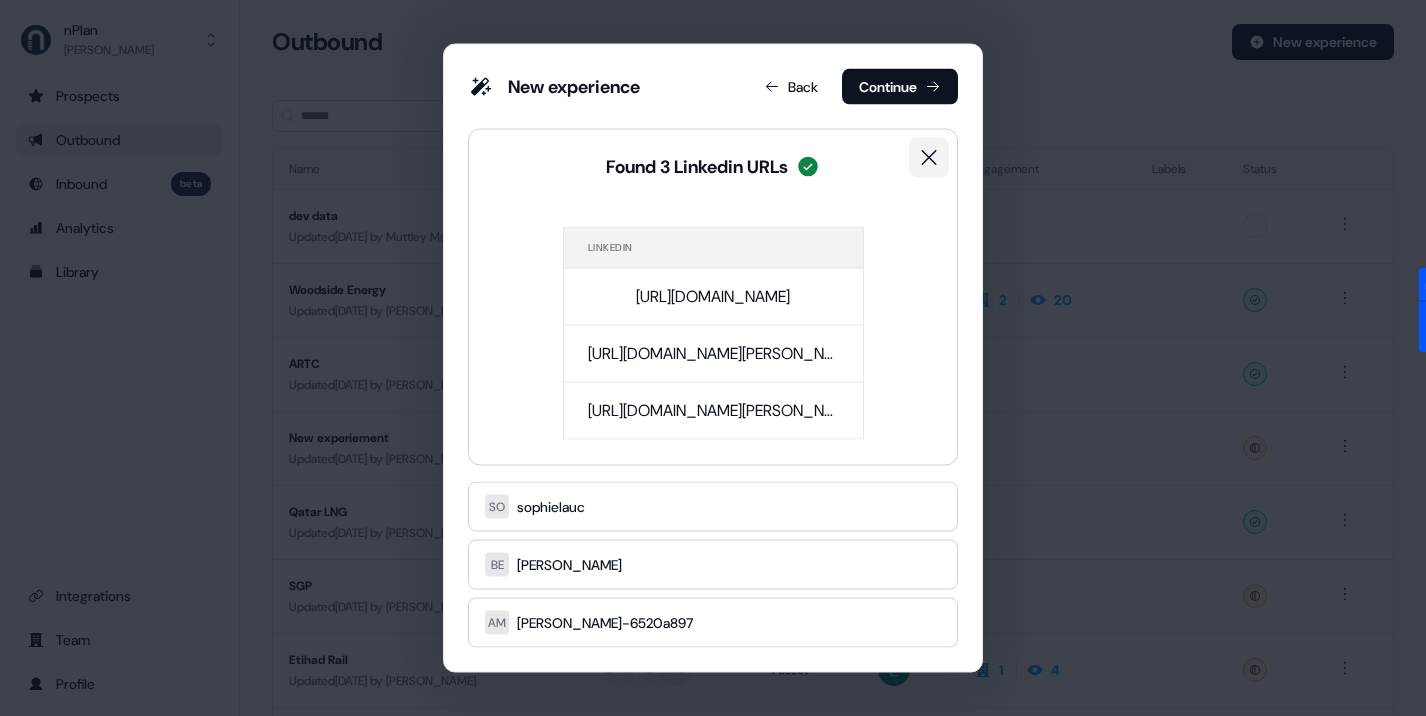 click 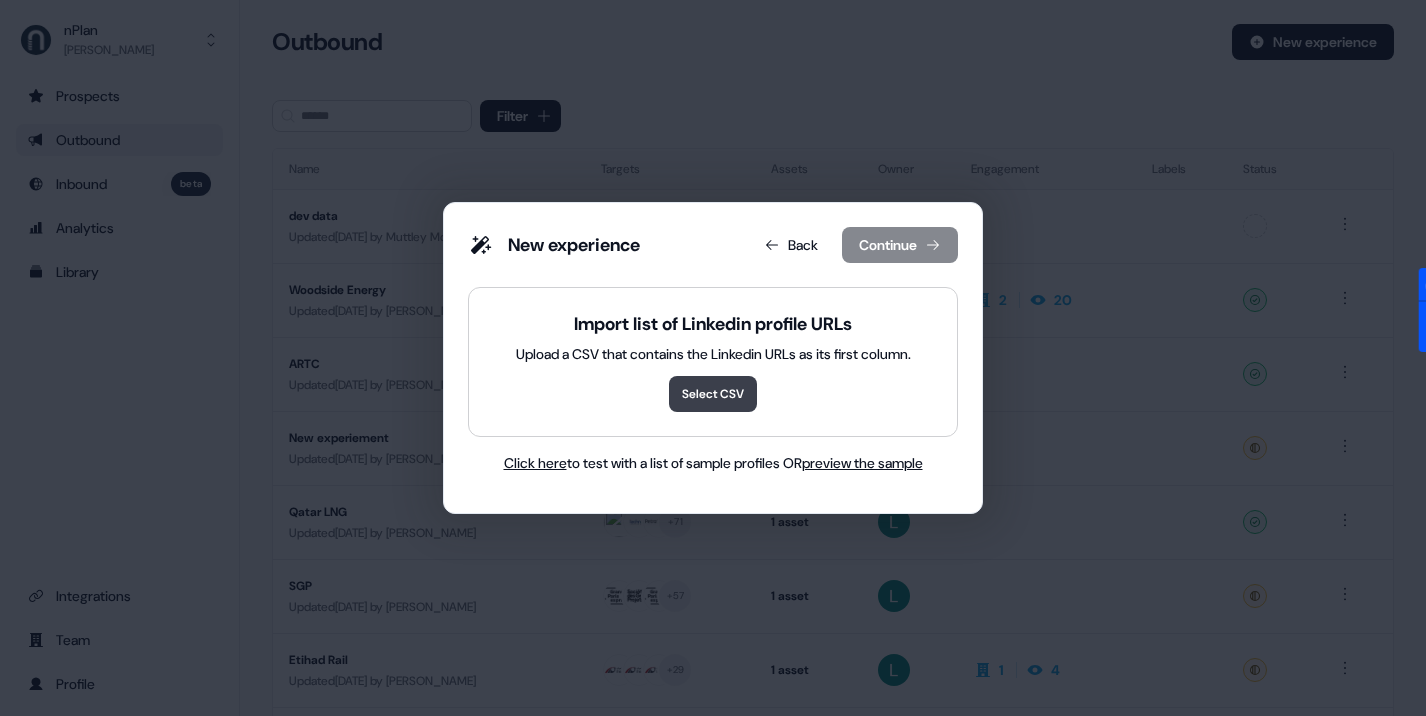 click on "Select CSV" at bounding box center (713, 394) 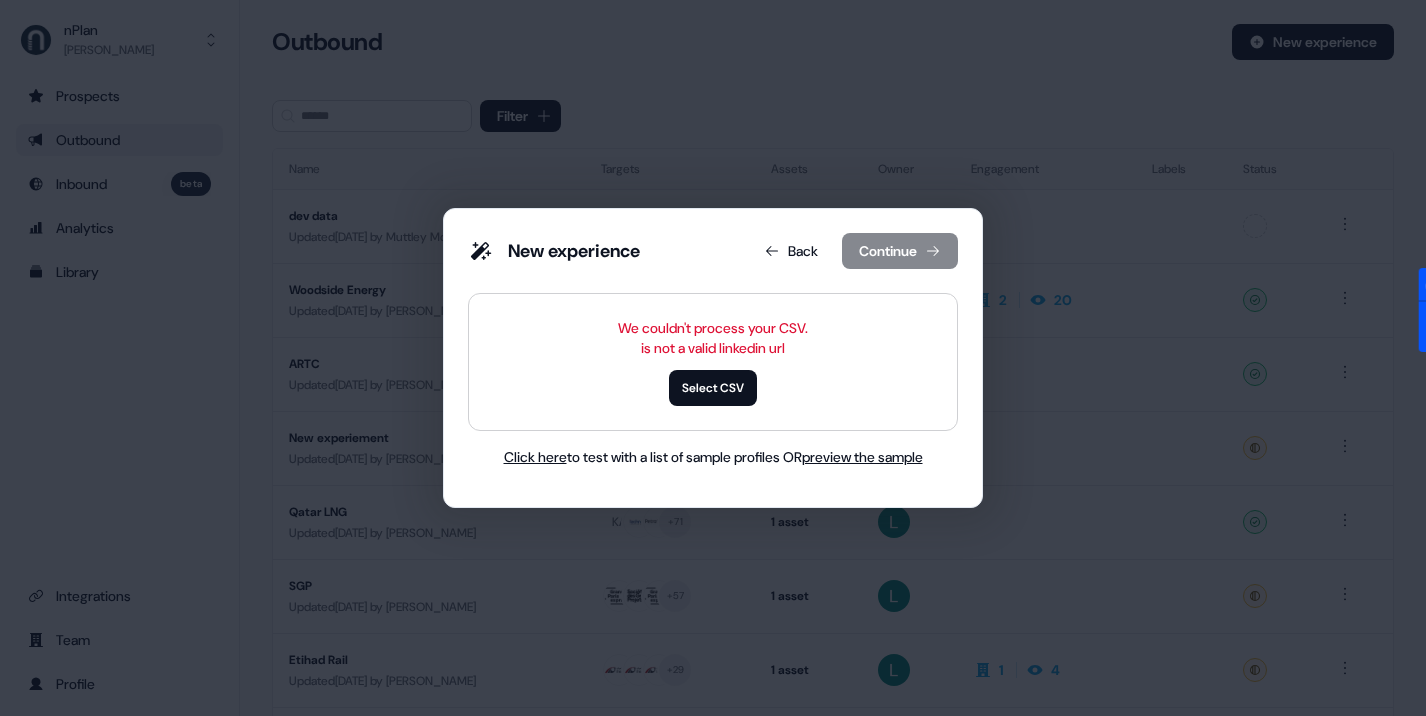 click on "Click here" at bounding box center (535, 457) 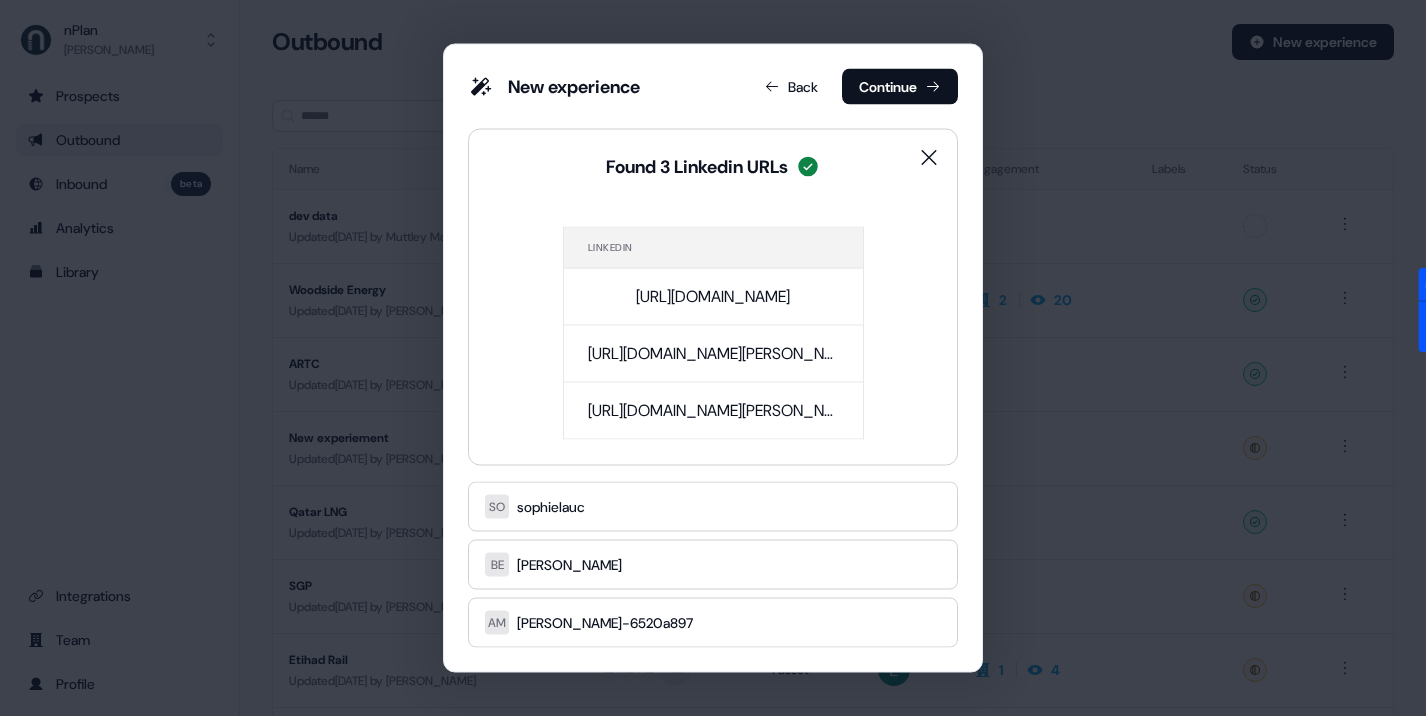 click on "[URL][DOMAIN_NAME]" at bounding box center [713, 296] 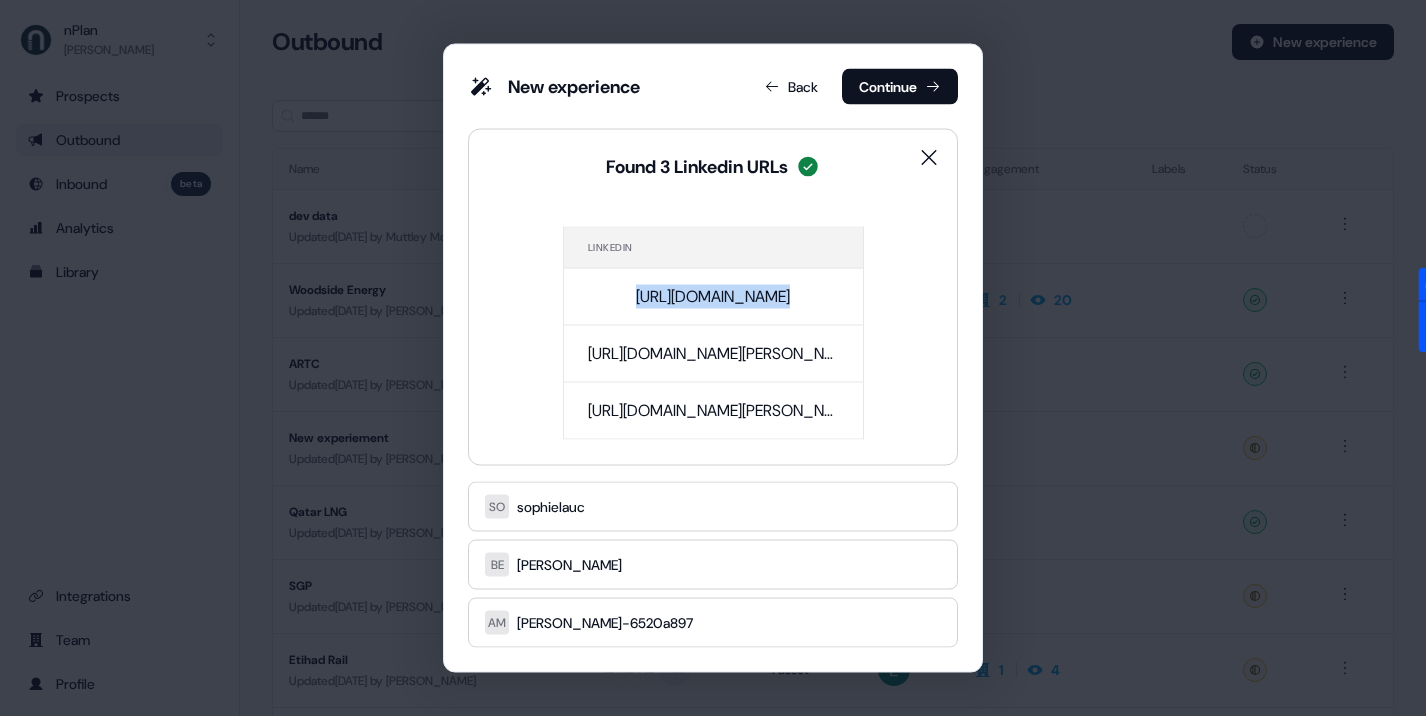 click on "[URL][DOMAIN_NAME]" at bounding box center [713, 296] 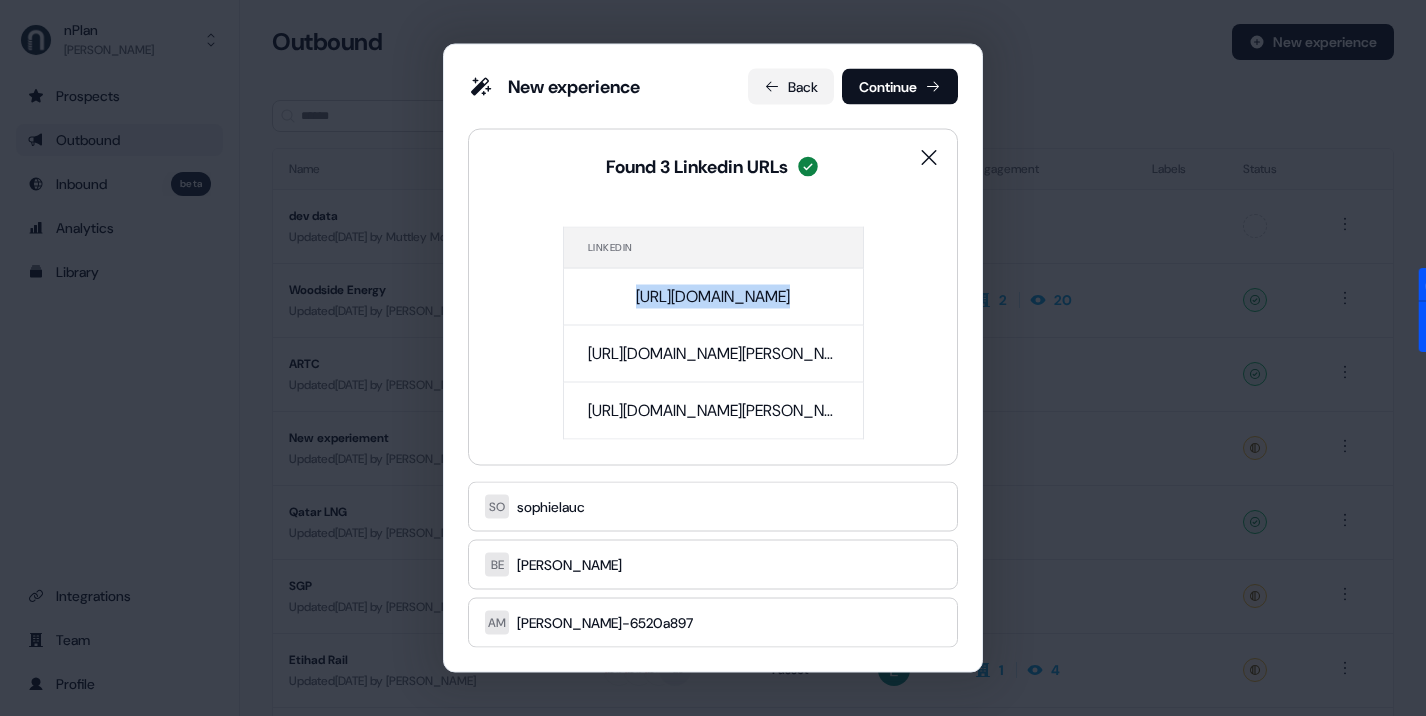 click on "Back" at bounding box center [791, 87] 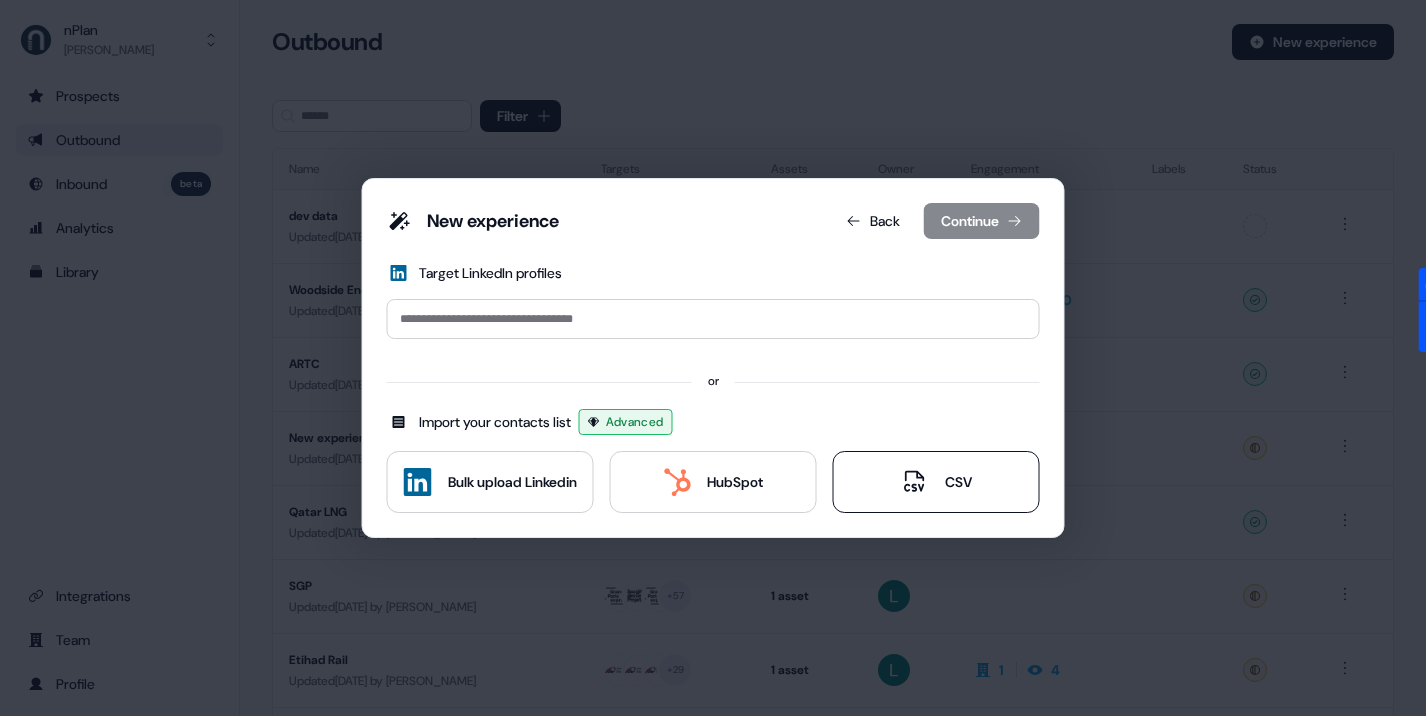 click on "CSV" at bounding box center [936, 482] 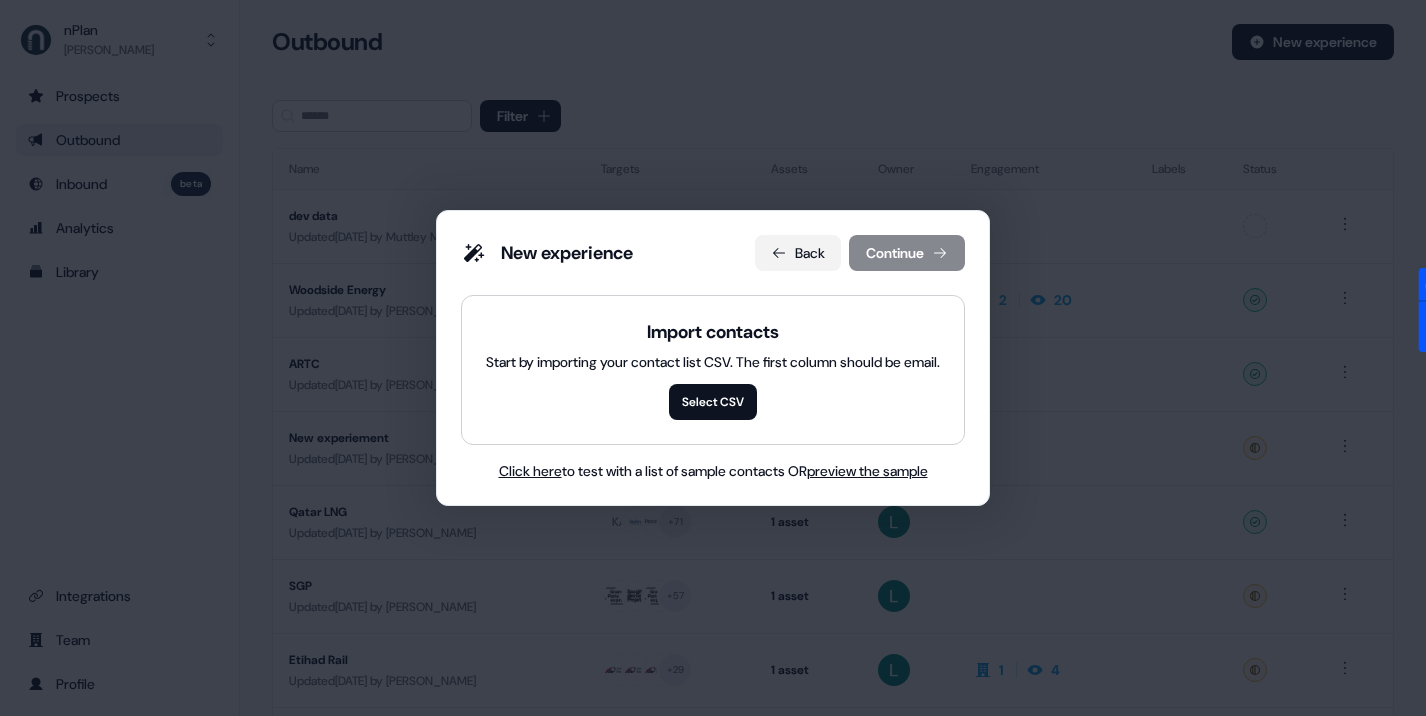 click on "Back" at bounding box center (798, 253) 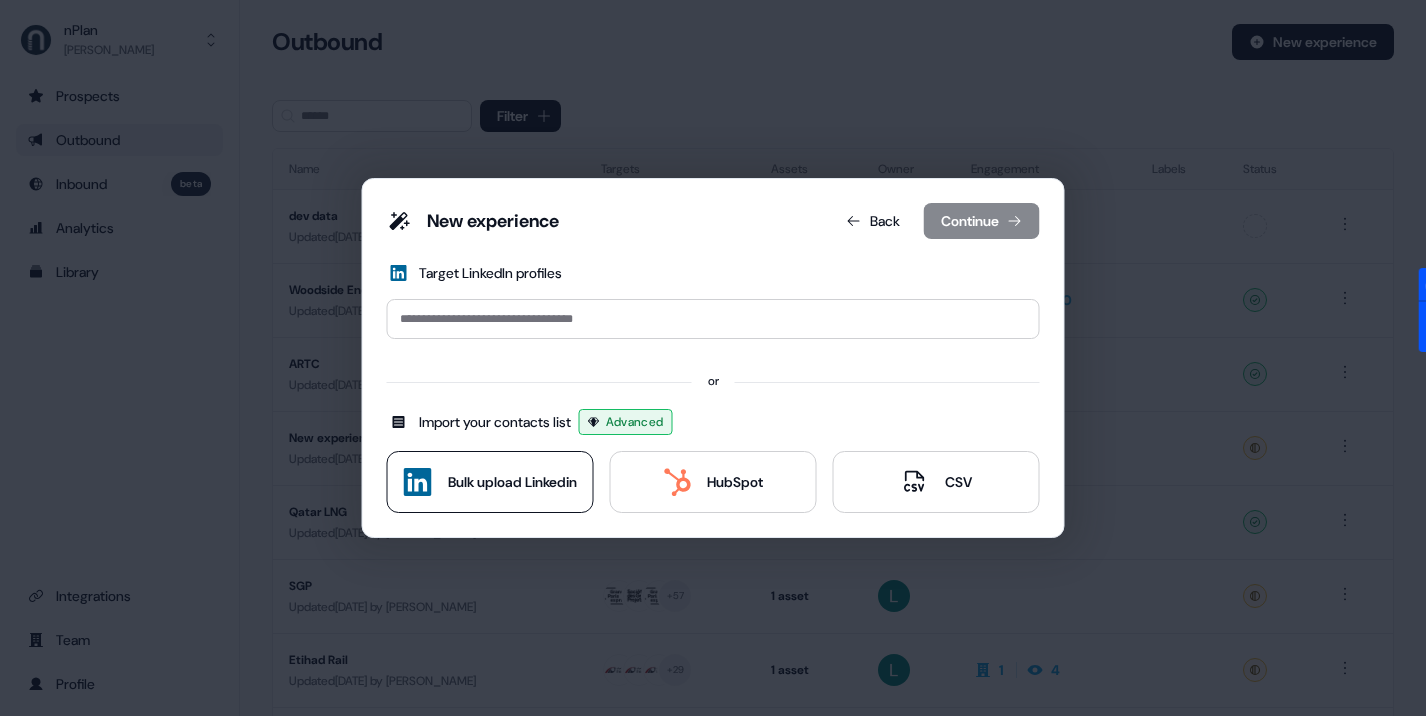 click on "Bulk upload Linkedin" at bounding box center (512, 482) 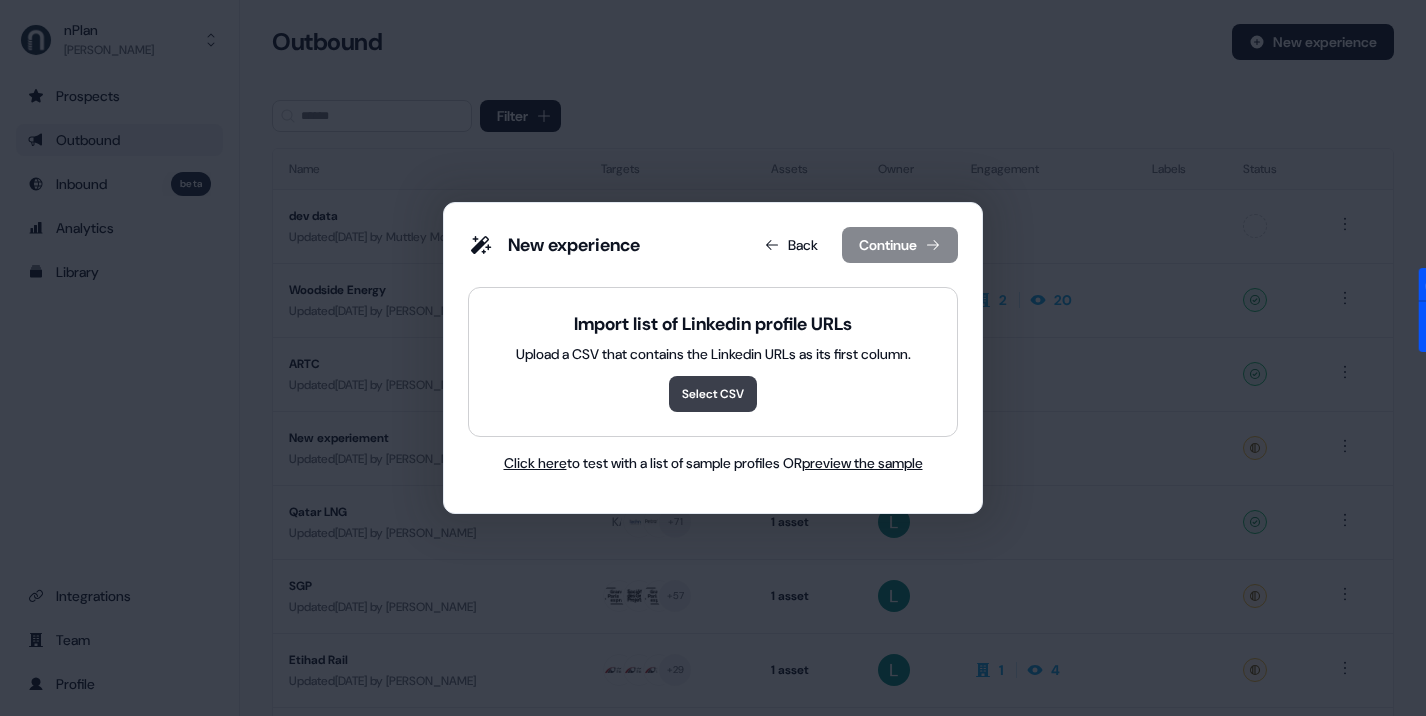 click on "Select CSV" at bounding box center (713, 394) 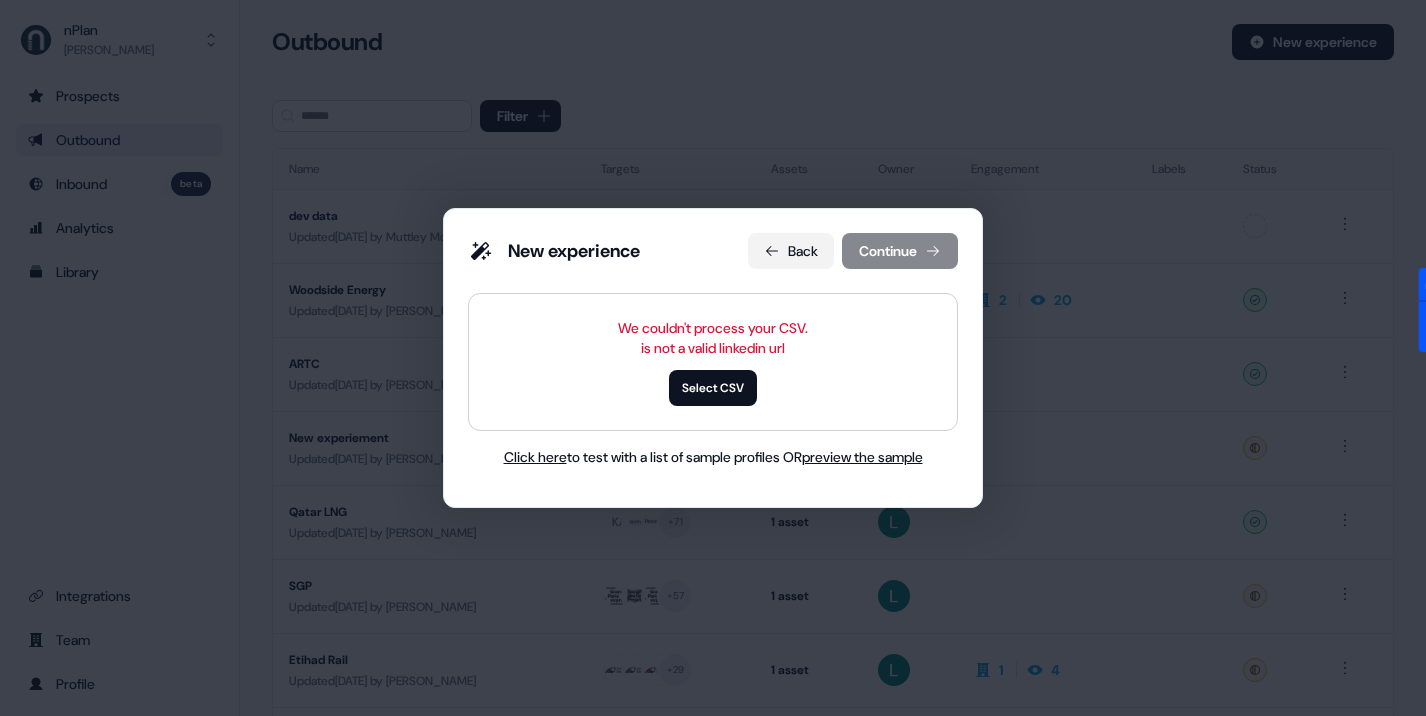click on "Back" at bounding box center [791, 251] 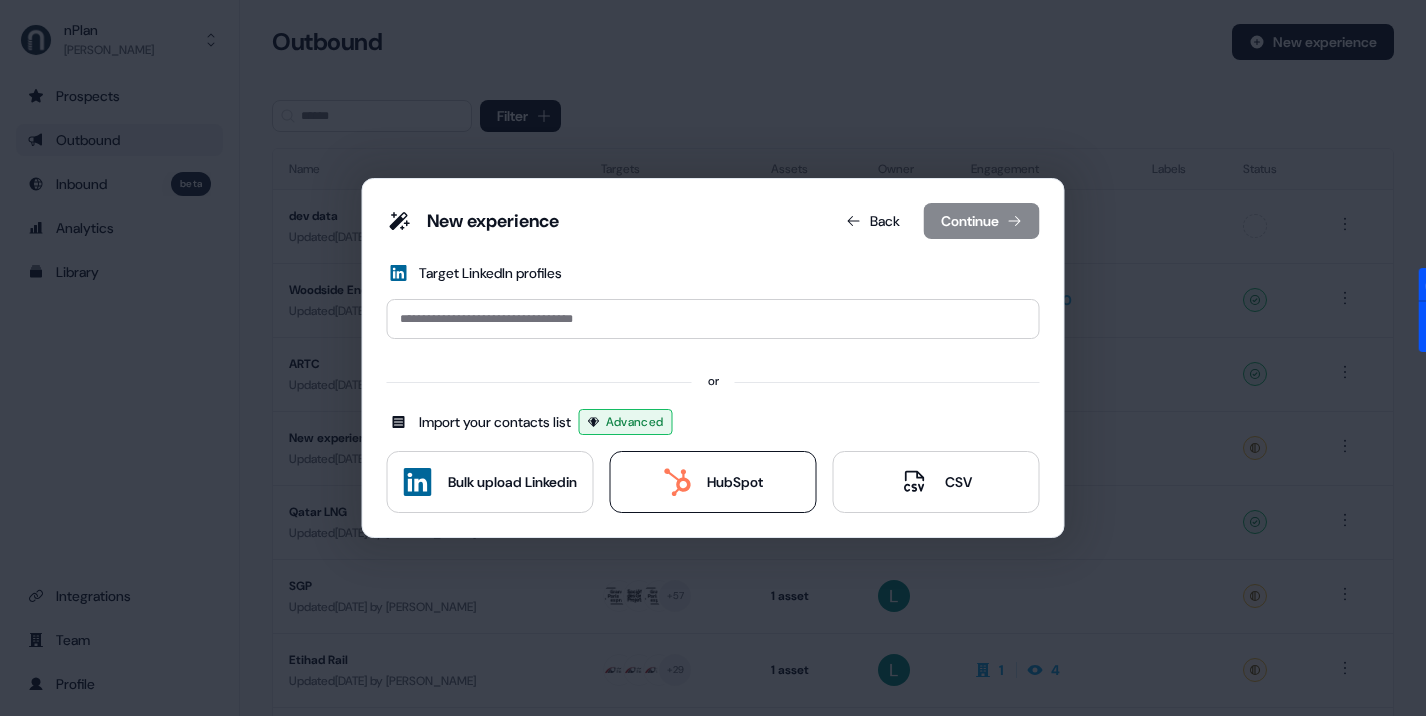 click on "HubSpot" at bounding box center (735, 482) 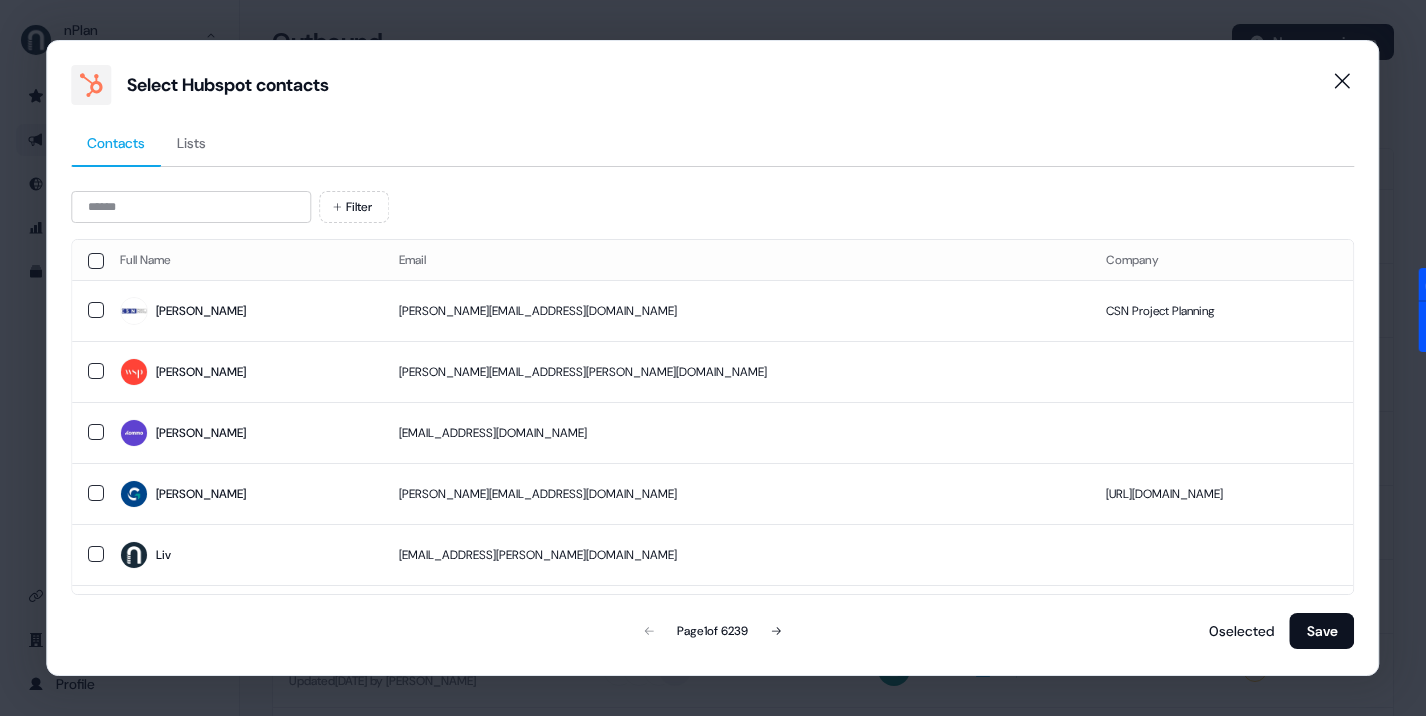 click on "Lists" at bounding box center (191, 143) 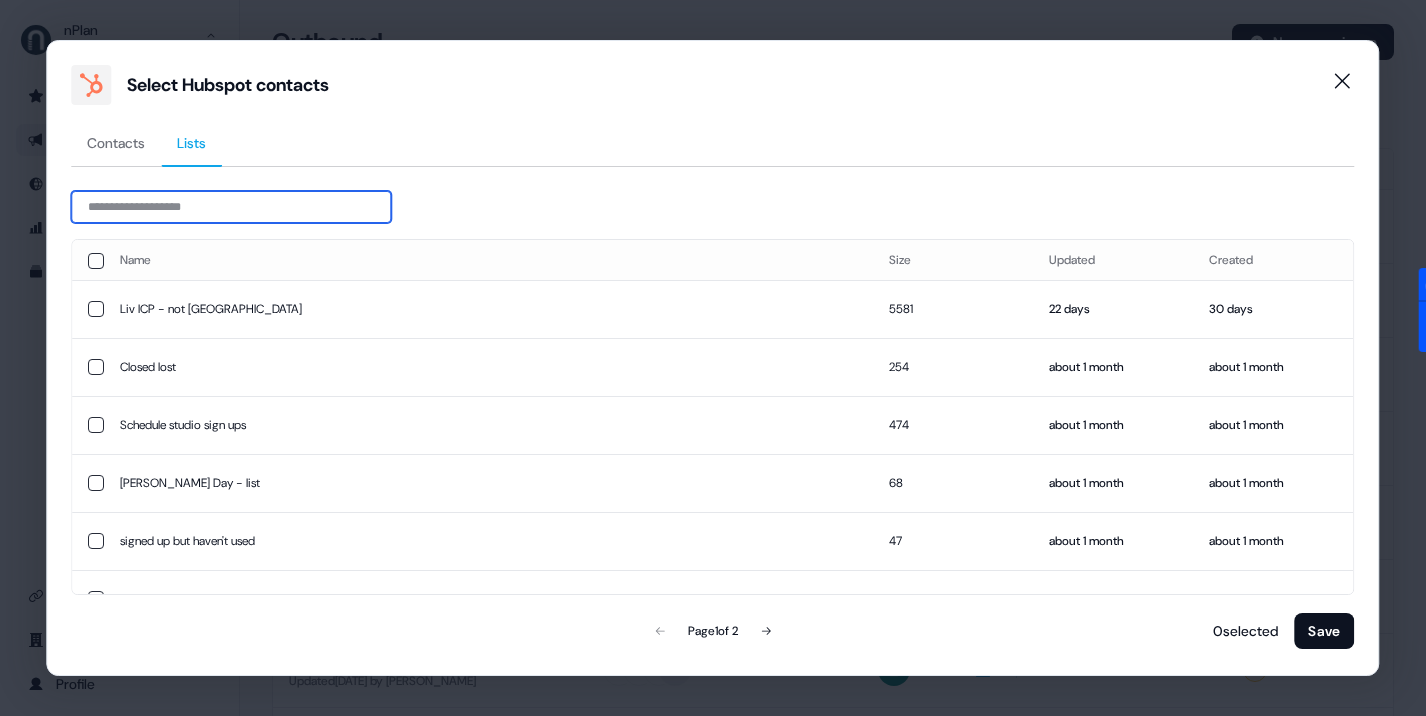 click at bounding box center (231, 207) 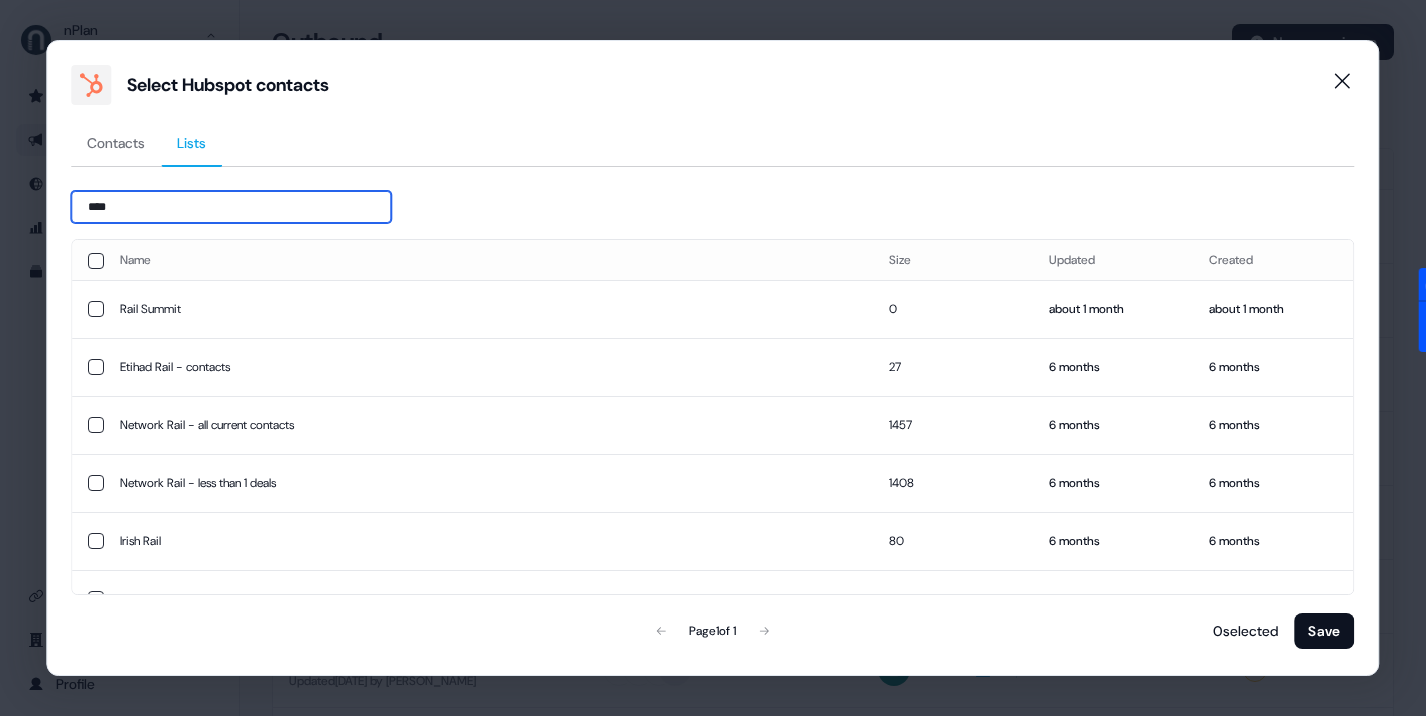 type on "****" 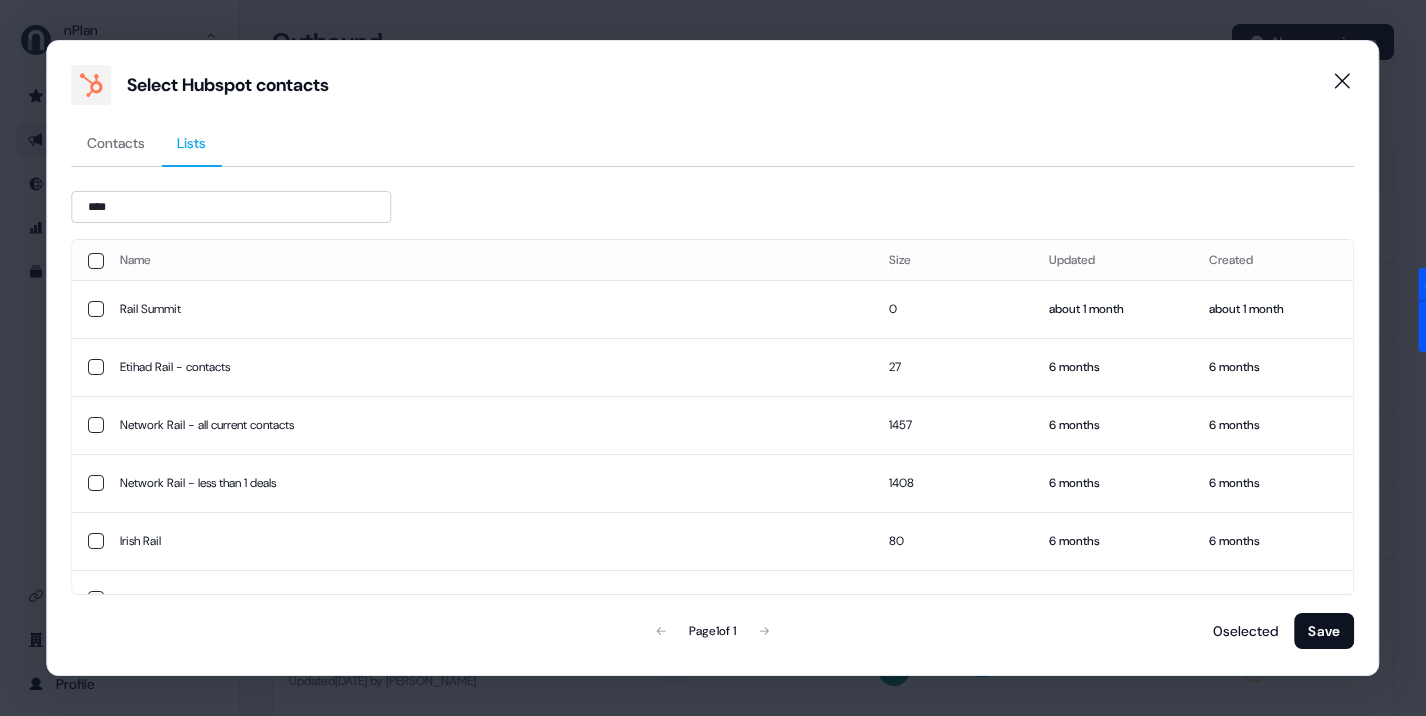 click on "**** Name Size Updated Created Rail Summit 0 about 1 month about 1 month Etihad Rail - contacts 27 6 months 6 months Network Rail - all current contacts 1457 6 months 6 months Network Rail - less than 1 deals 1408 6 months 6 months Irish Rail 80 6 months 6 months Muttley North American Rail leads mass email 2024 710 9 months 9 months Rail list TRU webinar 1162 9 months 9 months final list - rail 212 10 months 10 months rail - list.csv 220 10 months 10 months list - rail 155 10 months 10 months Rail PMO 118 about 1 year about 2 years Canberra Light Rail contacts.xlsx 38 about 1 year over 2 years Rail - Portfolio BAM follow up targets - MAX (original OKR2) 118 about 1 year almost 2 years Lily Uploads - Master - Rail Baltica.csv 32 about 1 year over 1 year Rail Initiative Sequence - No Network Rail 89 about 1 year over 1 year Page  1  of 1 0  selected Save" at bounding box center (712, 421) 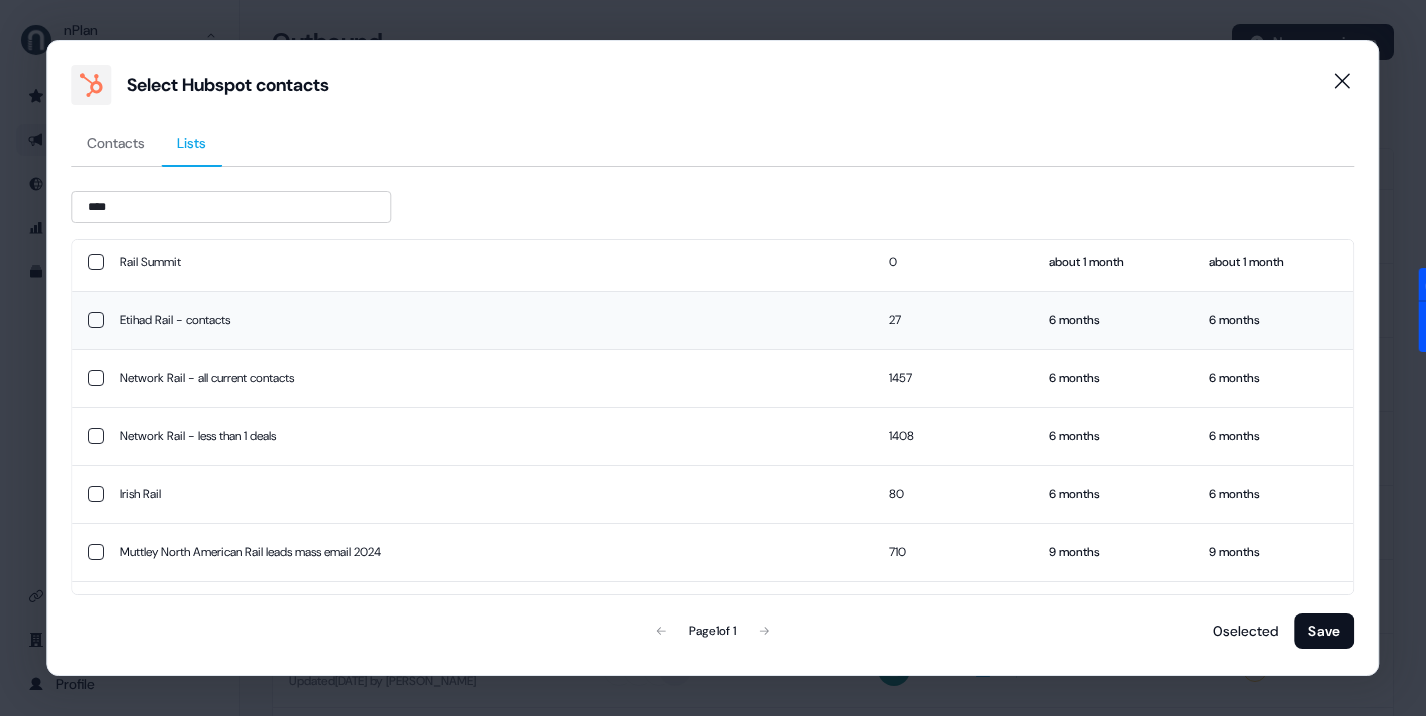 scroll, scrollTop: 58, scrollLeft: 0, axis: vertical 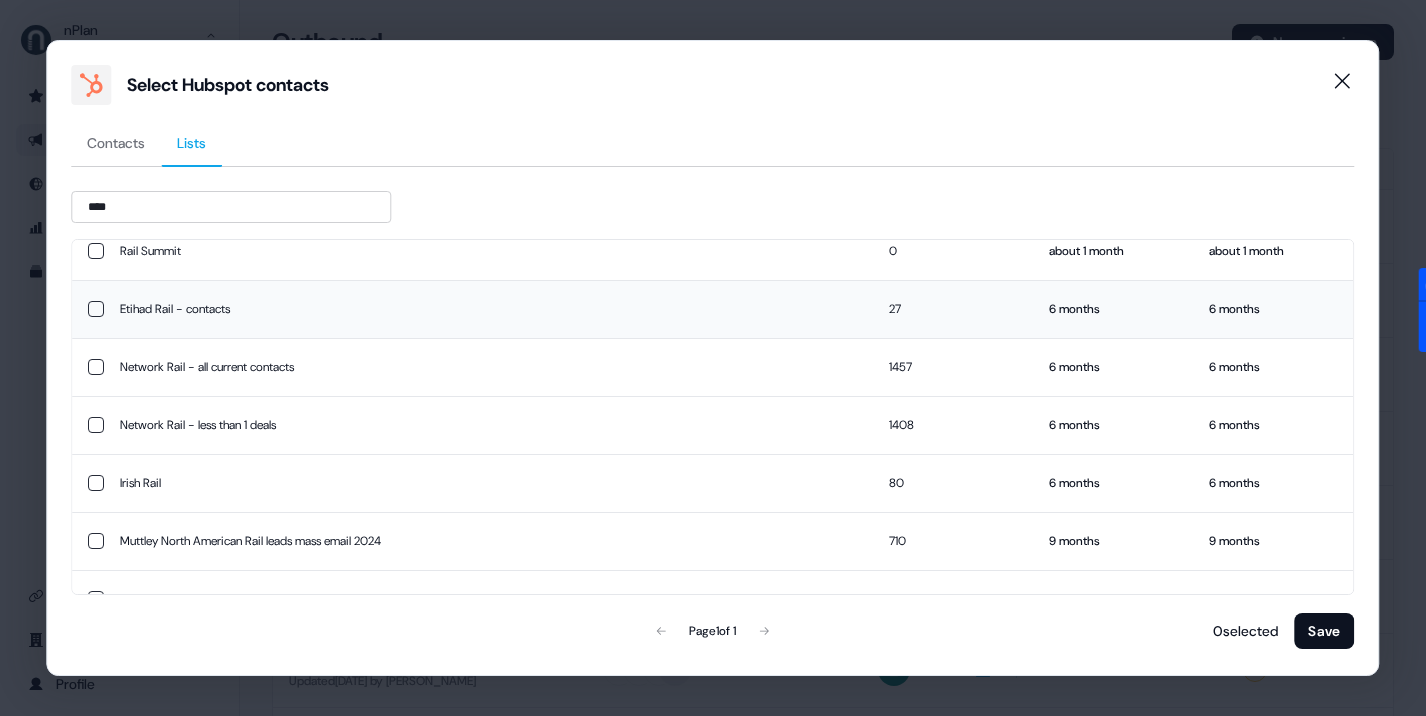 click on "Etihad Rail - contacts" at bounding box center (488, 309) 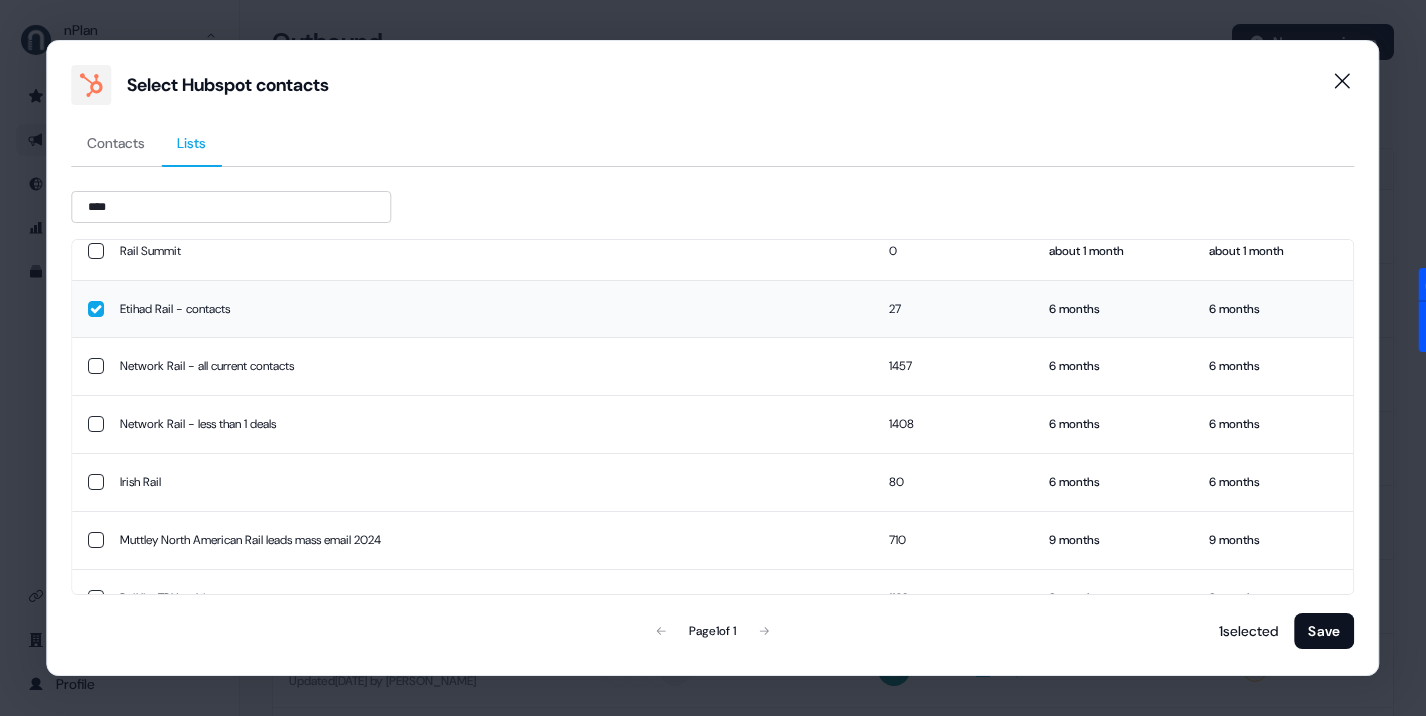 click on "Etihad Rail - contacts" at bounding box center (488, 308) 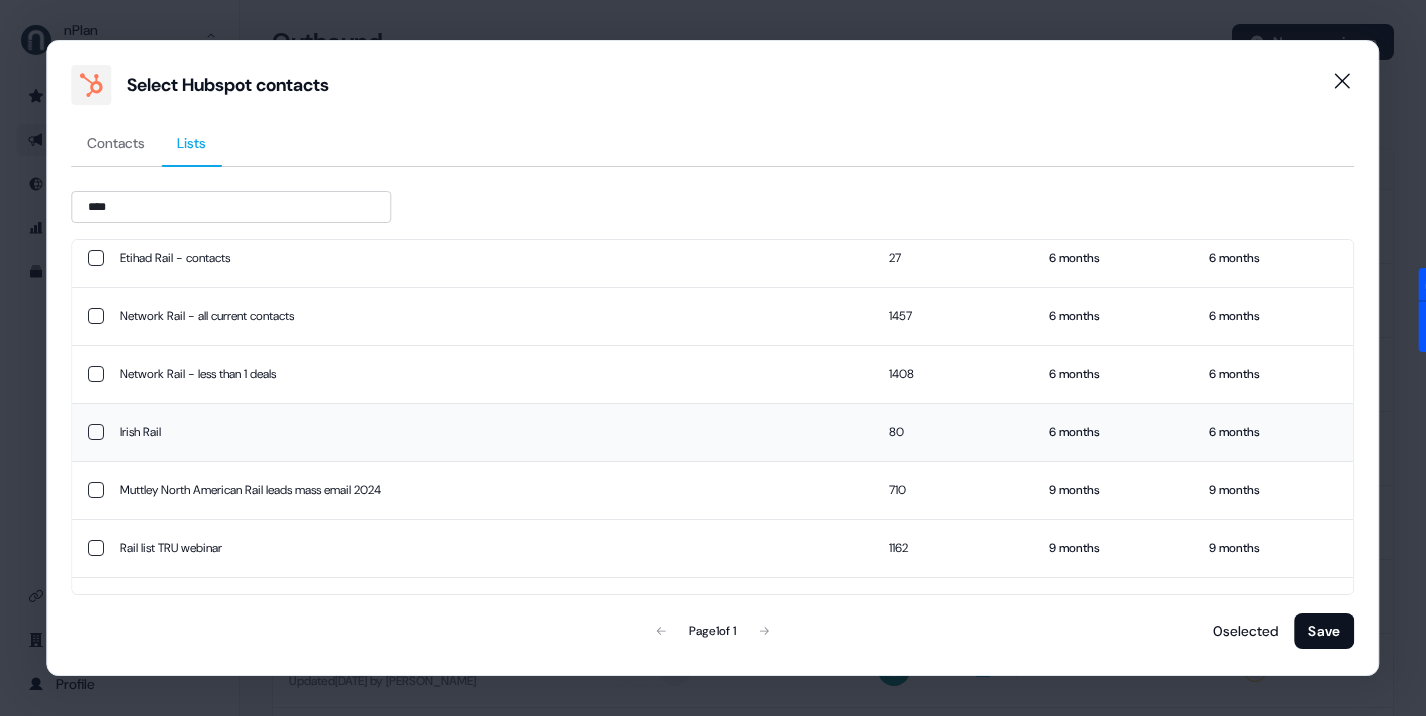 scroll, scrollTop: 127, scrollLeft: 0, axis: vertical 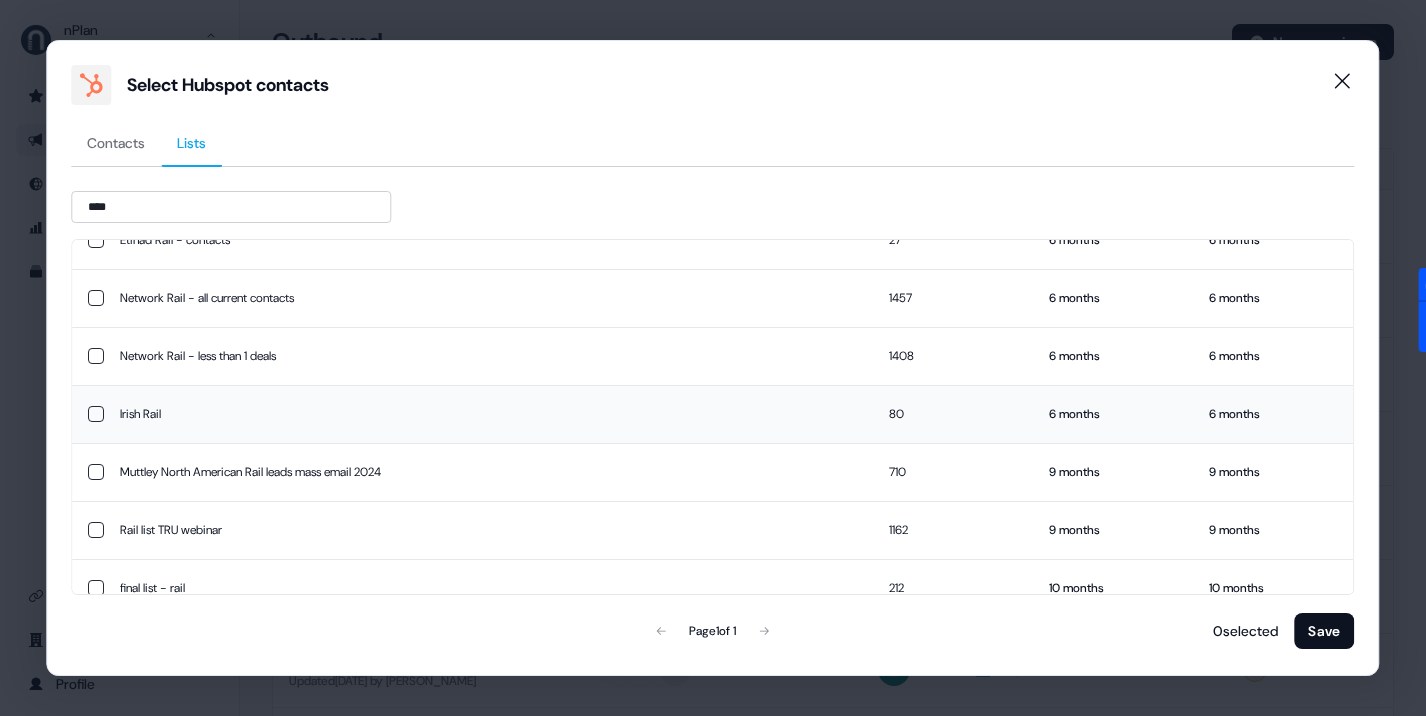 click on "Irish Rail" at bounding box center [488, 414] 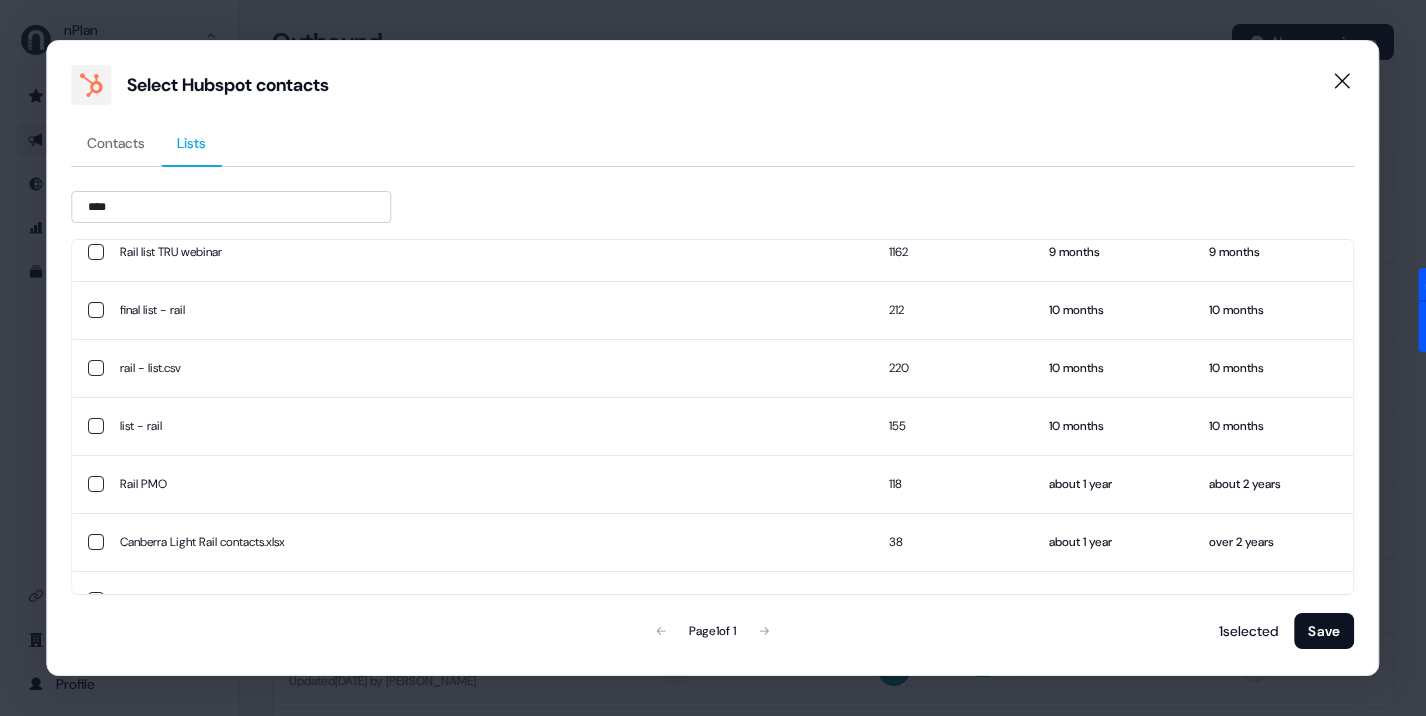 scroll, scrollTop: 547, scrollLeft: 0, axis: vertical 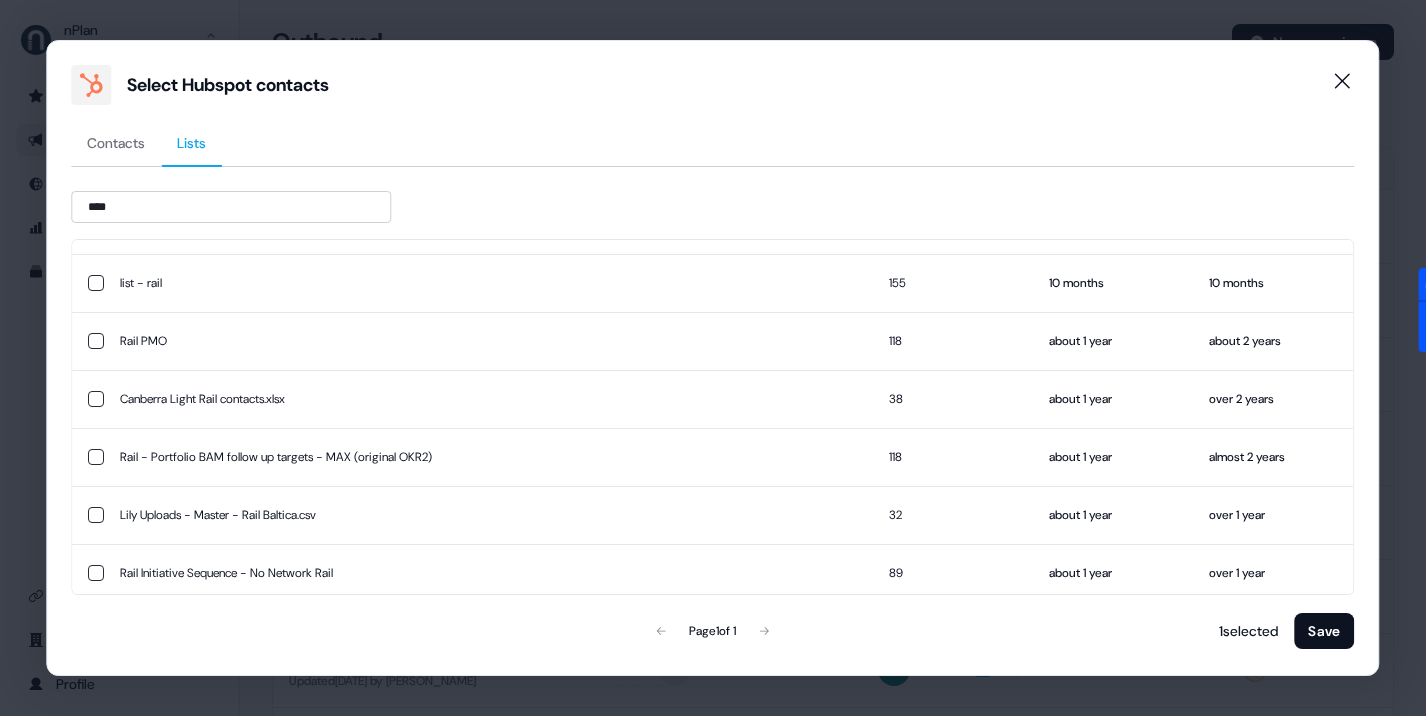 click on "Save" at bounding box center [1324, 631] 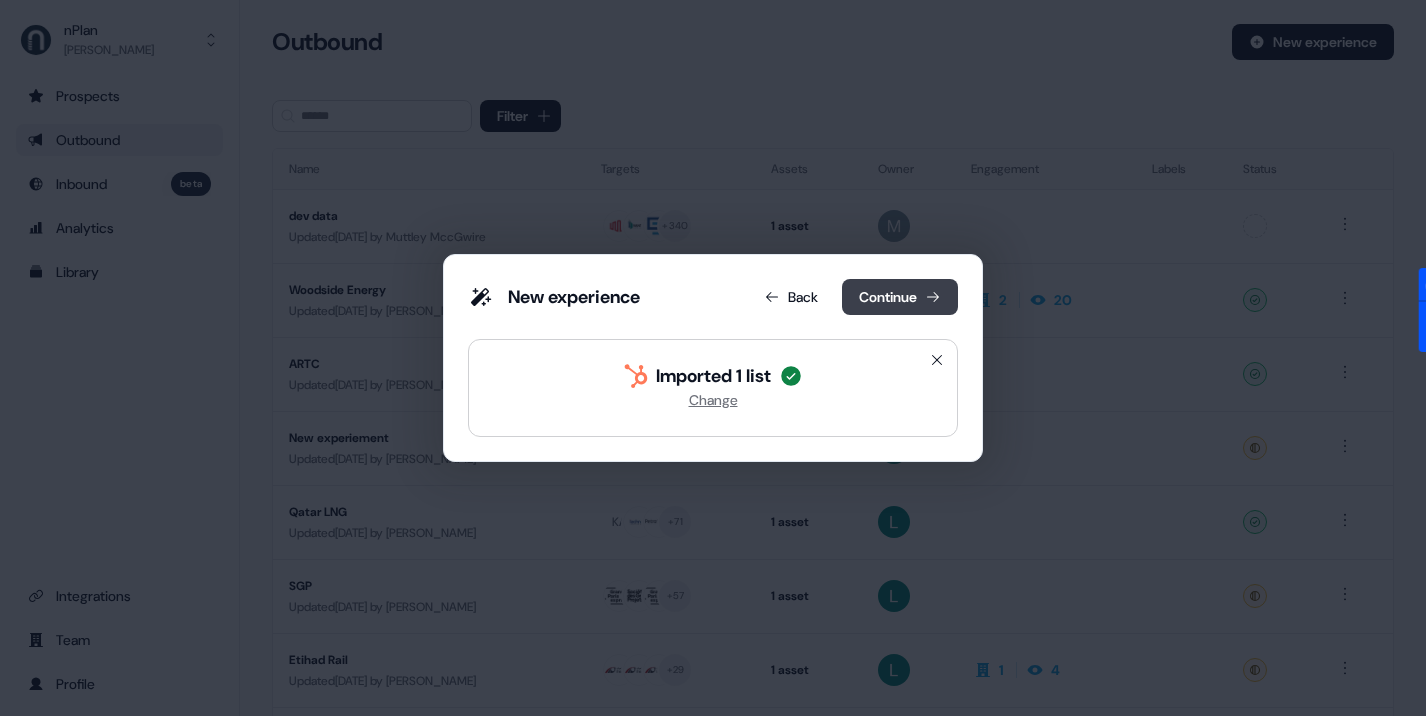 click on "Continue" at bounding box center [900, 297] 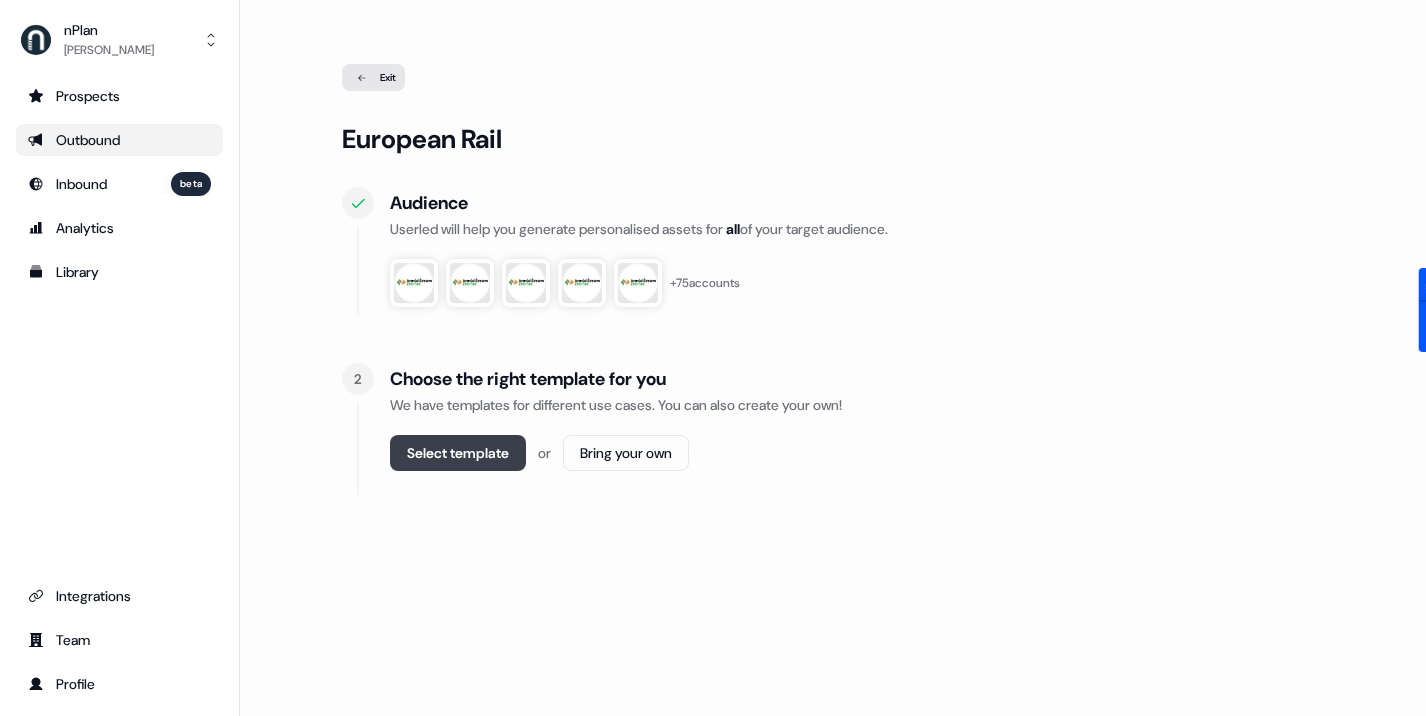 click on "Select template" at bounding box center [458, 453] 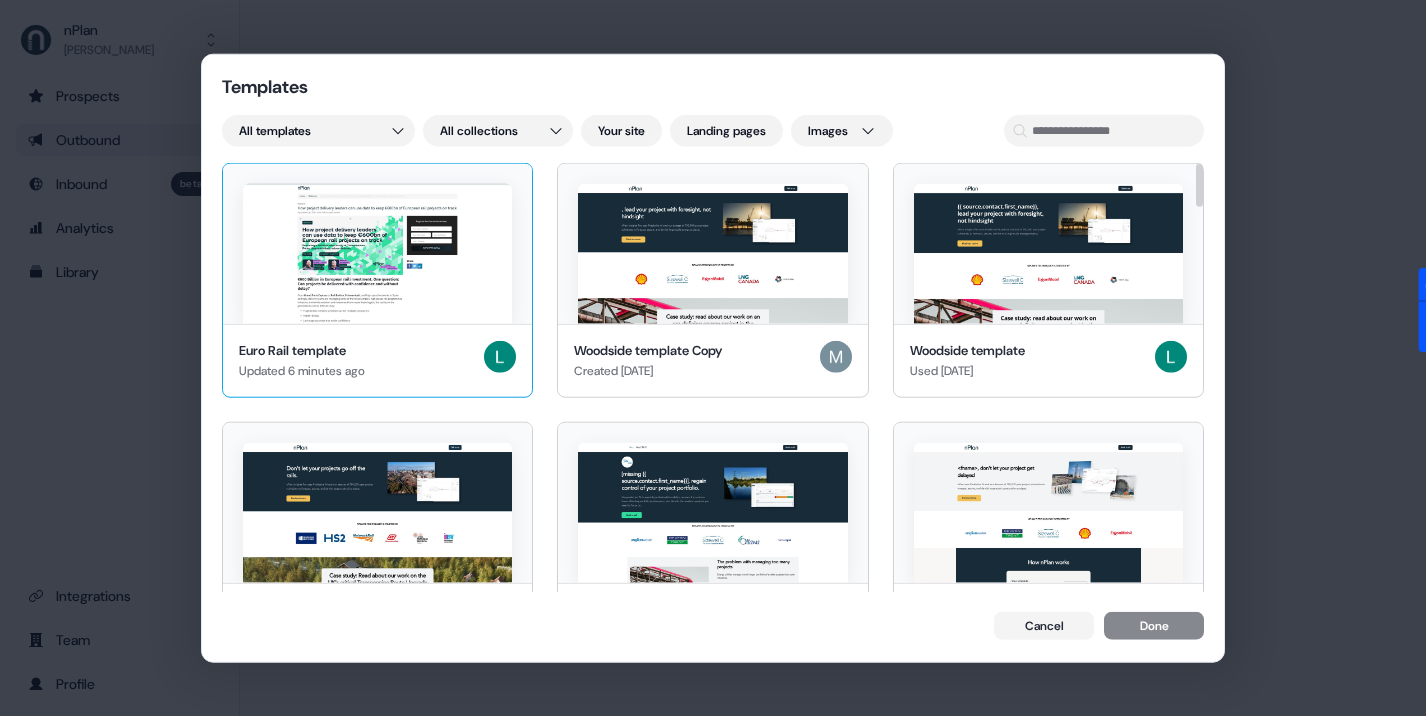 click at bounding box center [377, 254] 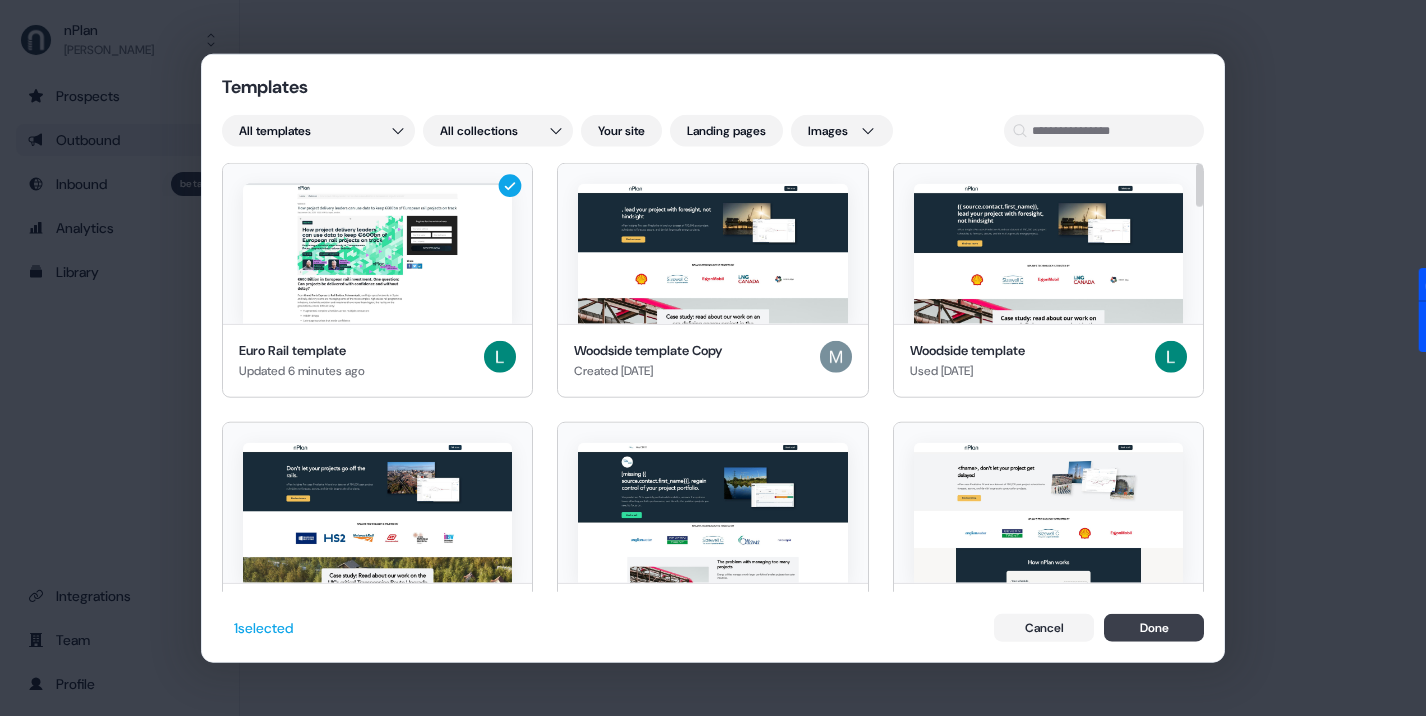 click on "Done" at bounding box center [1154, 627] 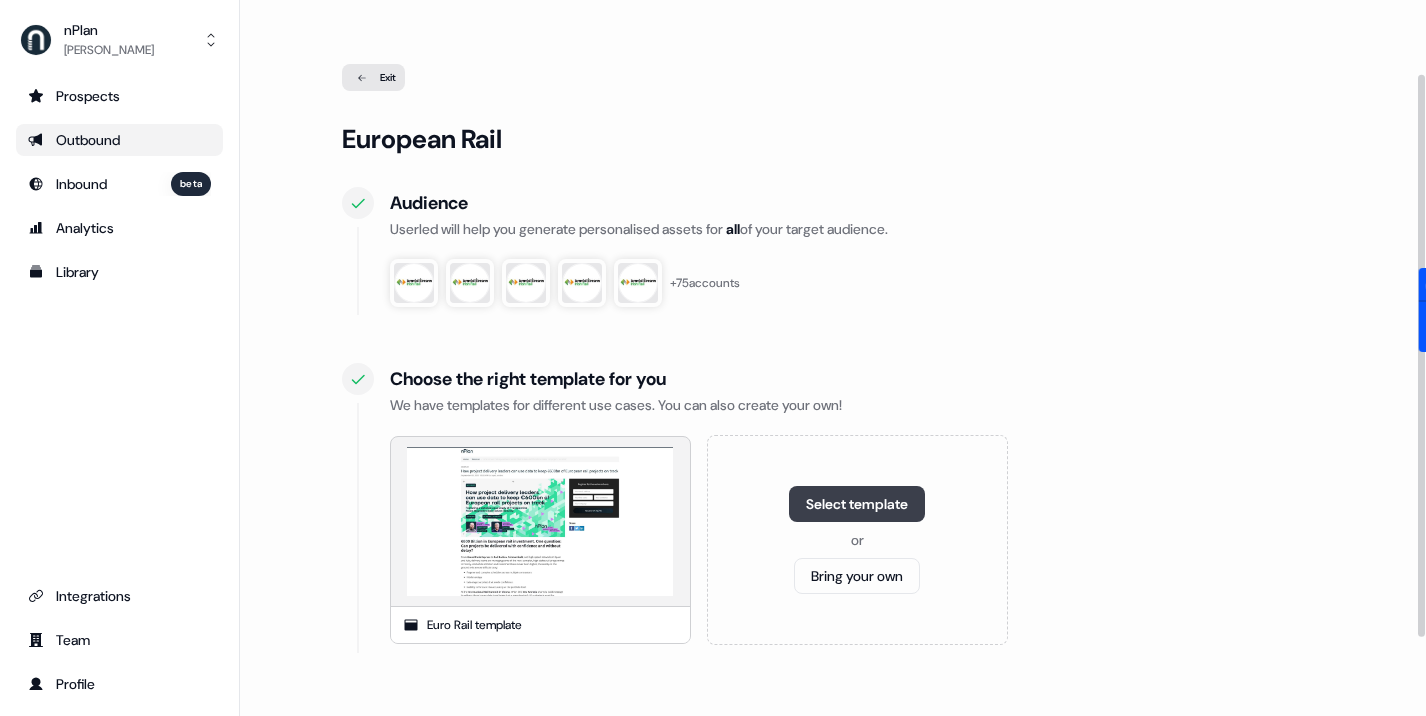 scroll, scrollTop: 193, scrollLeft: 0, axis: vertical 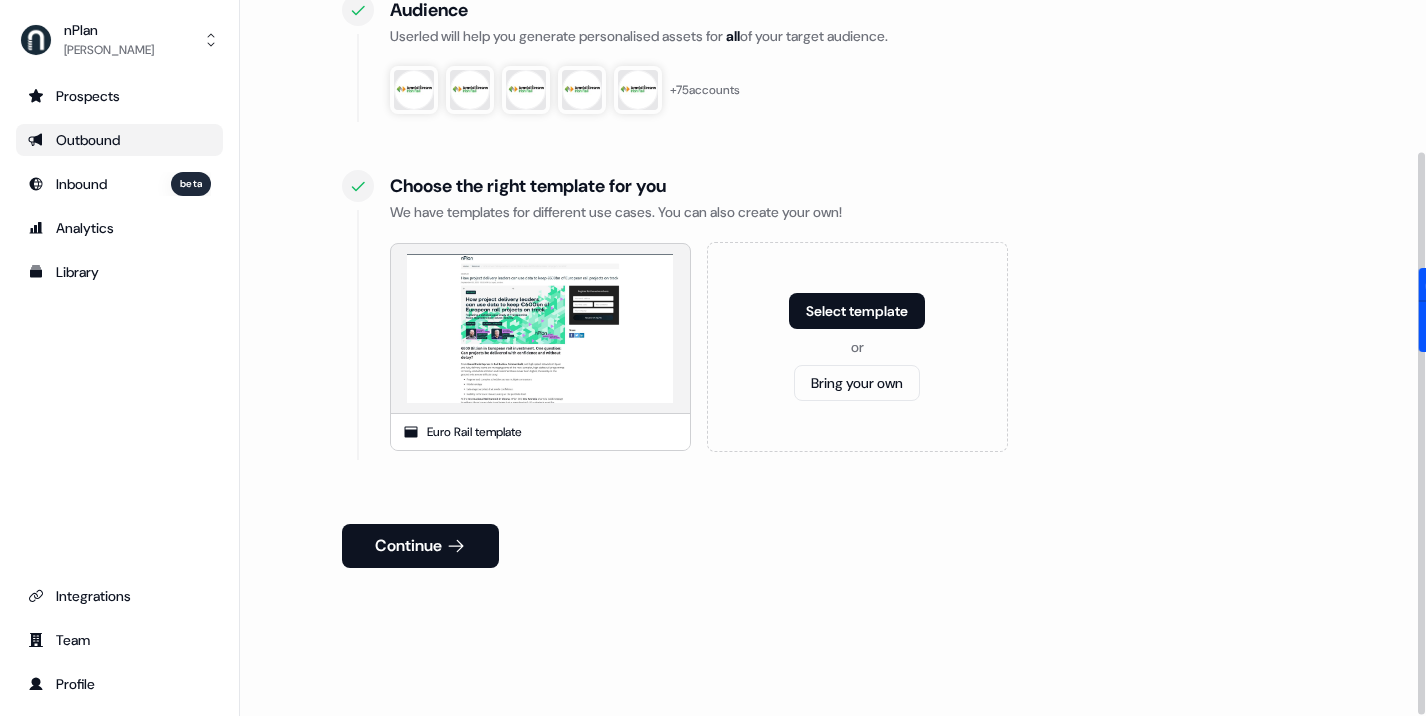 drag, startPoint x: 447, startPoint y: 536, endPoint x: 626, endPoint y: 492, distance: 184.3285 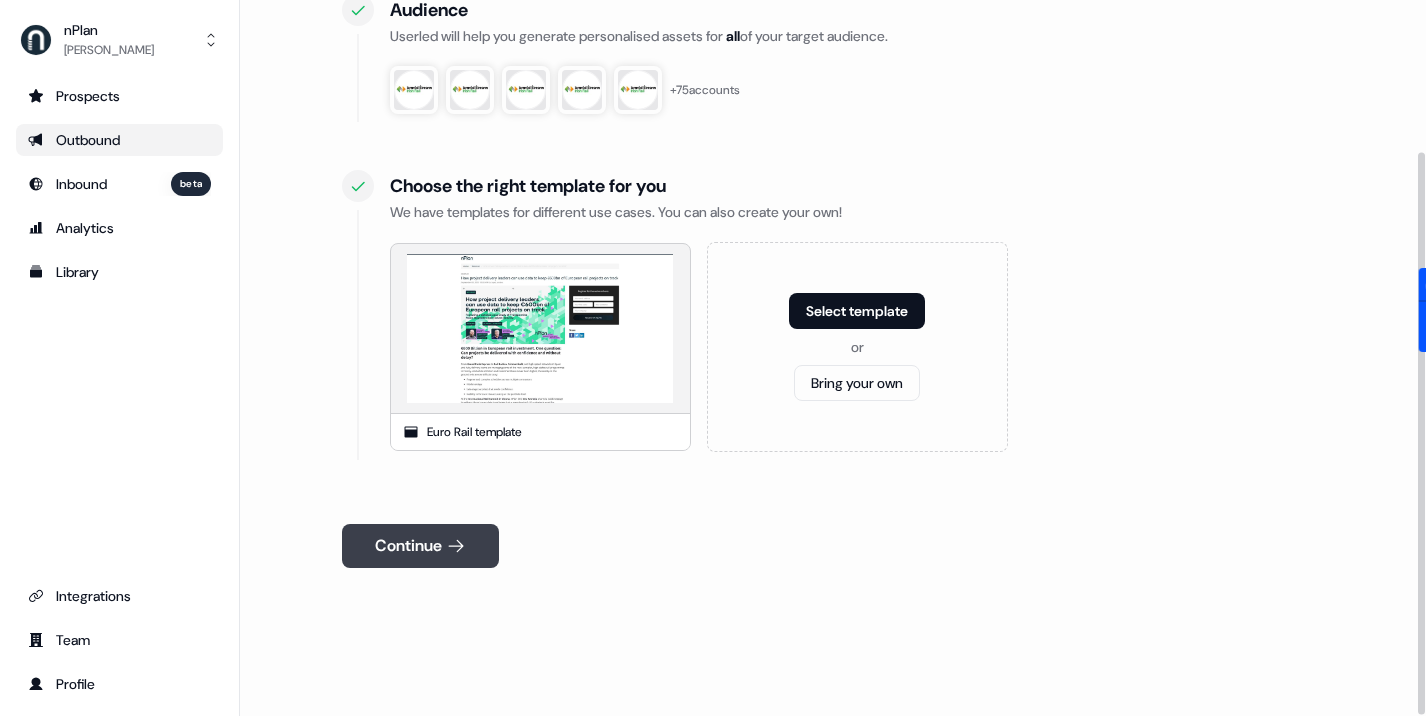 click 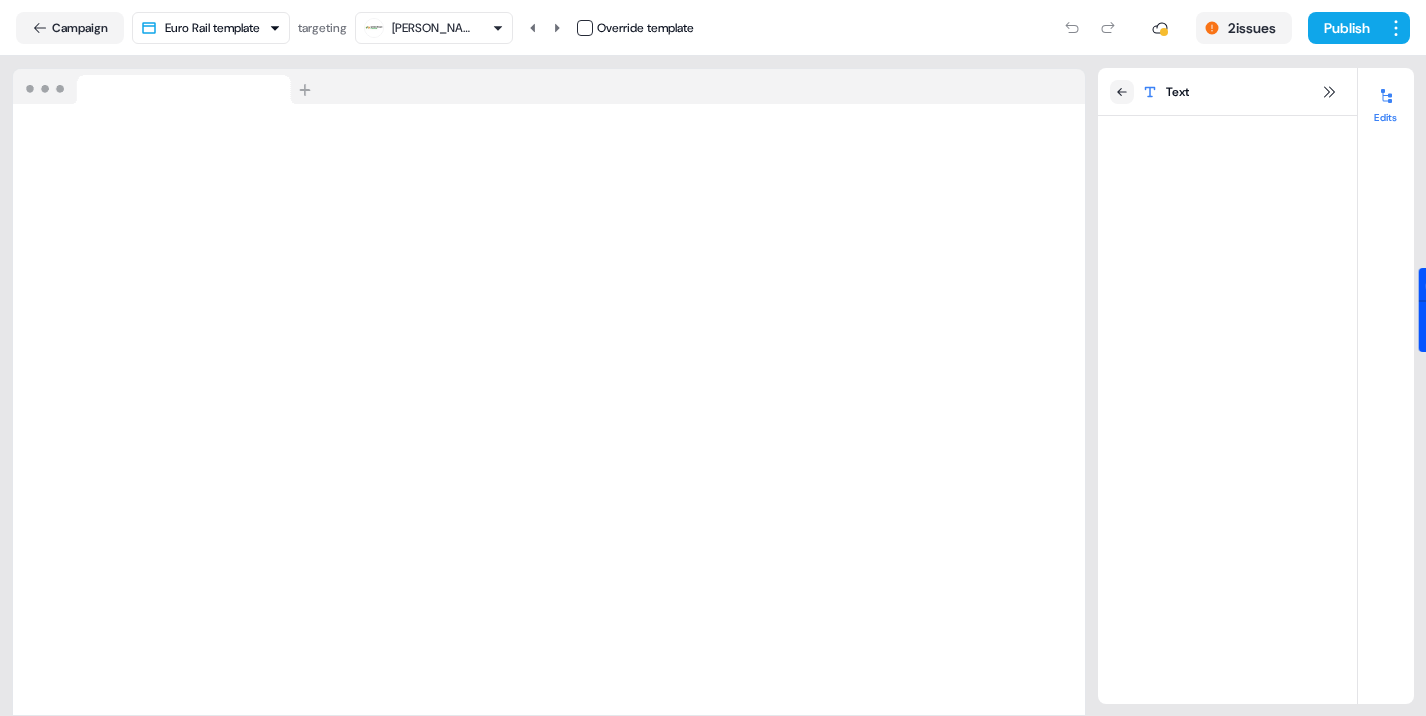drag, startPoint x: 1203, startPoint y: 180, endPoint x: 1089, endPoint y: 171, distance: 114.35471 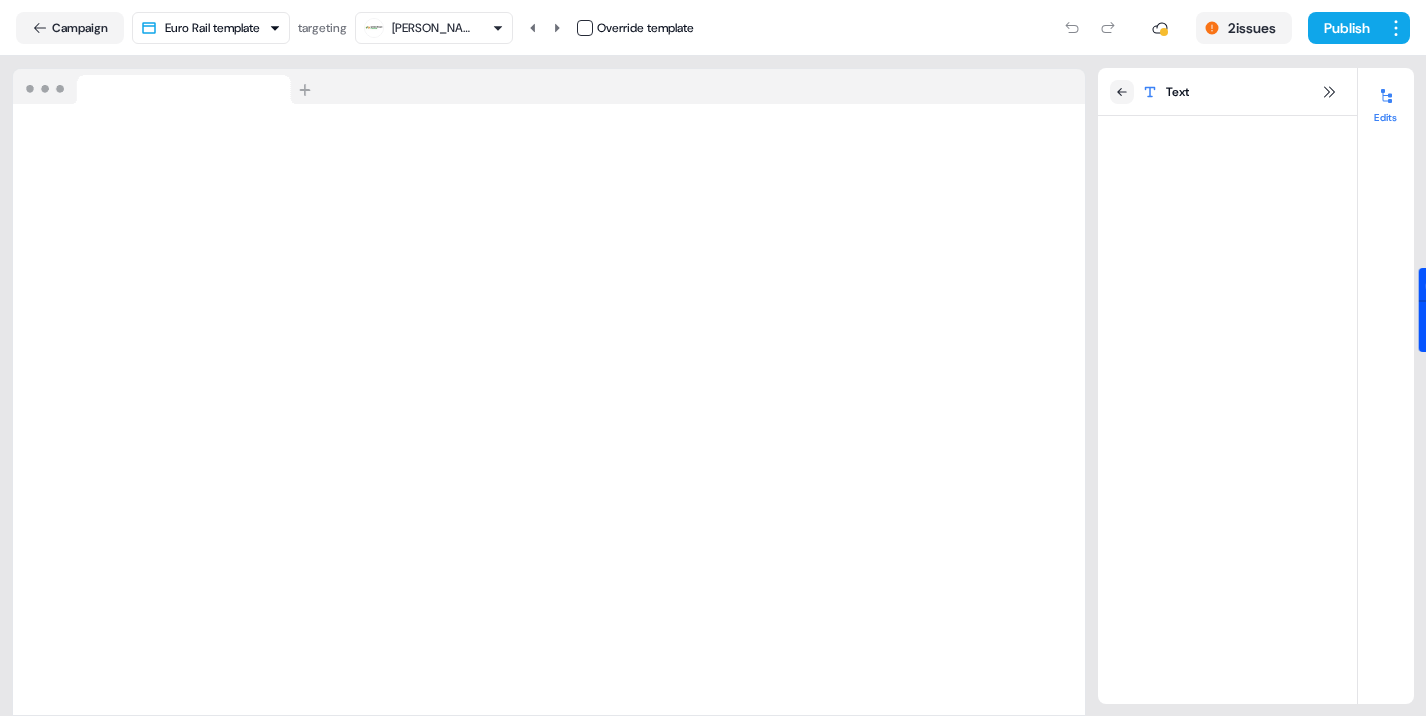 click on "**********" at bounding box center [713, 386] 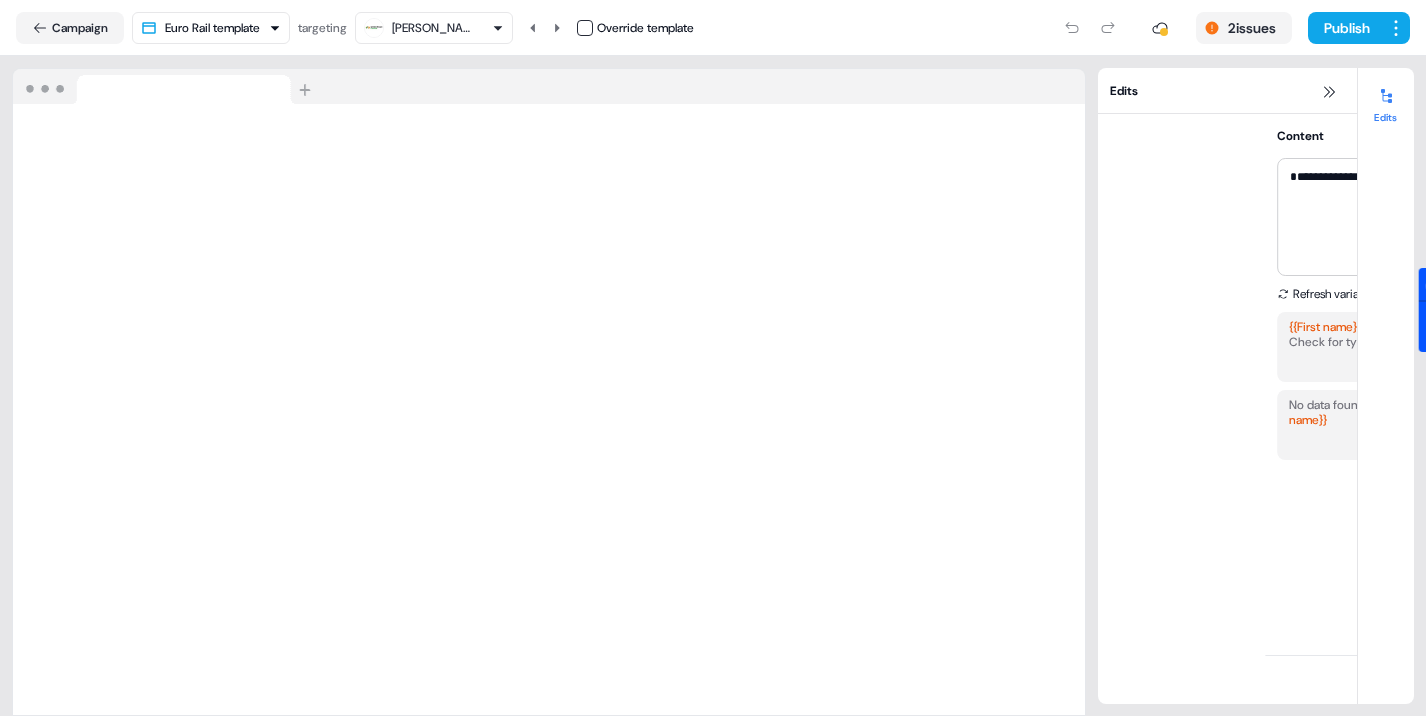 scroll, scrollTop: 0, scrollLeft: 0, axis: both 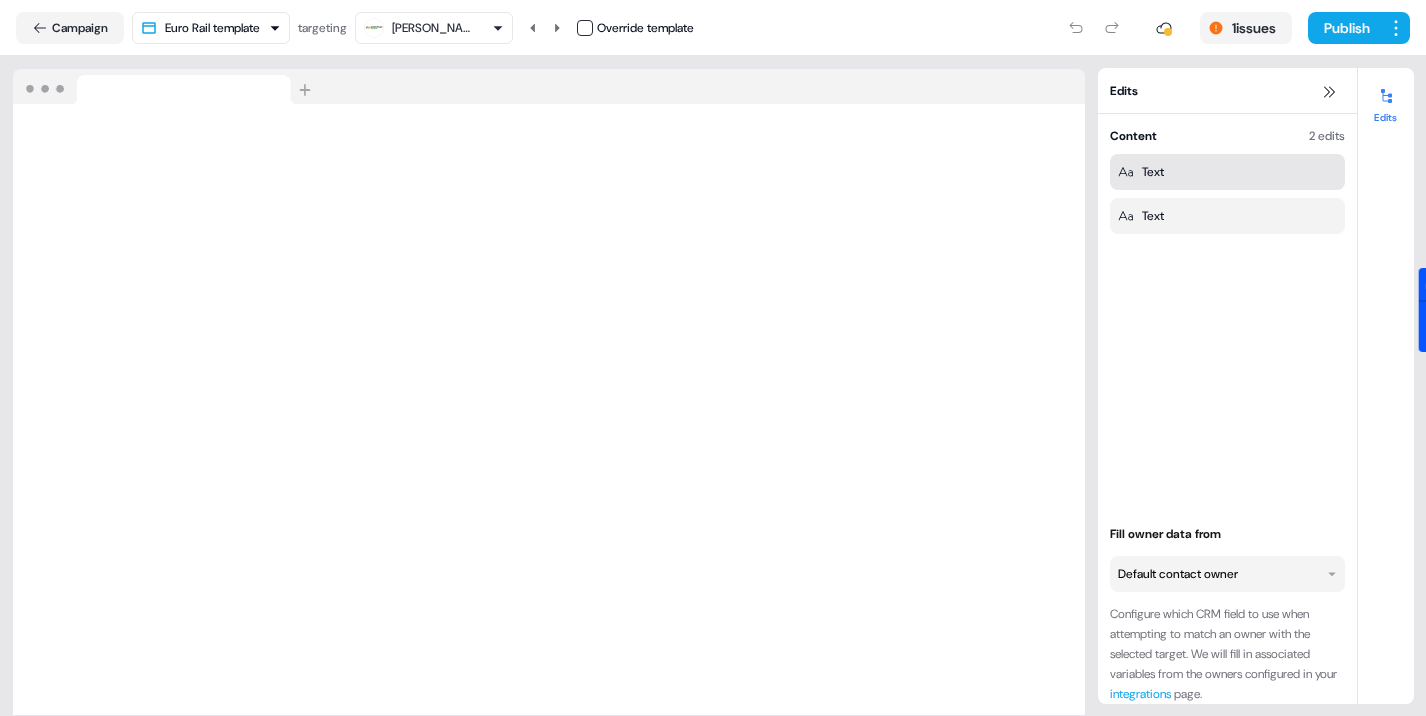 click on "Text" at bounding box center (1227, 172) 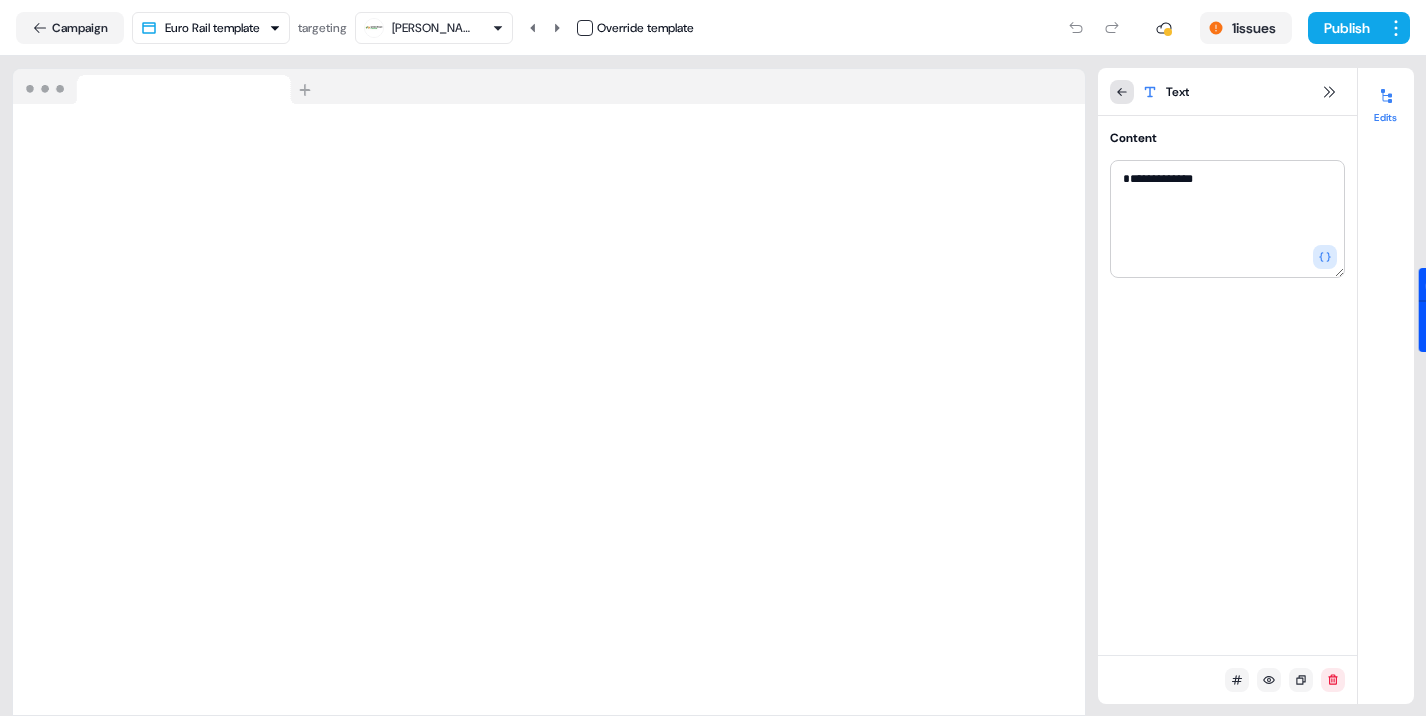 click at bounding box center (1122, 92) 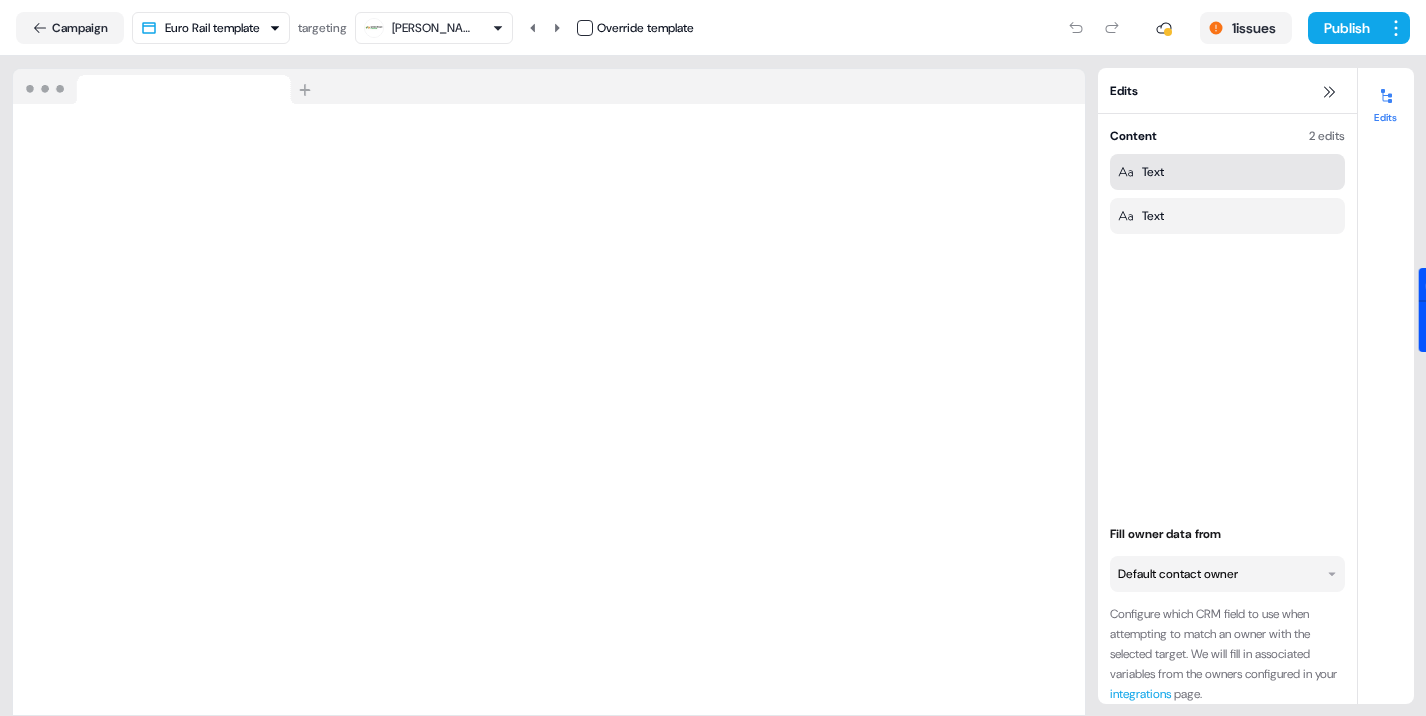 click on "Text" at bounding box center (1153, 172) 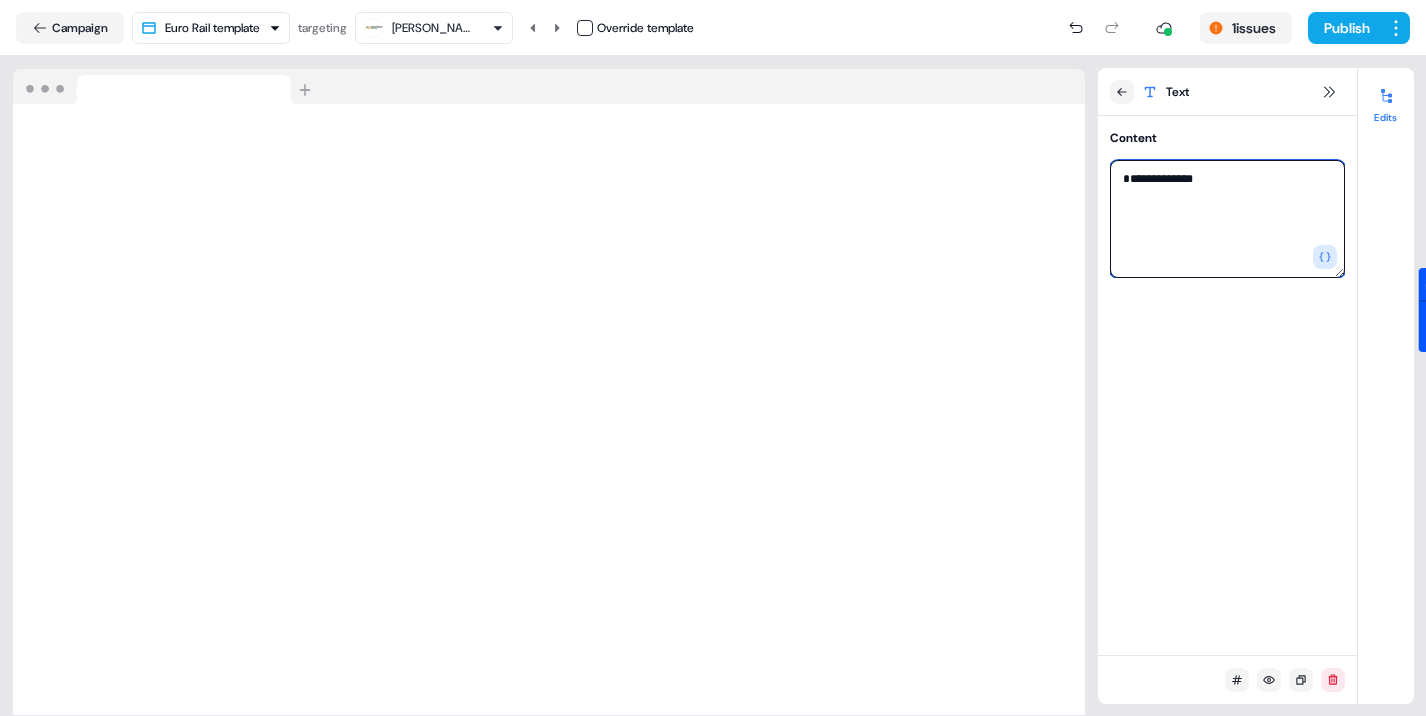 click on "**********" at bounding box center [1227, 219] 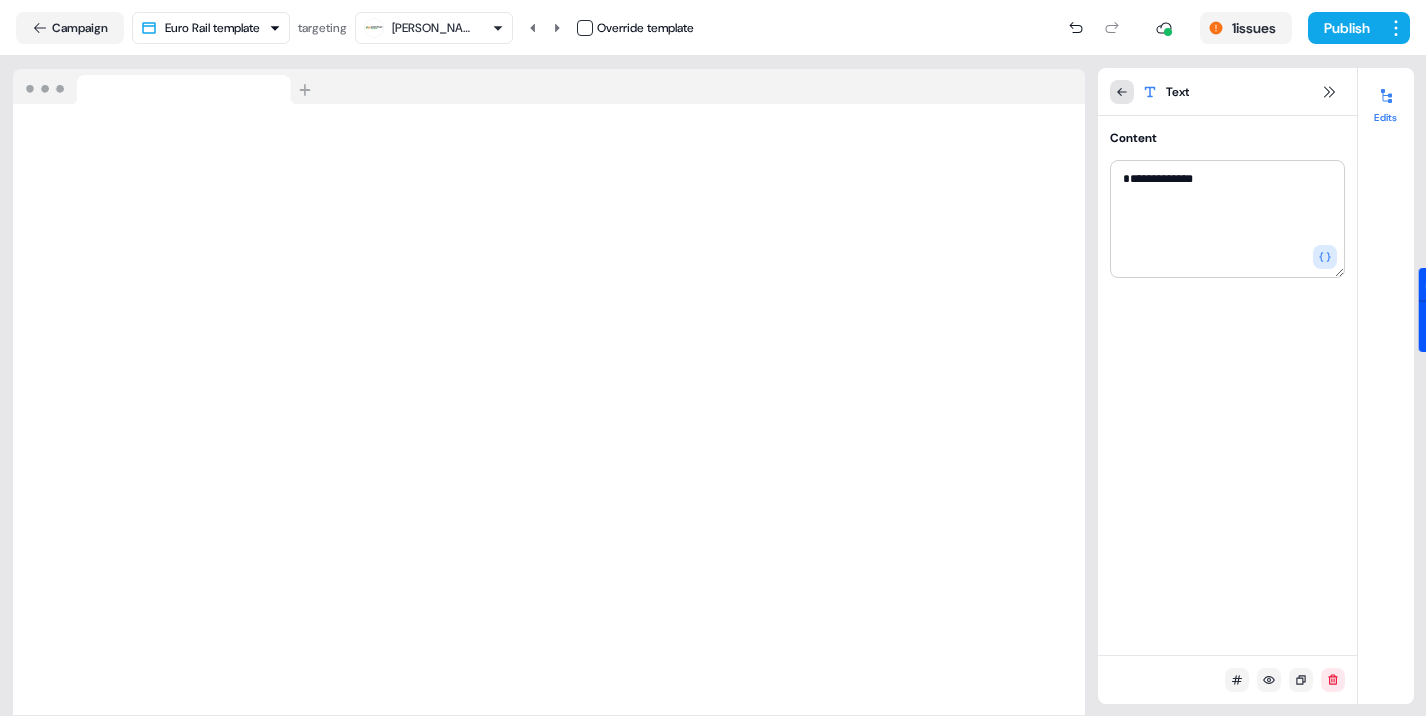 click at bounding box center (1122, 92) 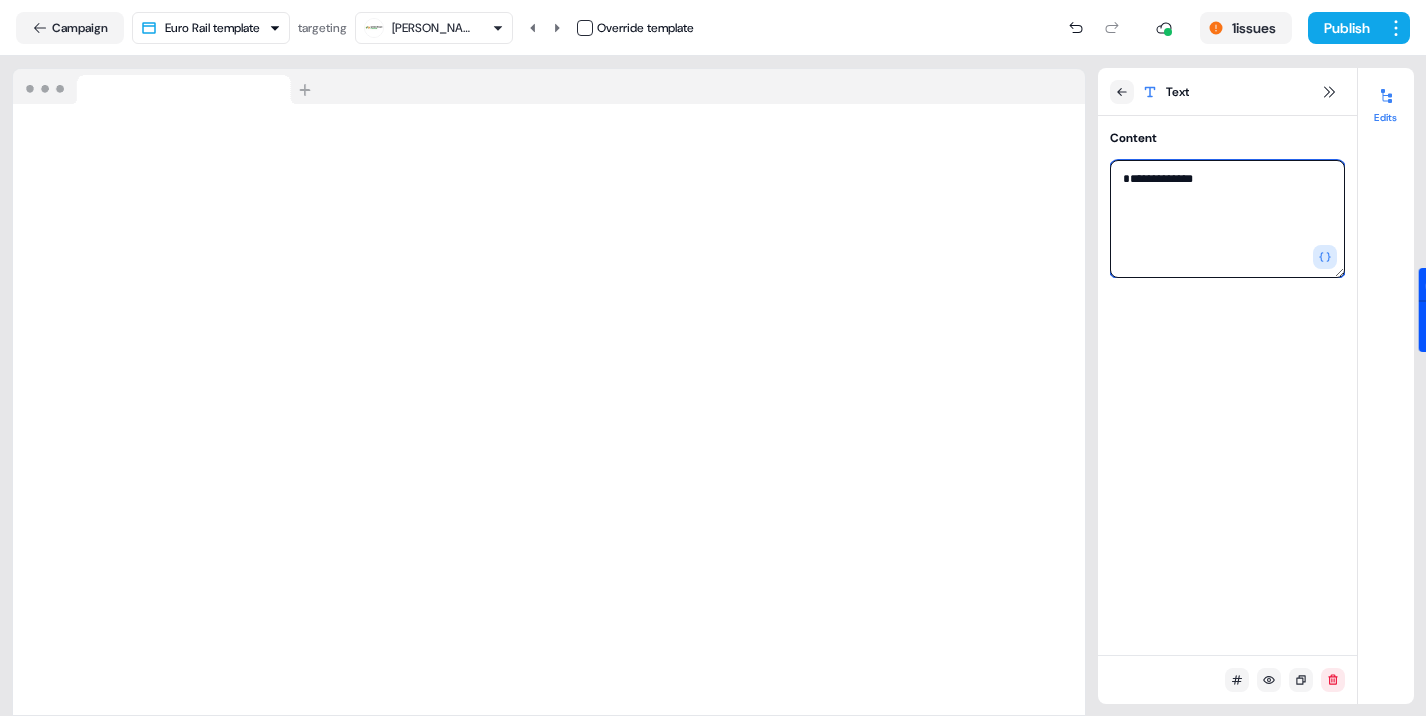 click on "**********" at bounding box center [1227, 219] 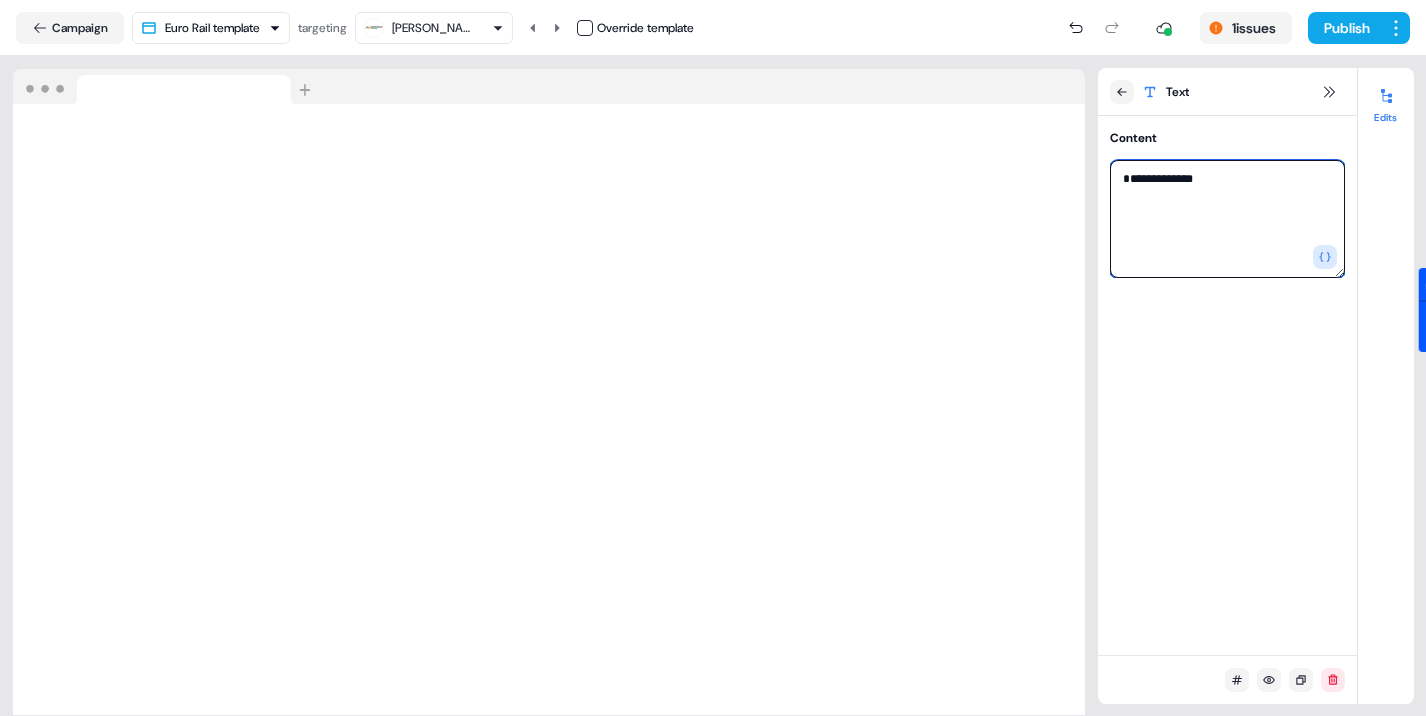 click on "**********" at bounding box center [1227, 219] 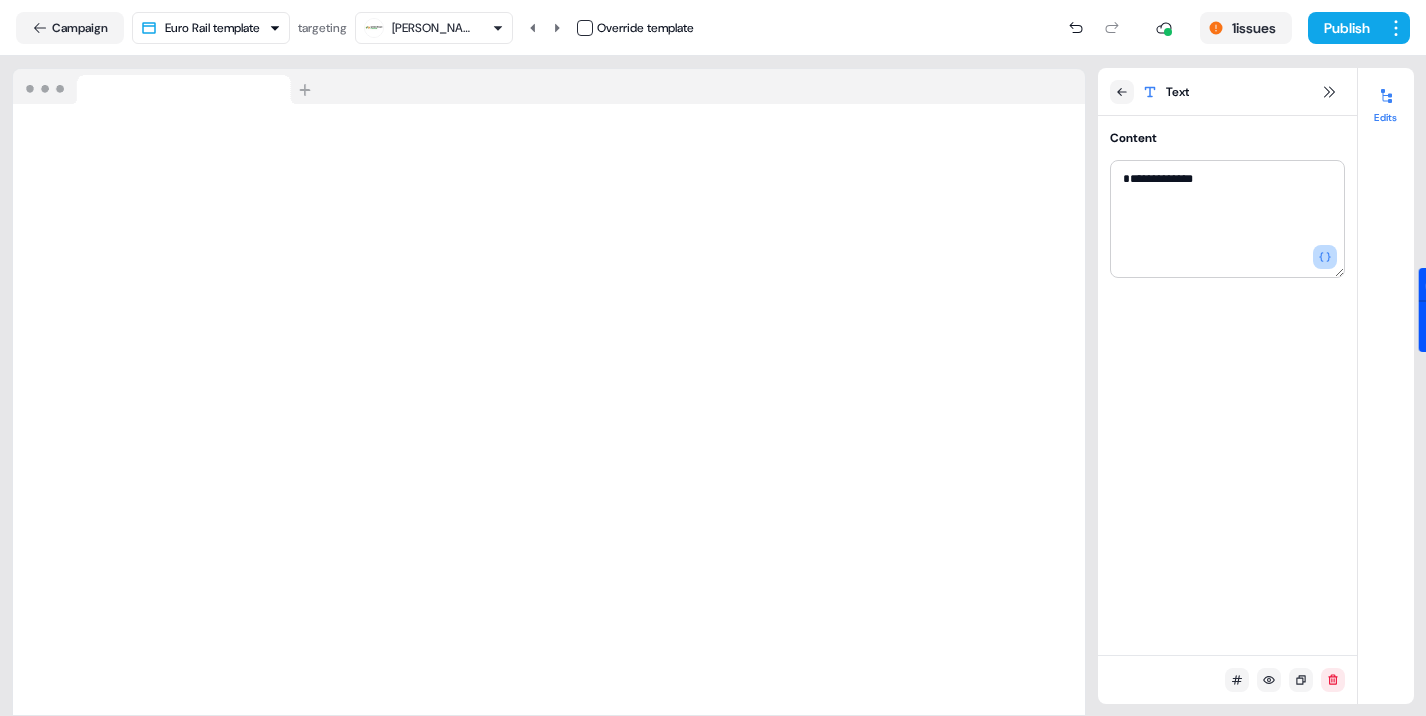 click 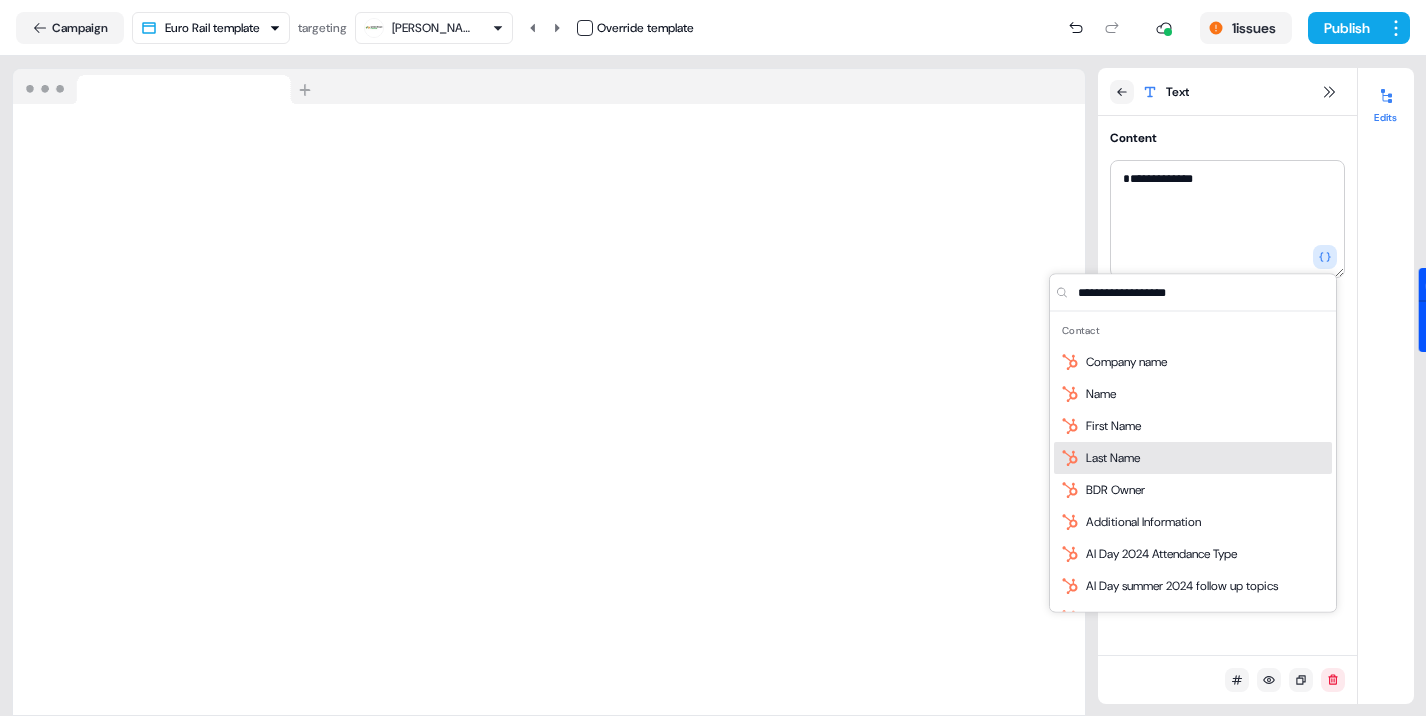 click on "First Name" at bounding box center (1113, 426) 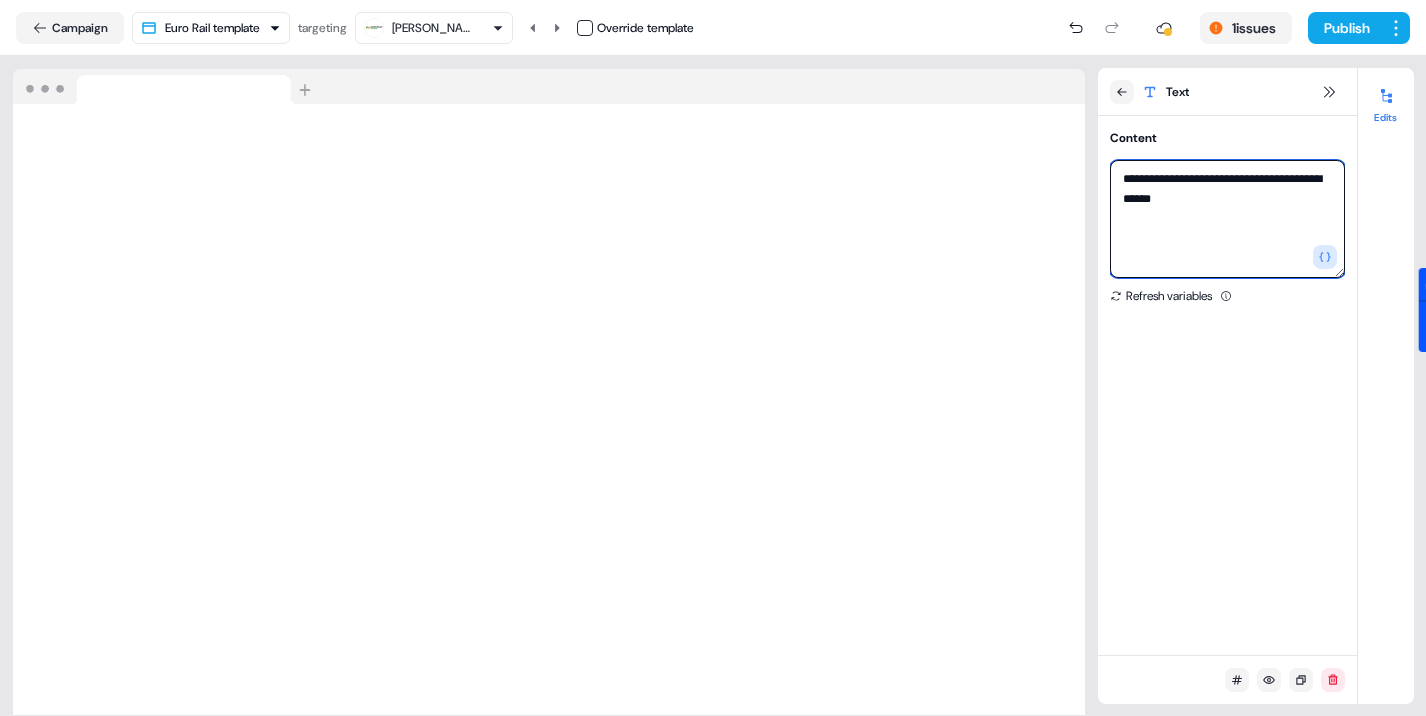 click on "**********" at bounding box center [1227, 219] 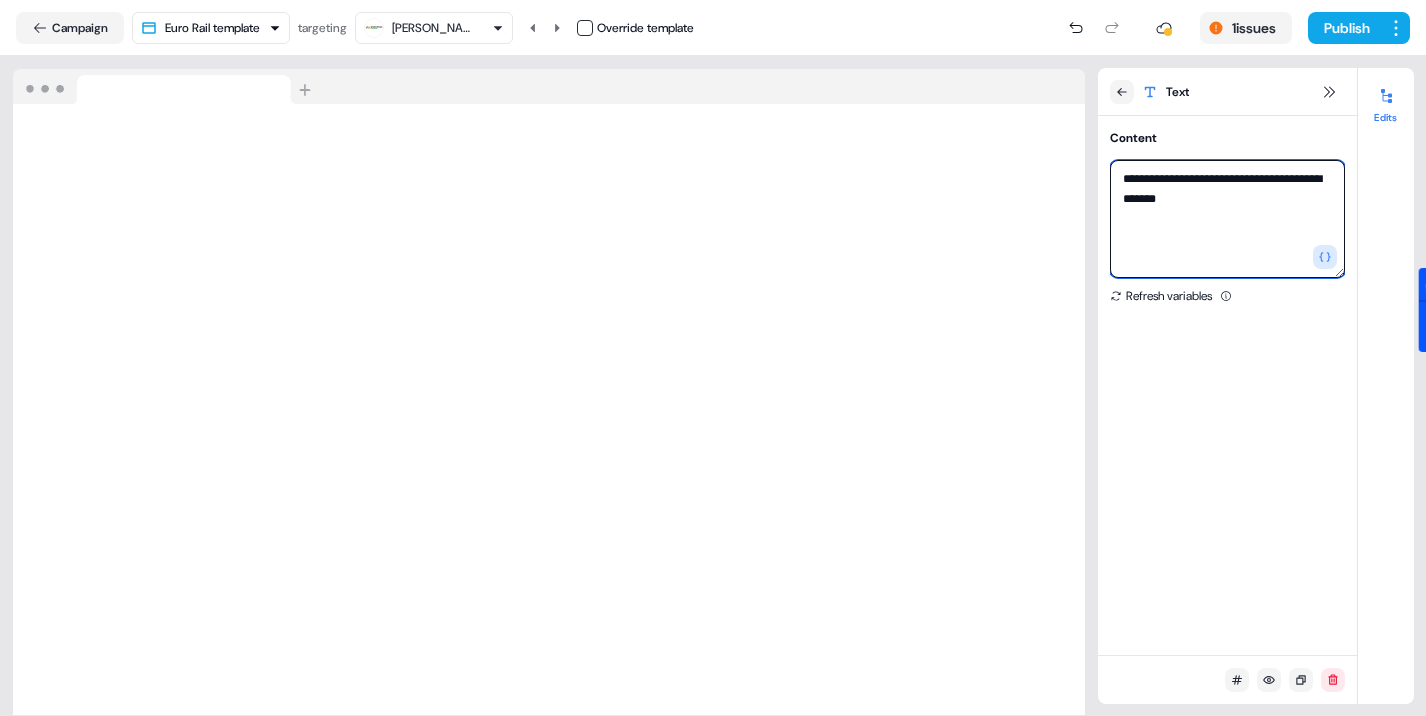 type on "**********" 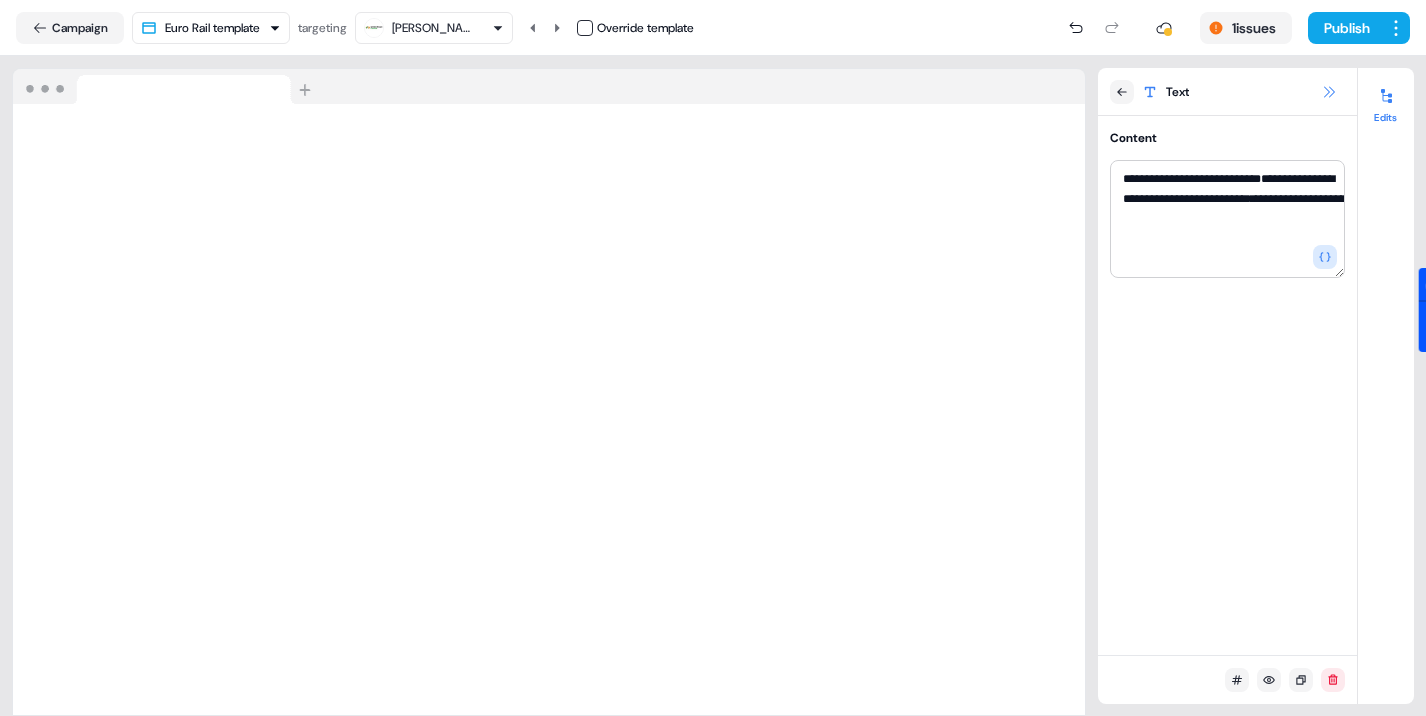 click at bounding box center [1329, 92] 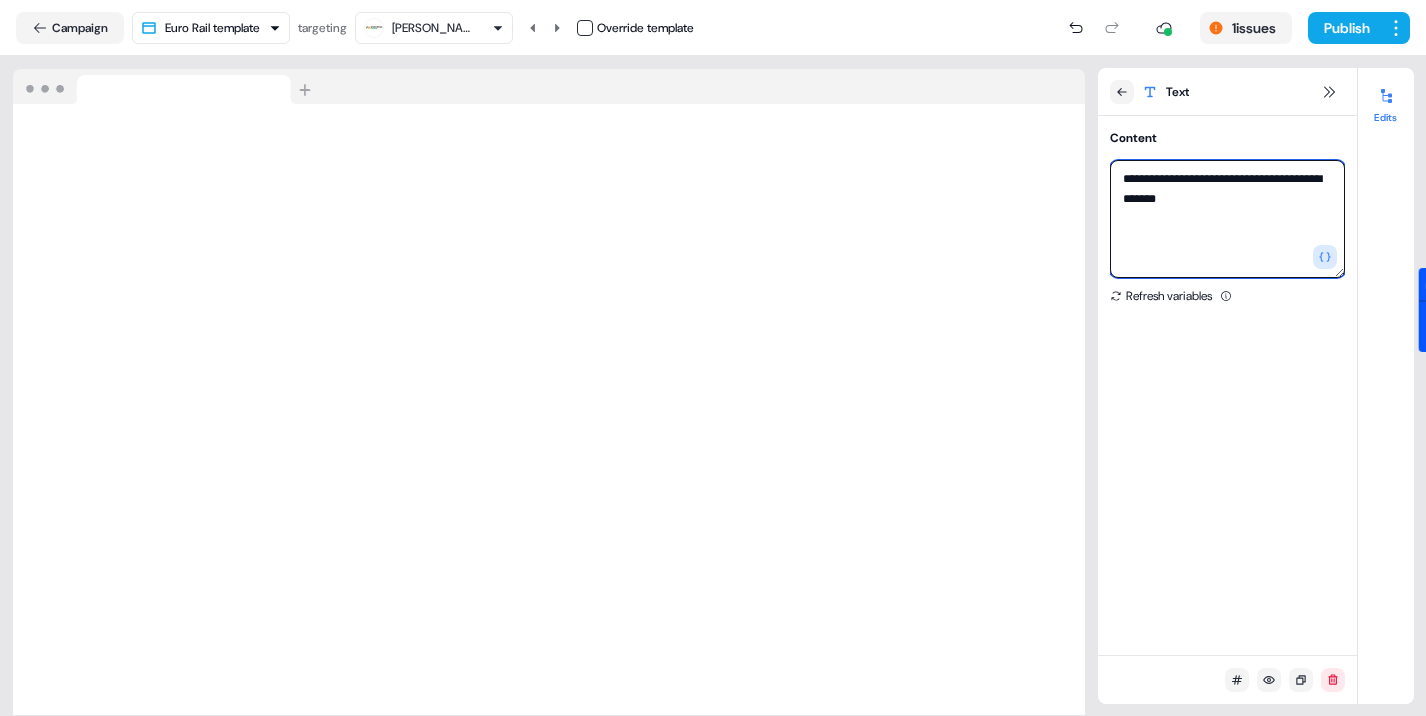 drag, startPoint x: 1294, startPoint y: 202, endPoint x: 1311, endPoint y: 179, distance: 28.600698 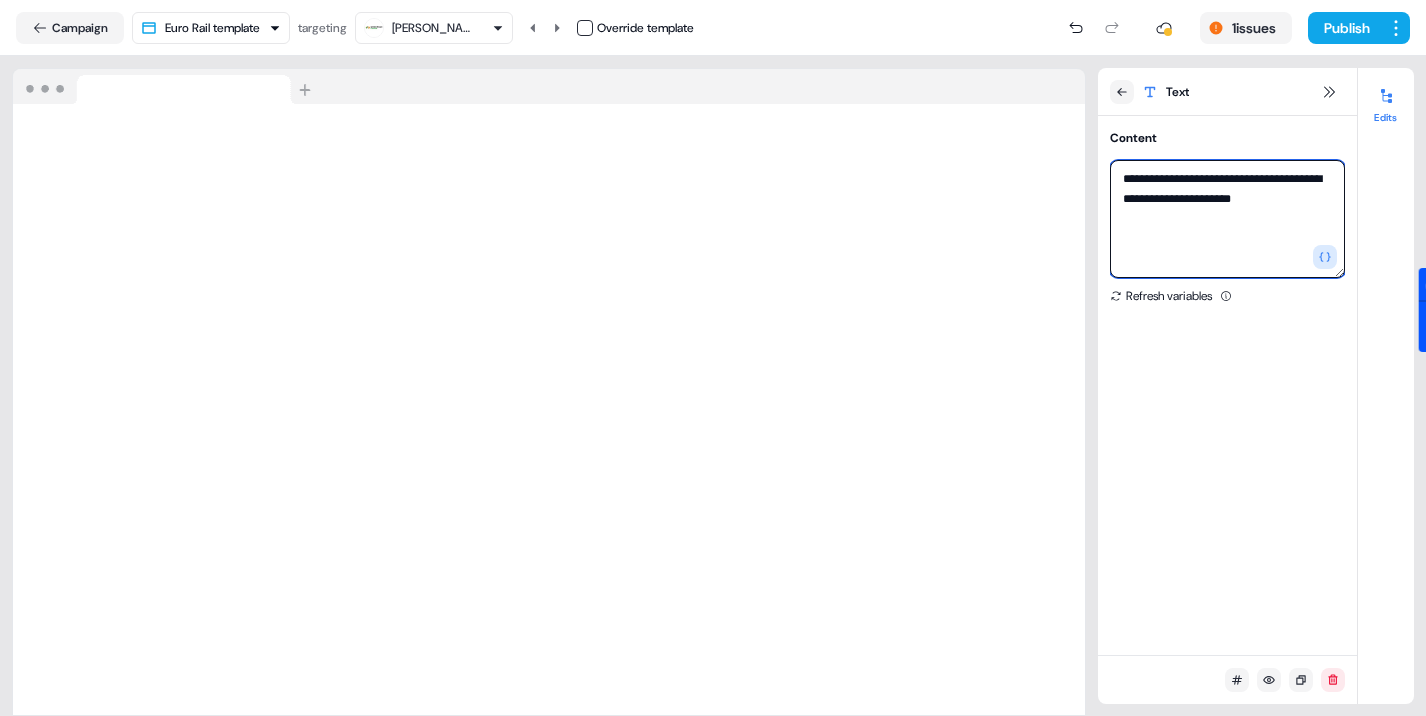 type on "**********" 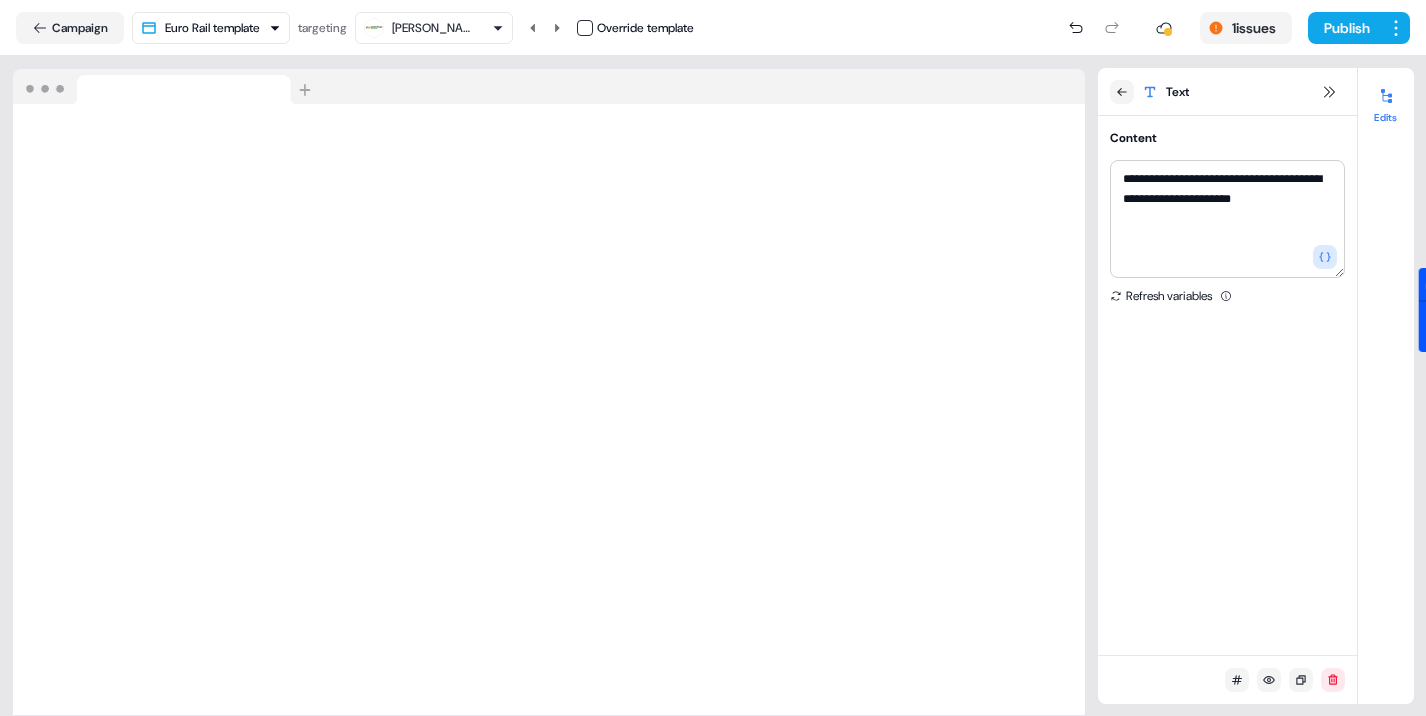 click on "**********" at bounding box center [1227, 385] 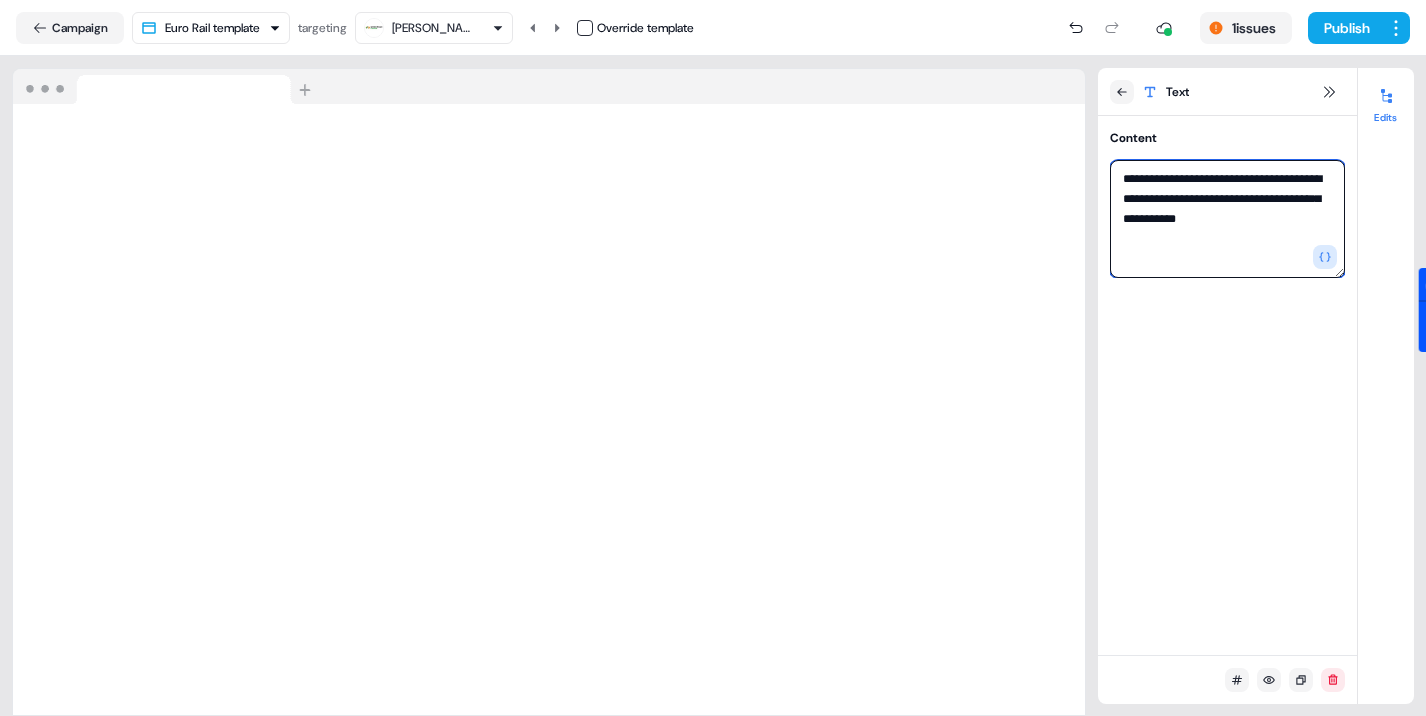 click on "**********" at bounding box center (1227, 219) 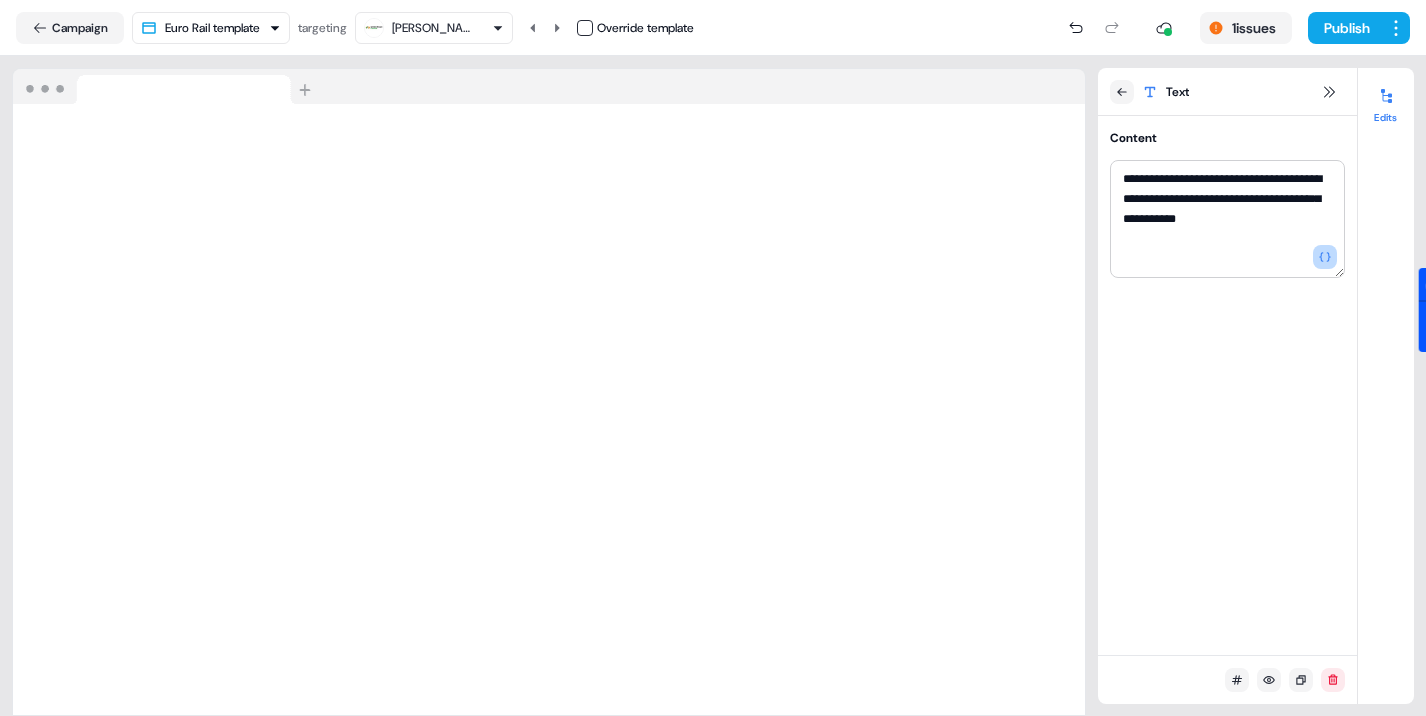 click 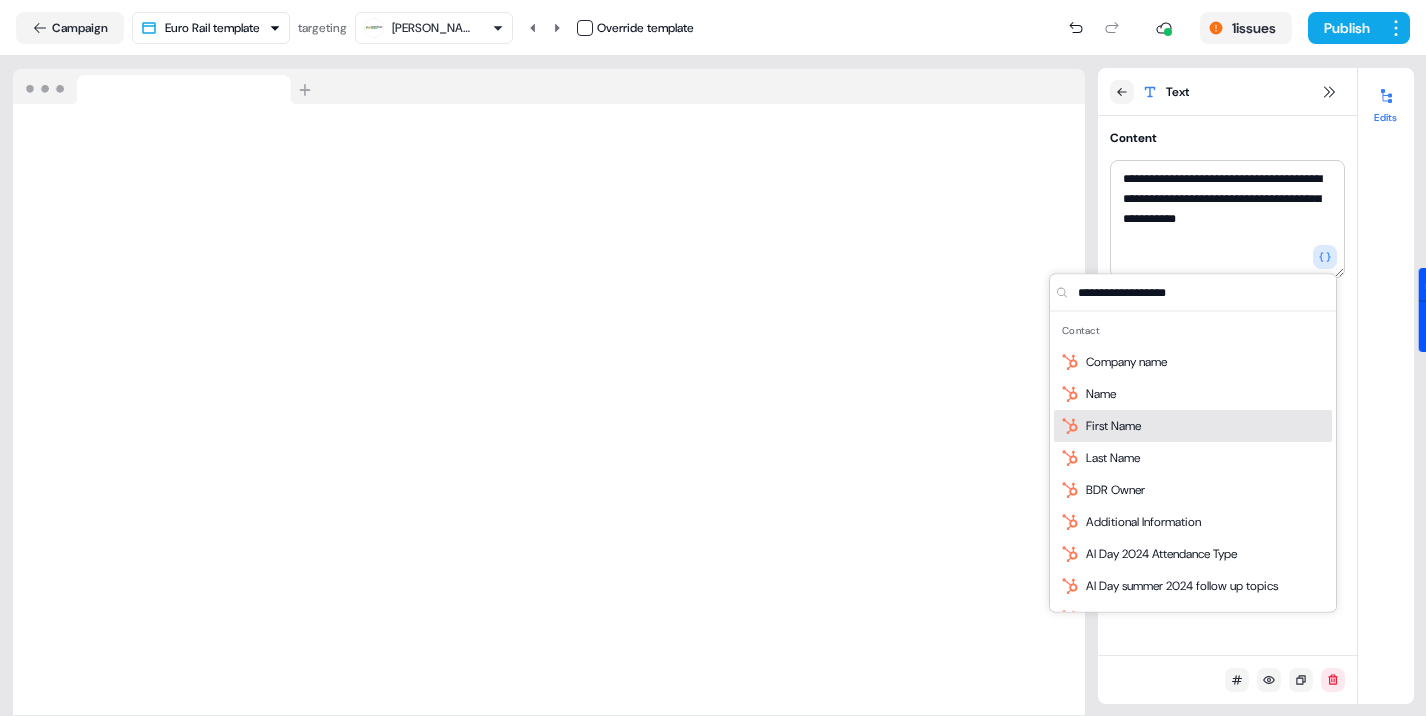 click on "First Name" at bounding box center [1113, 426] 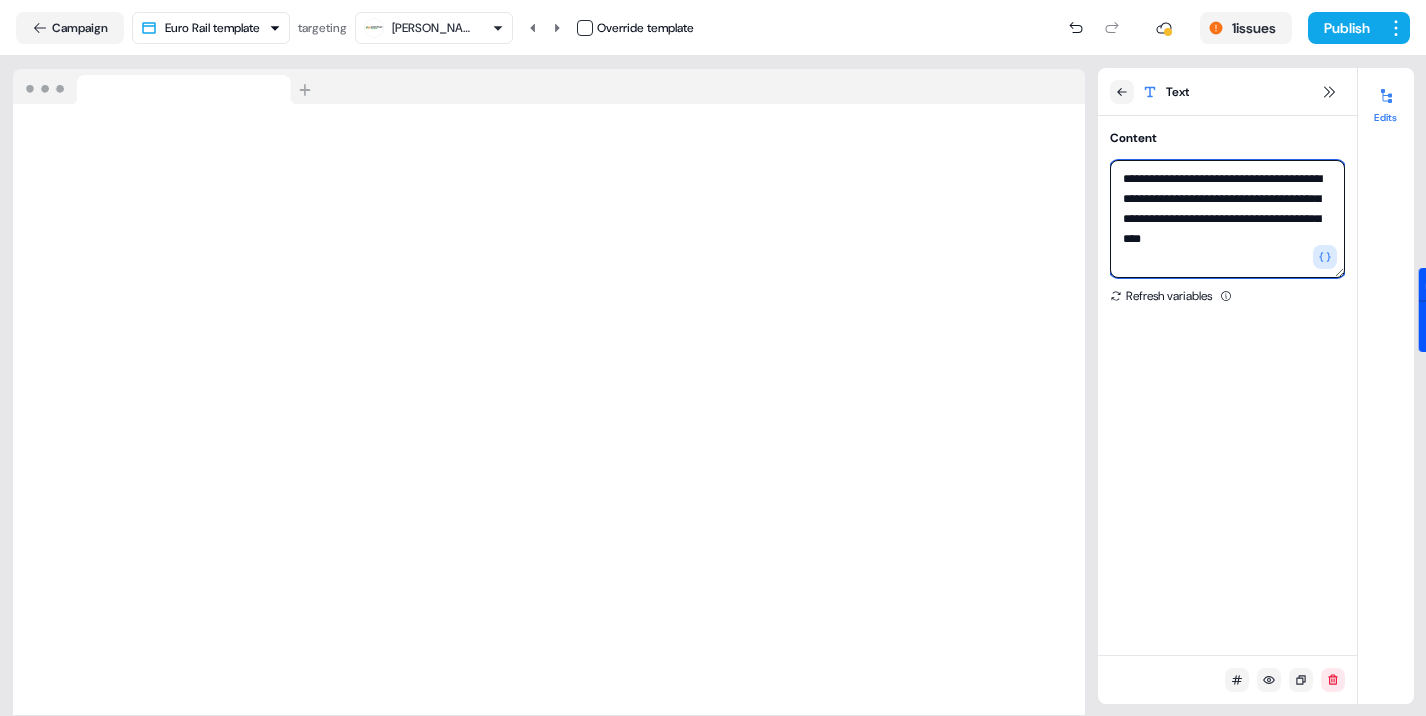 click on "**********" at bounding box center [1227, 219] 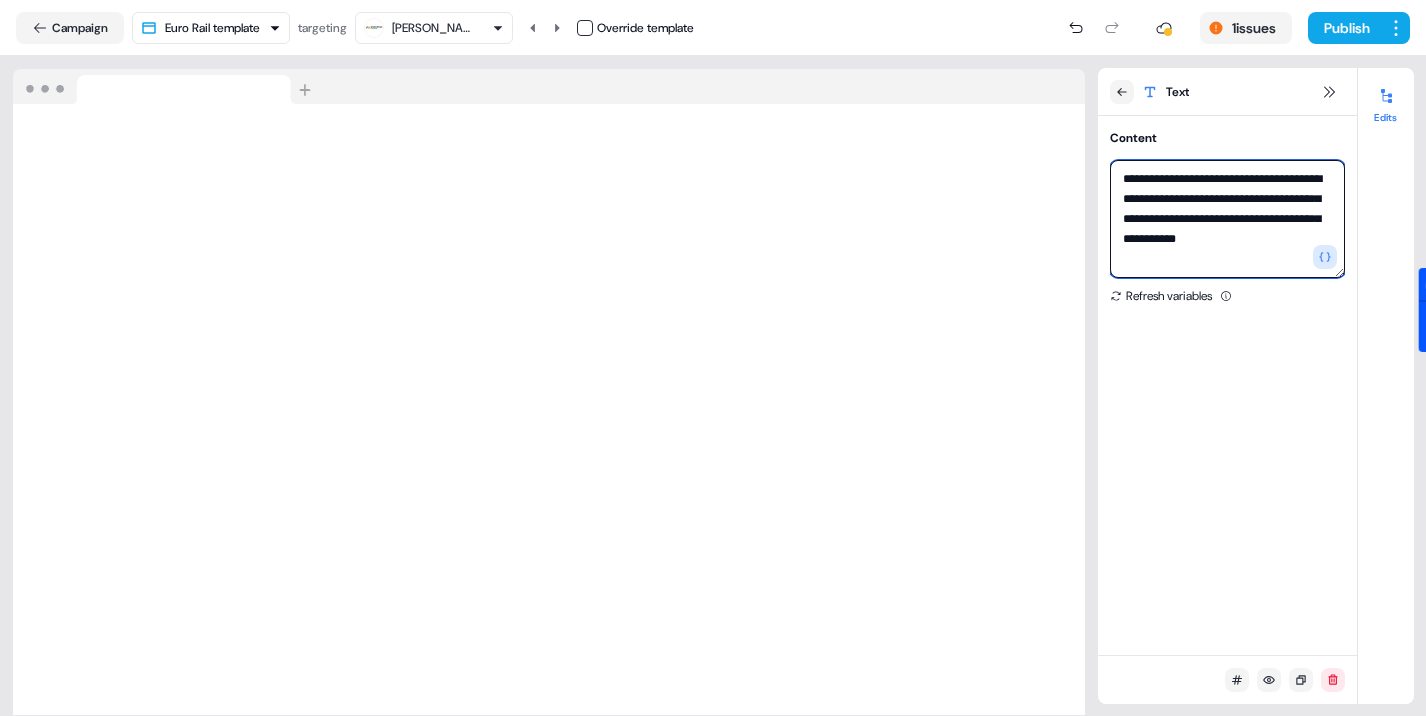 click on "**********" at bounding box center (1227, 219) 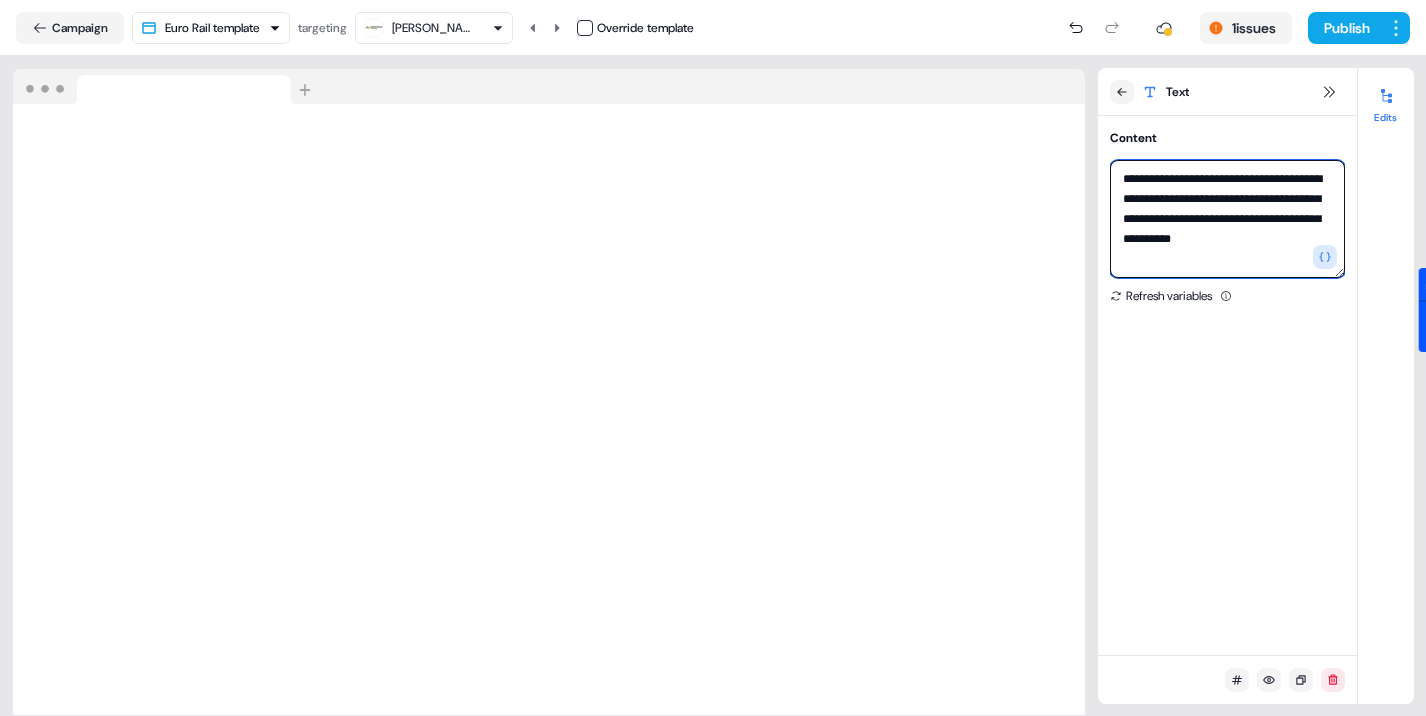 type on "**********" 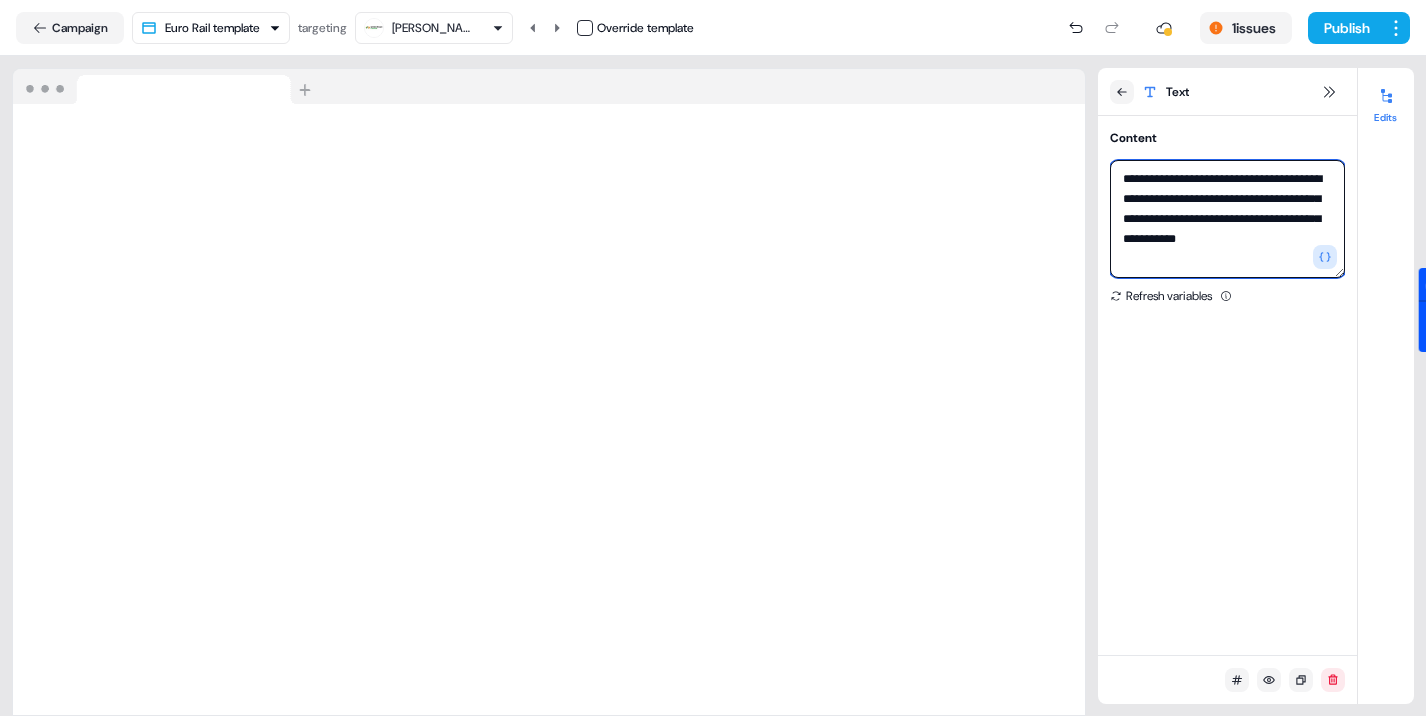 click on "**********" at bounding box center [1227, 219] 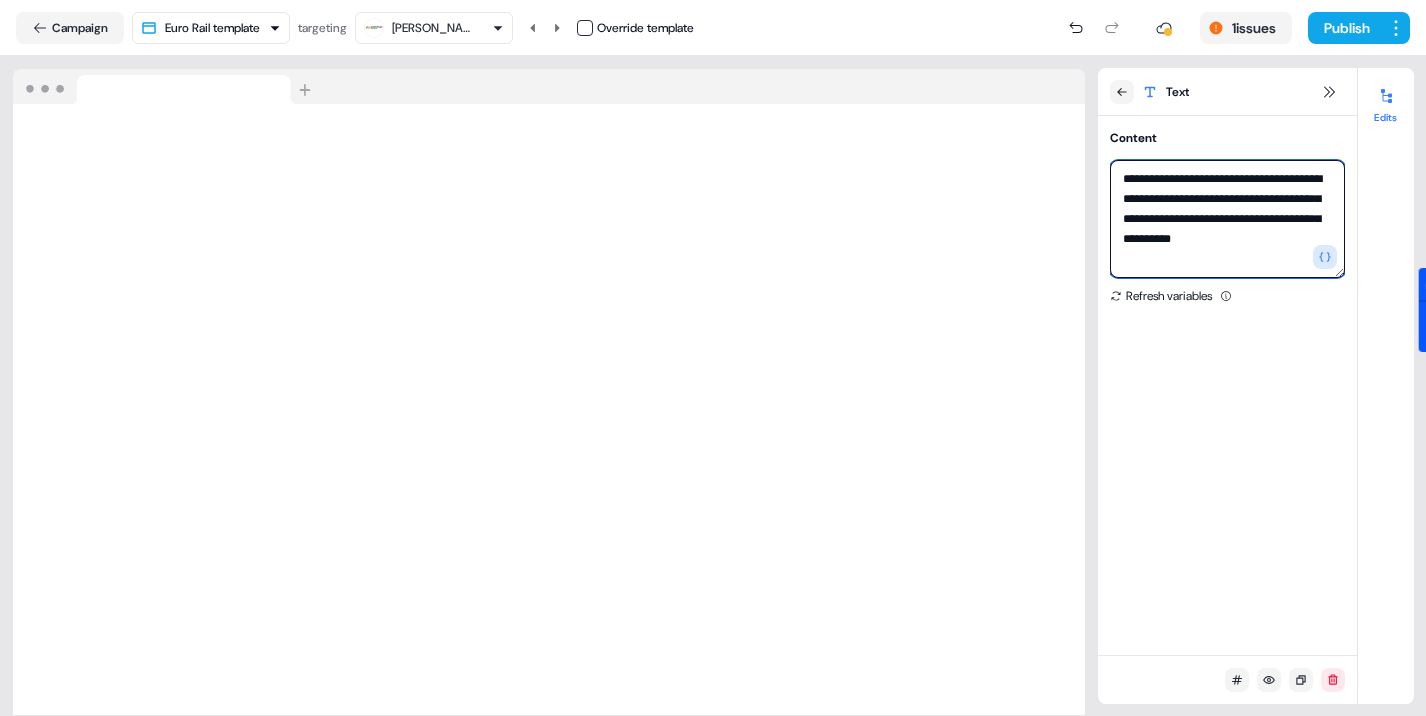 type on "**********" 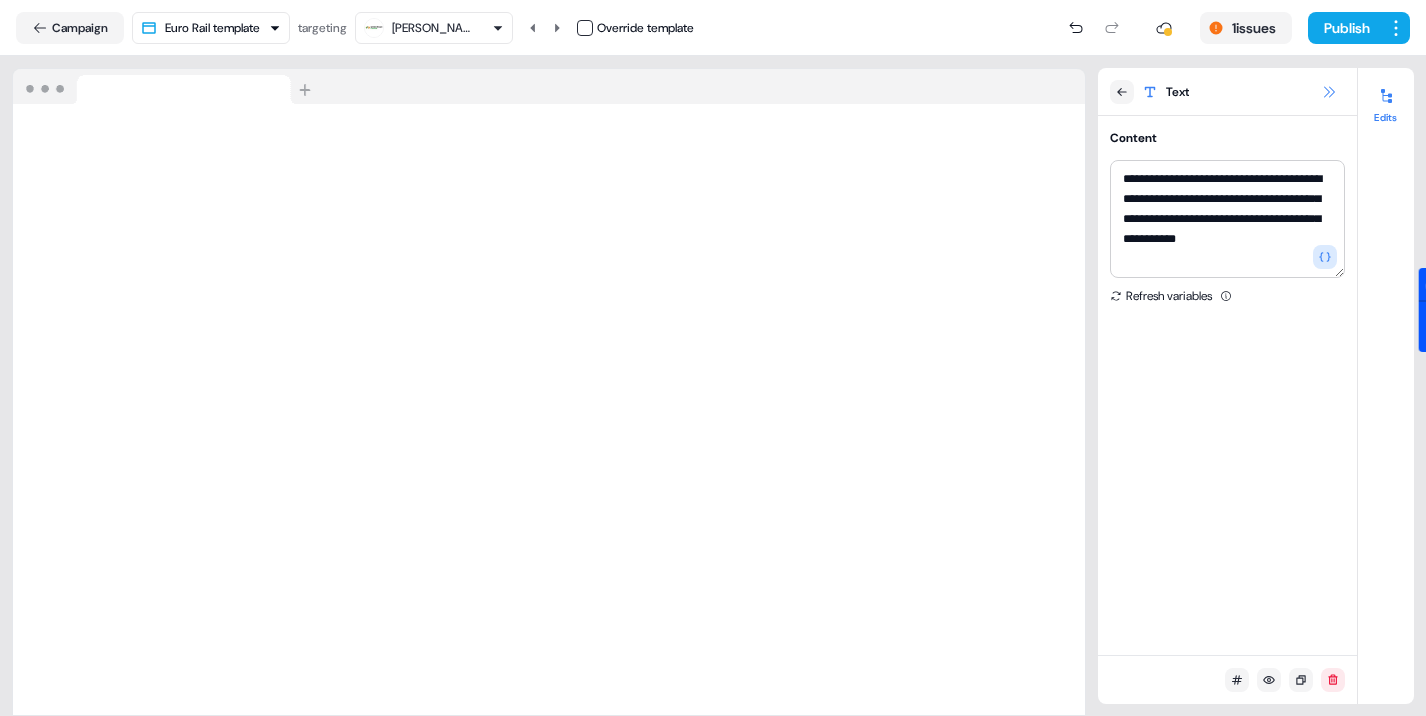 click 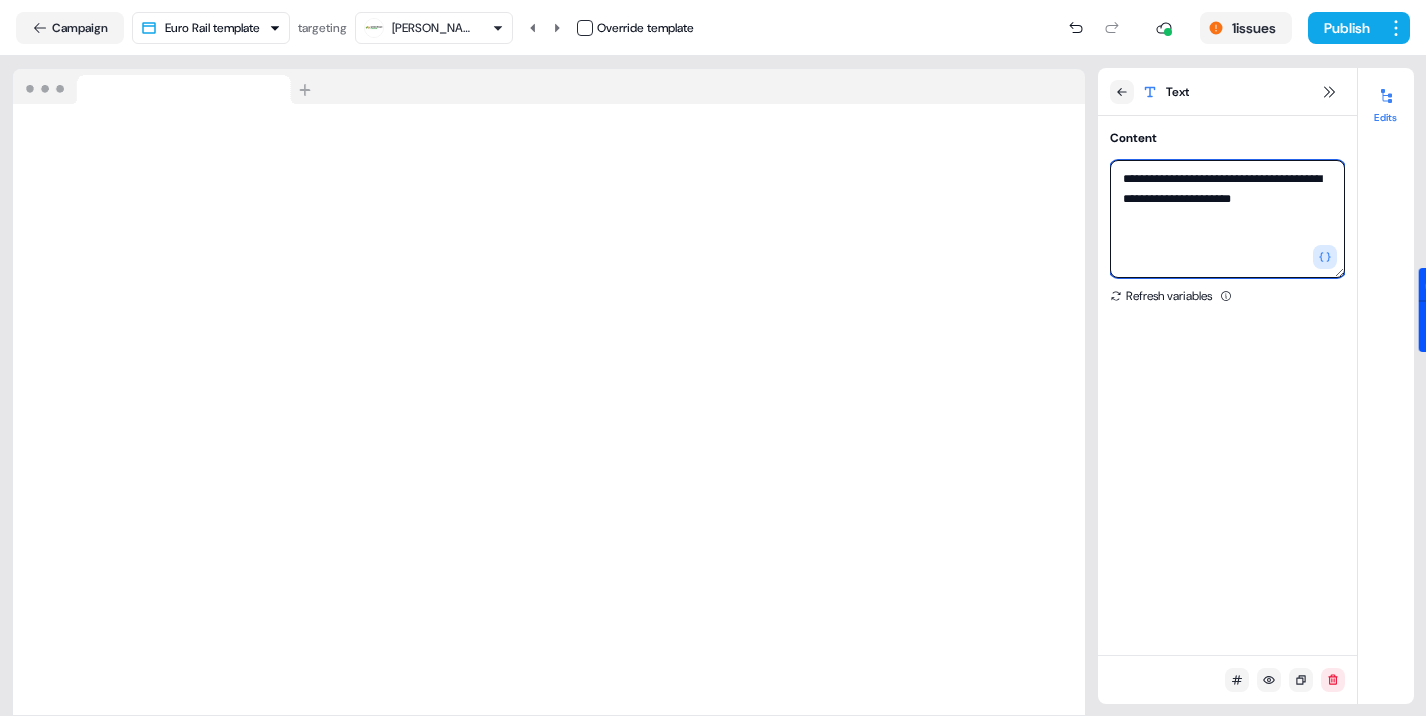 drag, startPoint x: 1264, startPoint y: 214, endPoint x: 1111, endPoint y: 159, distance: 162.58536 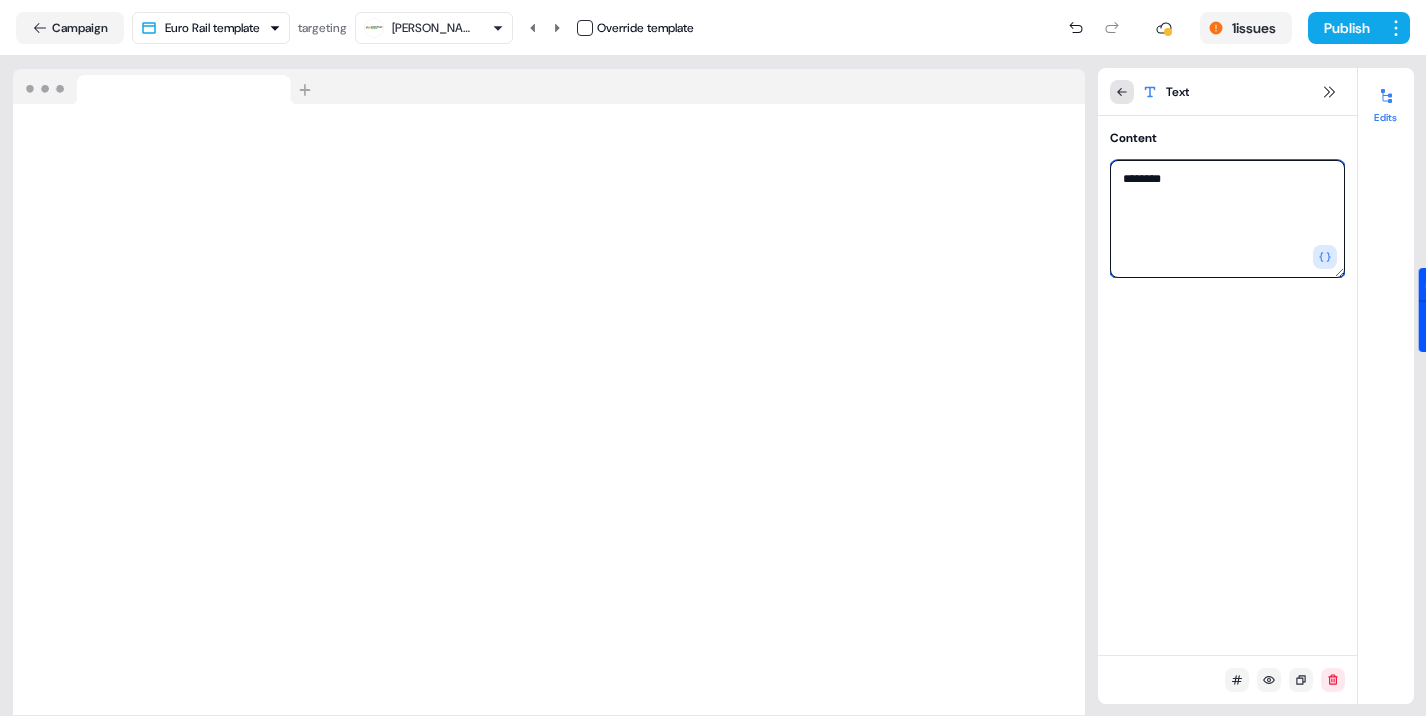 type on "*******" 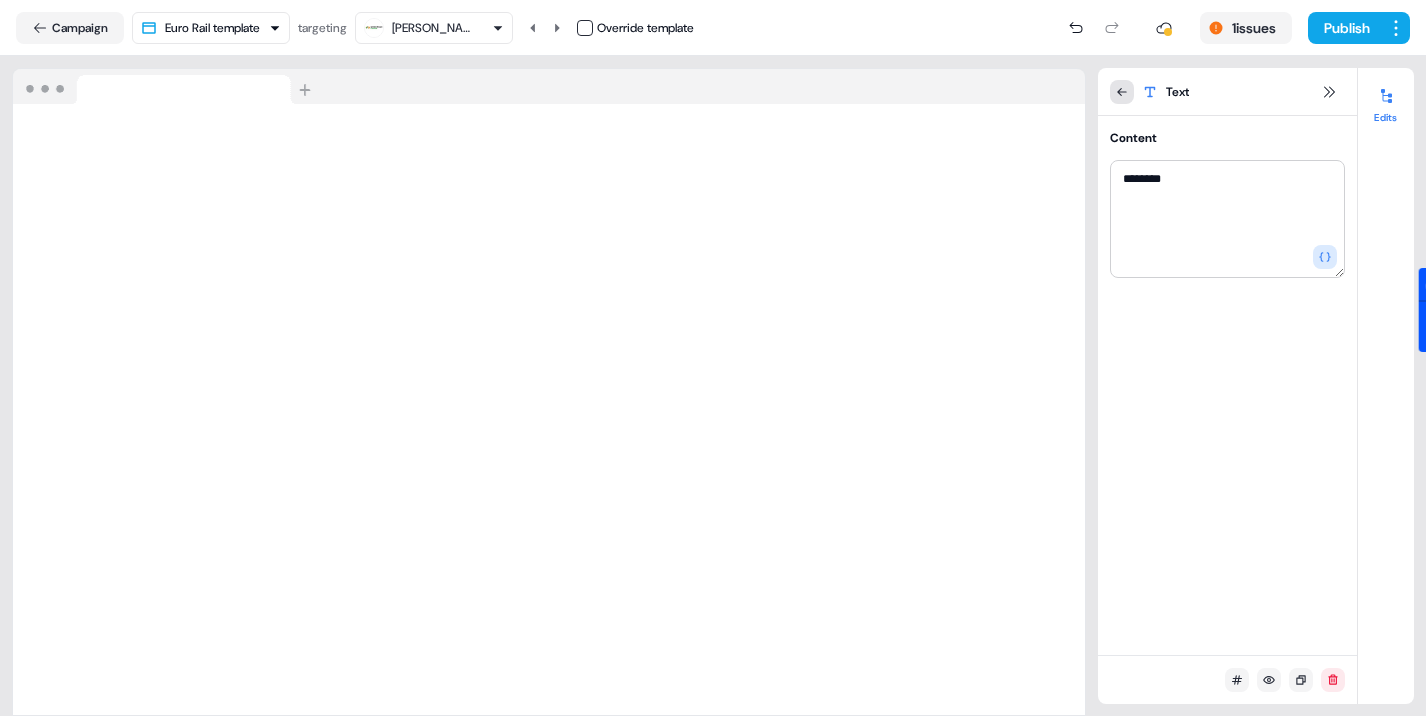 click 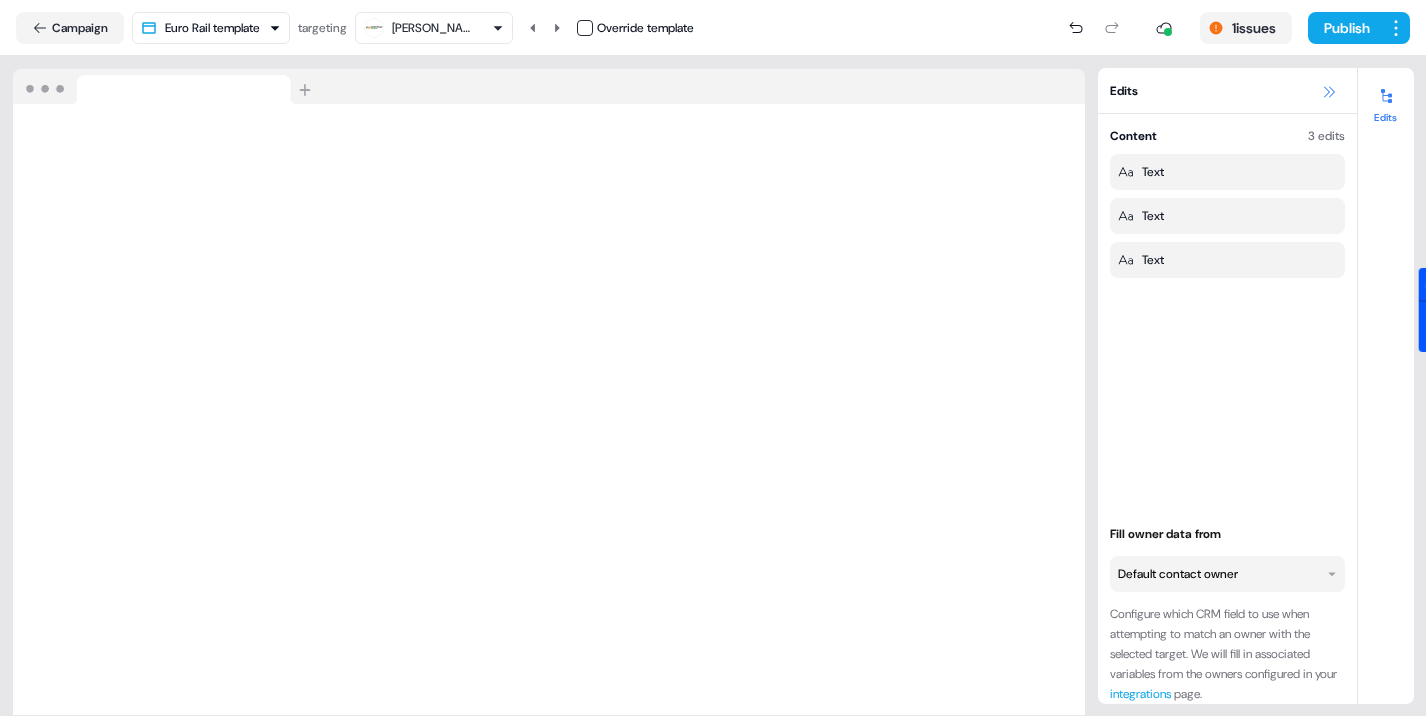 click 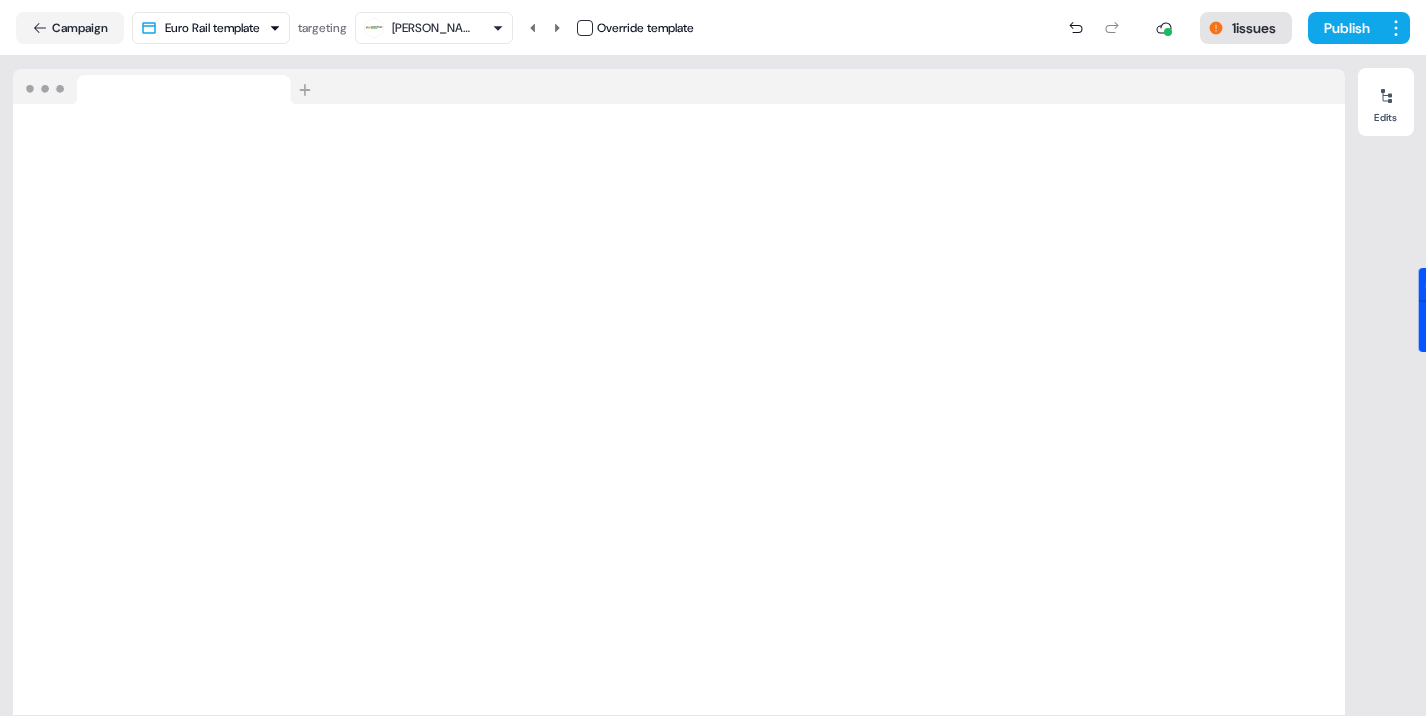 click on "1  issues" at bounding box center [1246, 28] 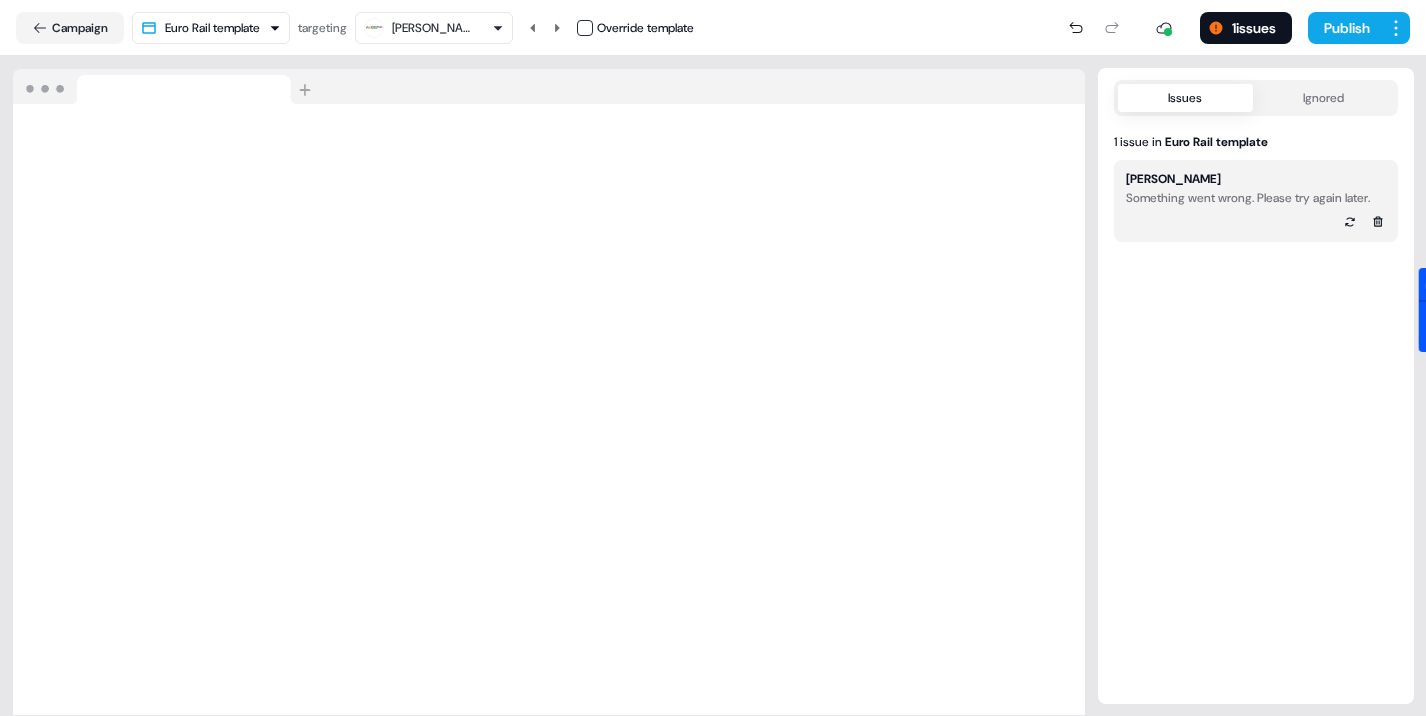 click 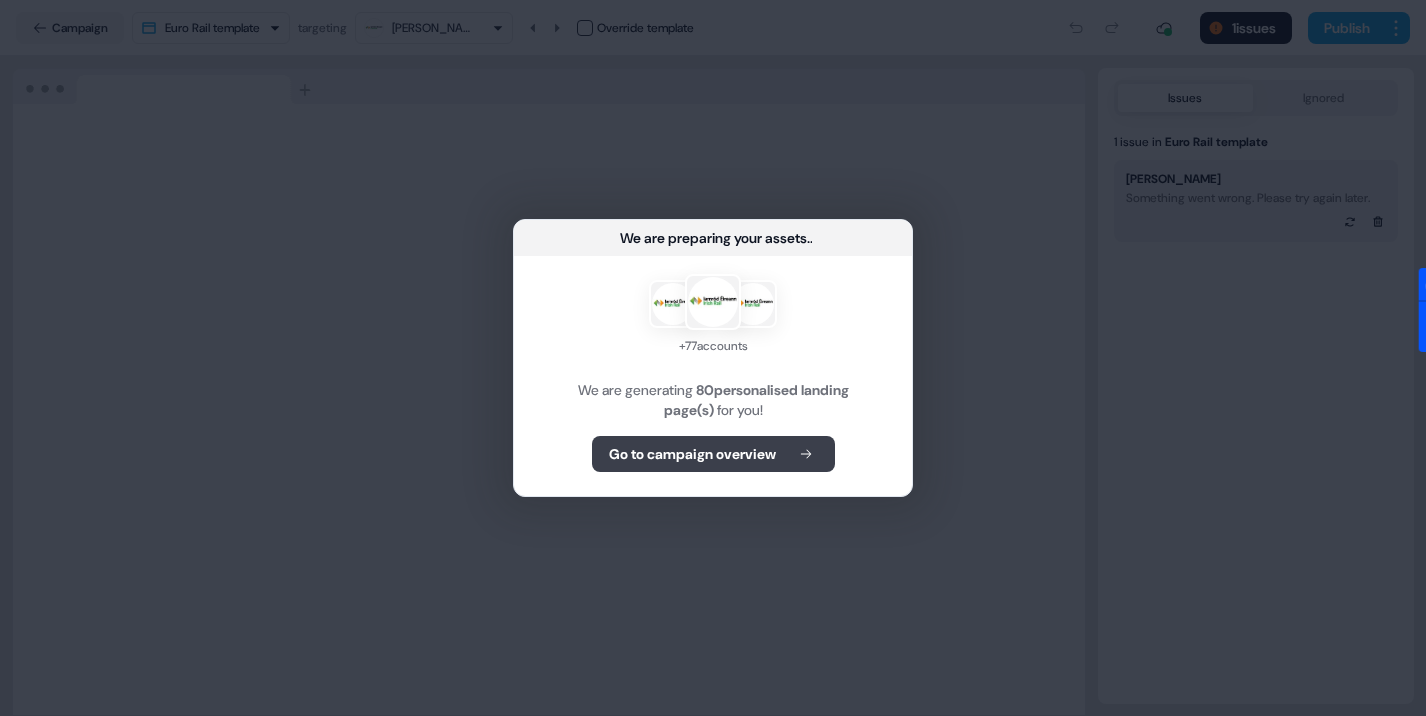 click 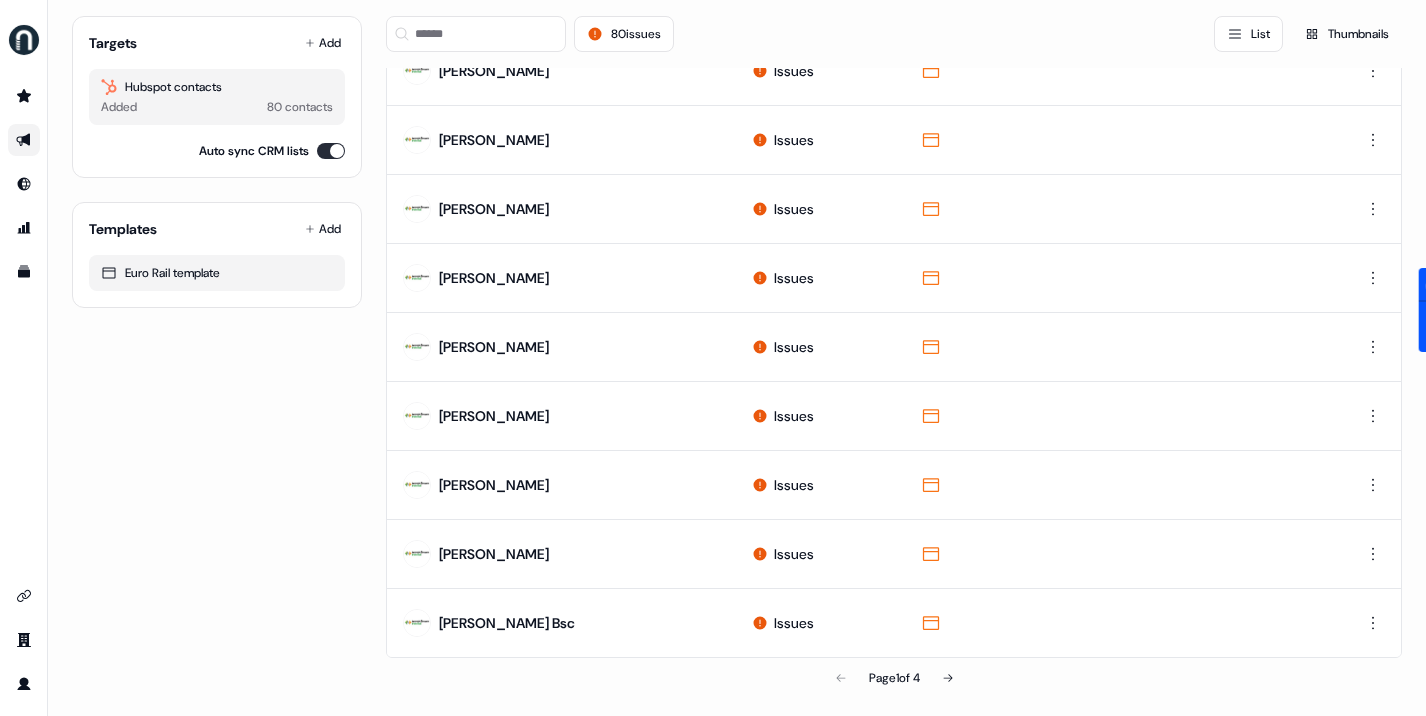 scroll, scrollTop: 995, scrollLeft: 0, axis: vertical 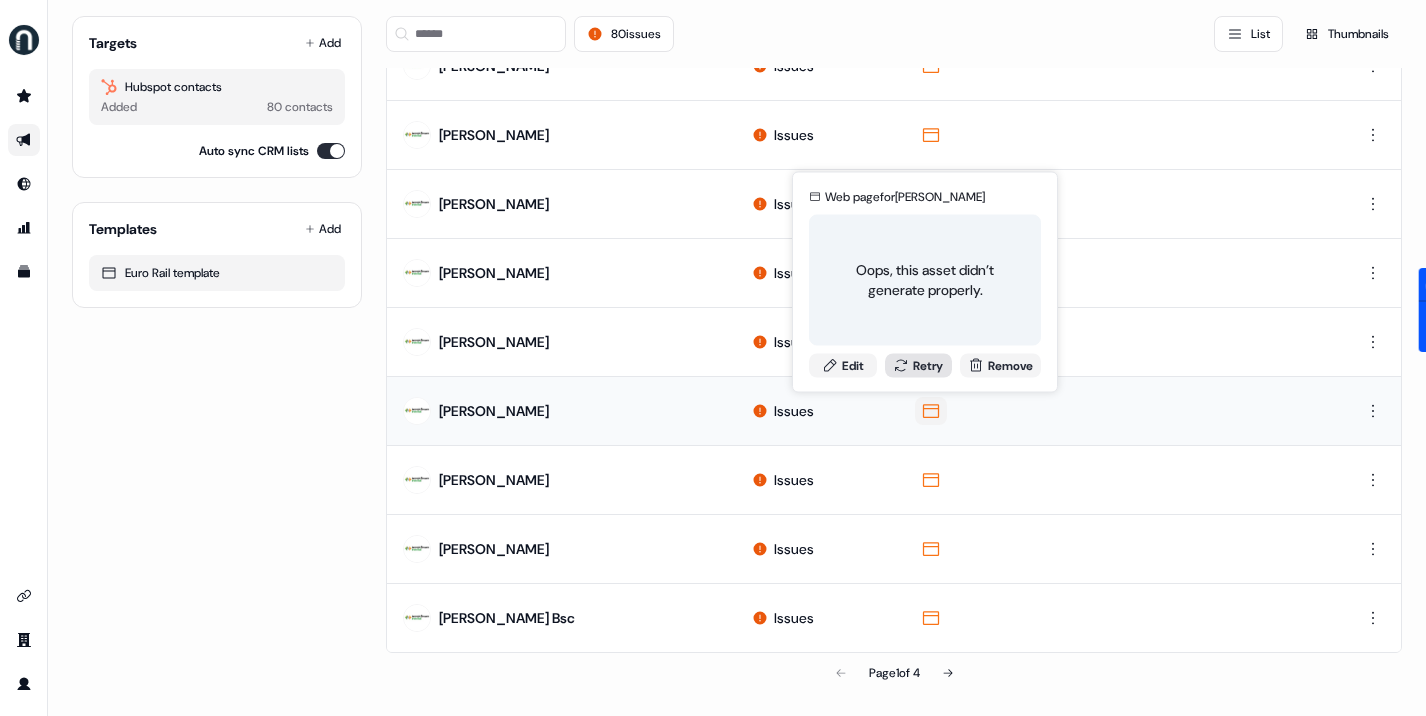 click on "Retry" at bounding box center (919, 365) 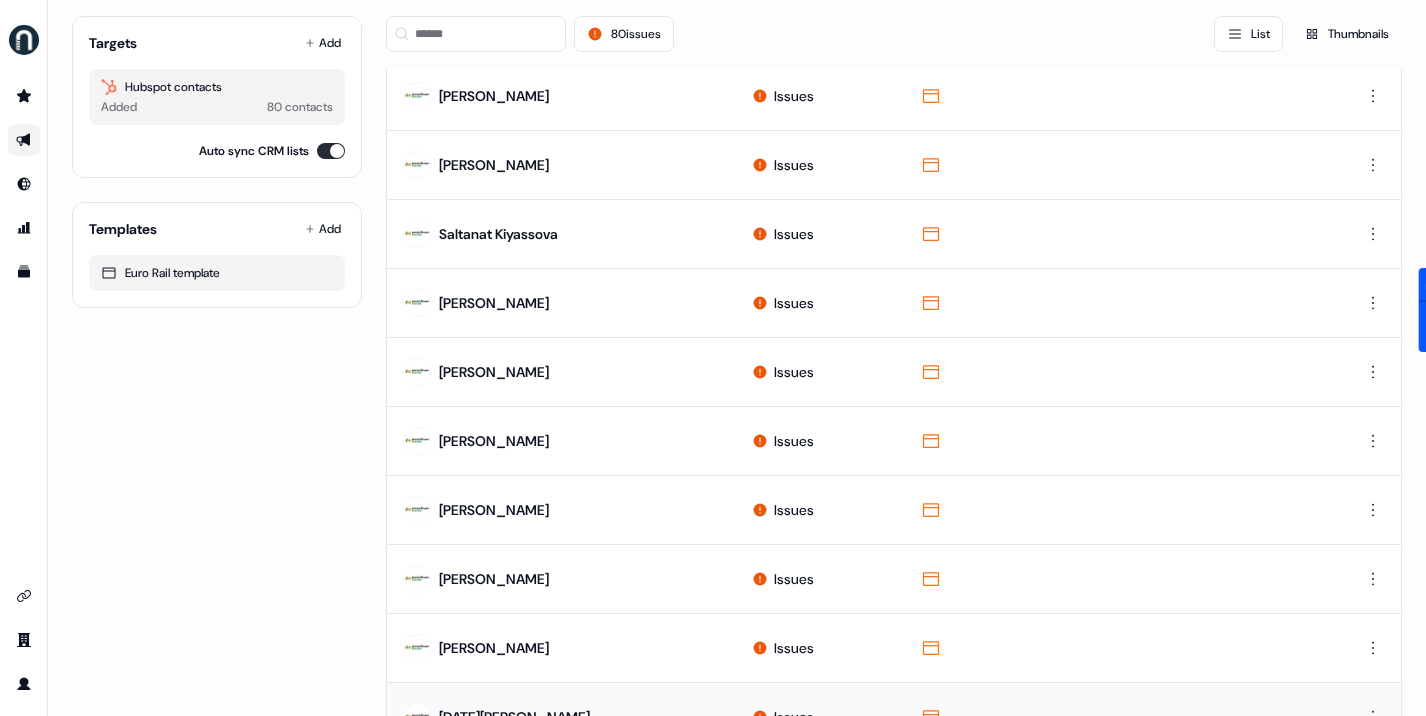 scroll, scrollTop: 0, scrollLeft: 0, axis: both 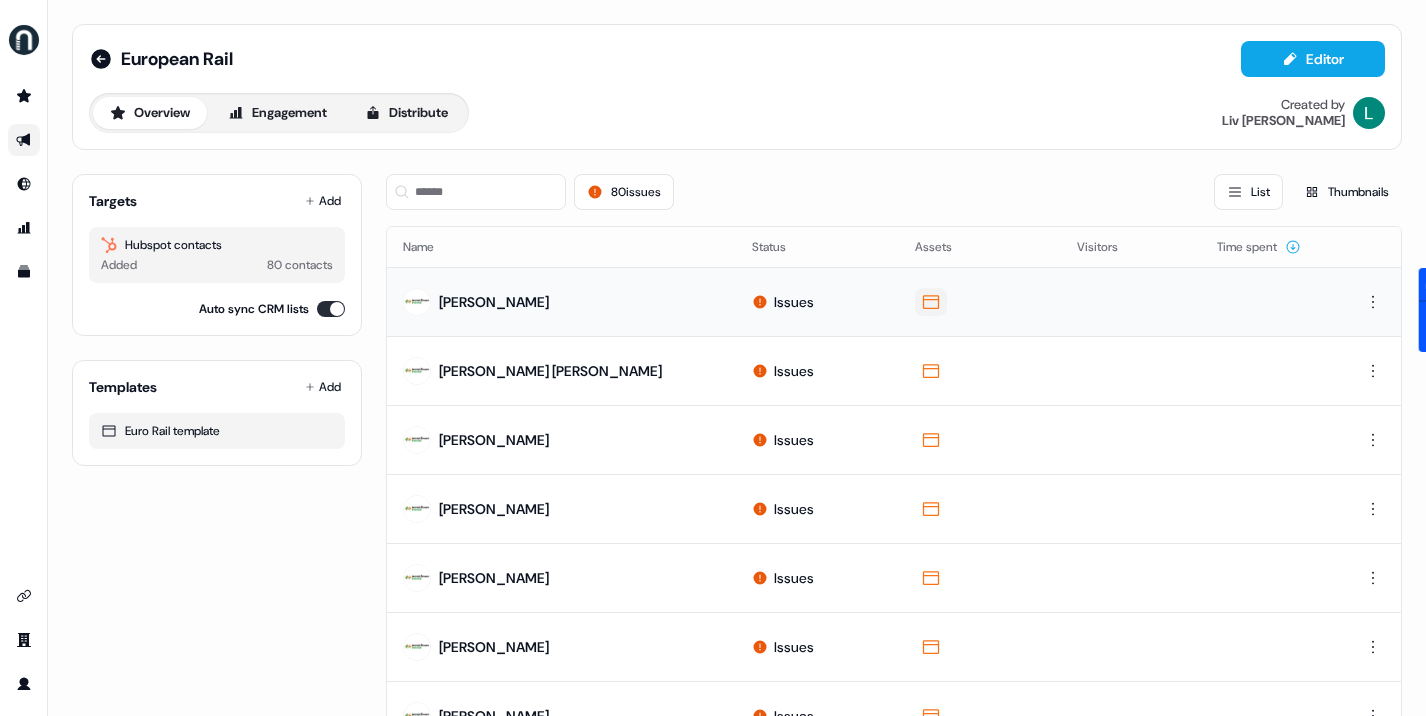 click 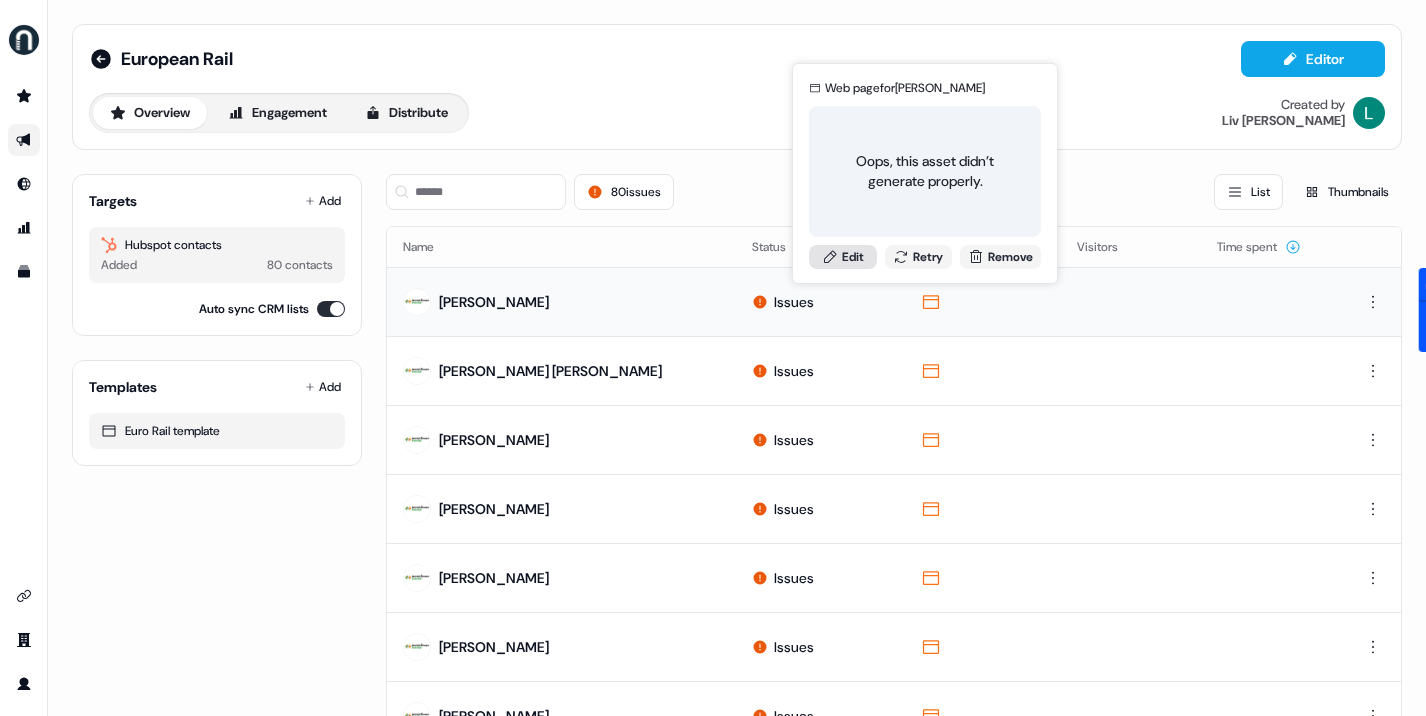 click on "Edit" at bounding box center [843, 257] 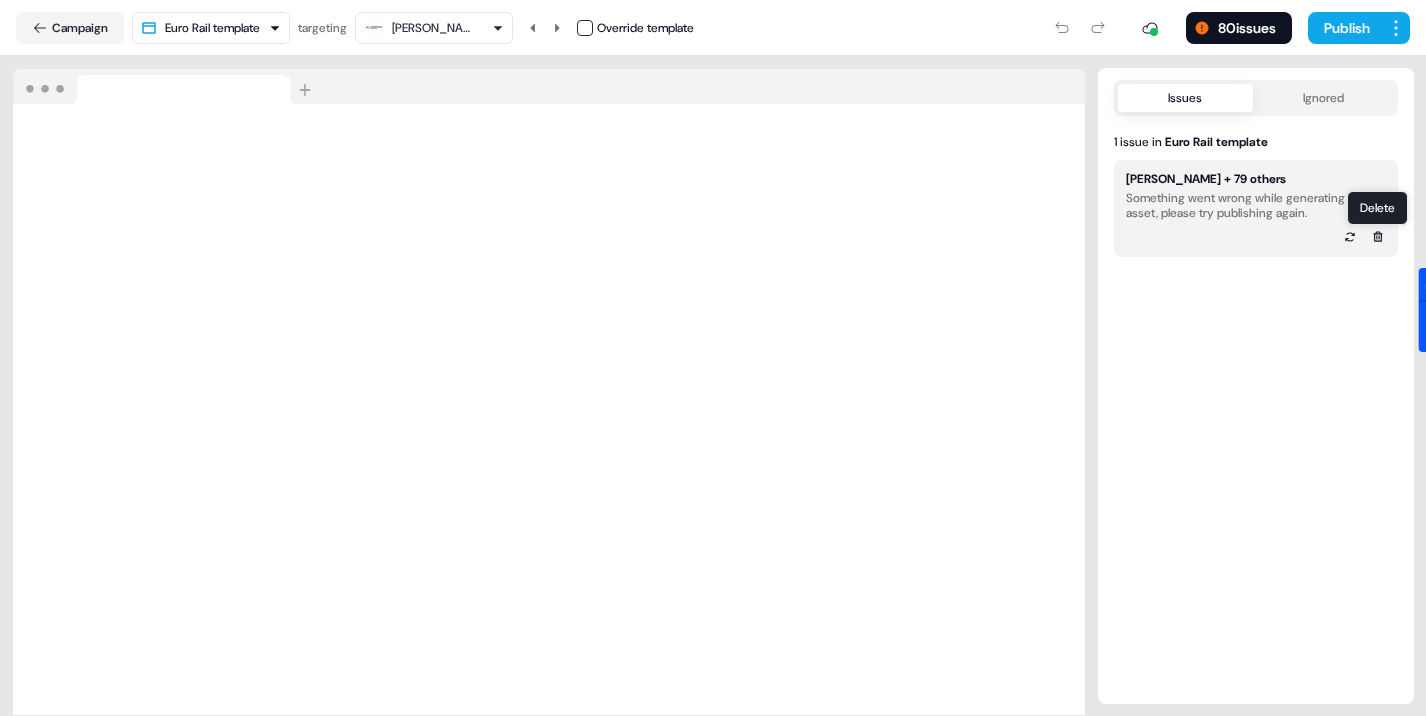 click 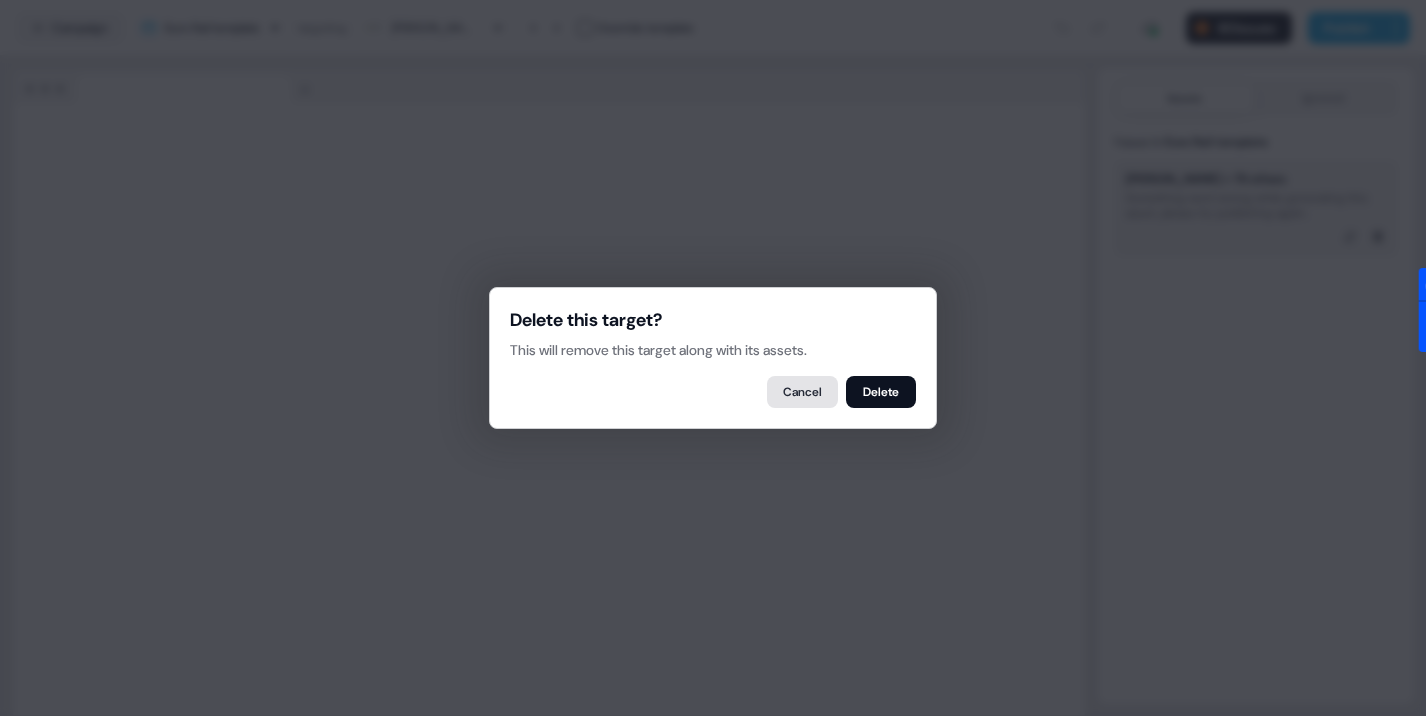 click on "Cancel" at bounding box center (802, 392) 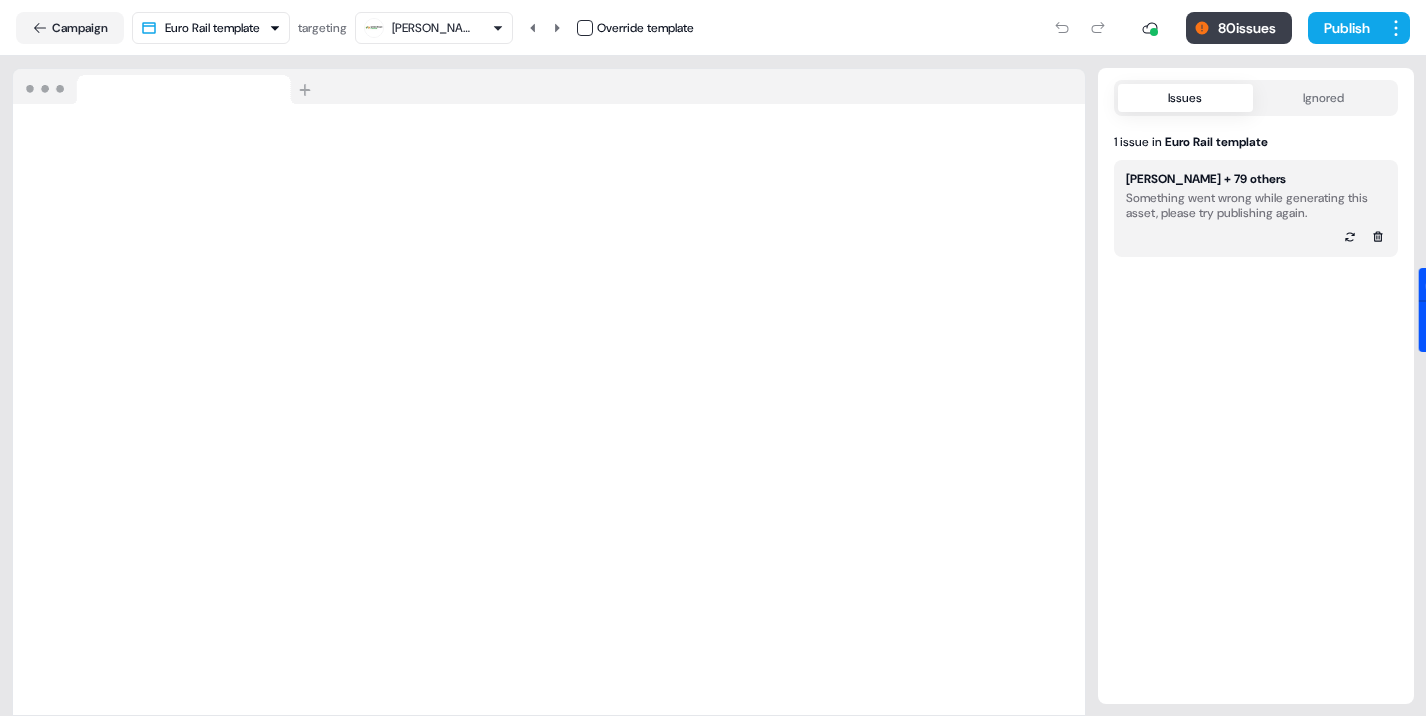 click on "80  issues" at bounding box center [1239, 28] 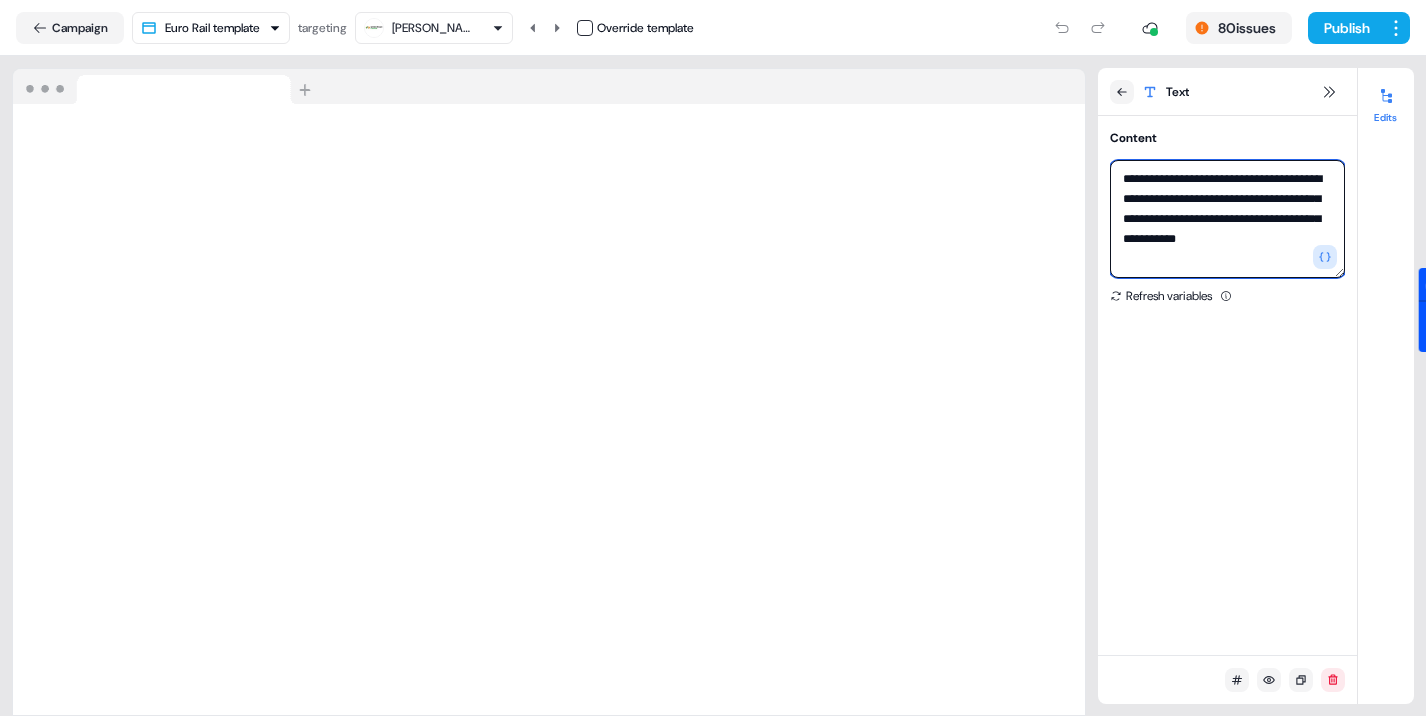 drag, startPoint x: 1153, startPoint y: 197, endPoint x: 1114, endPoint y: 172, distance: 46.32494 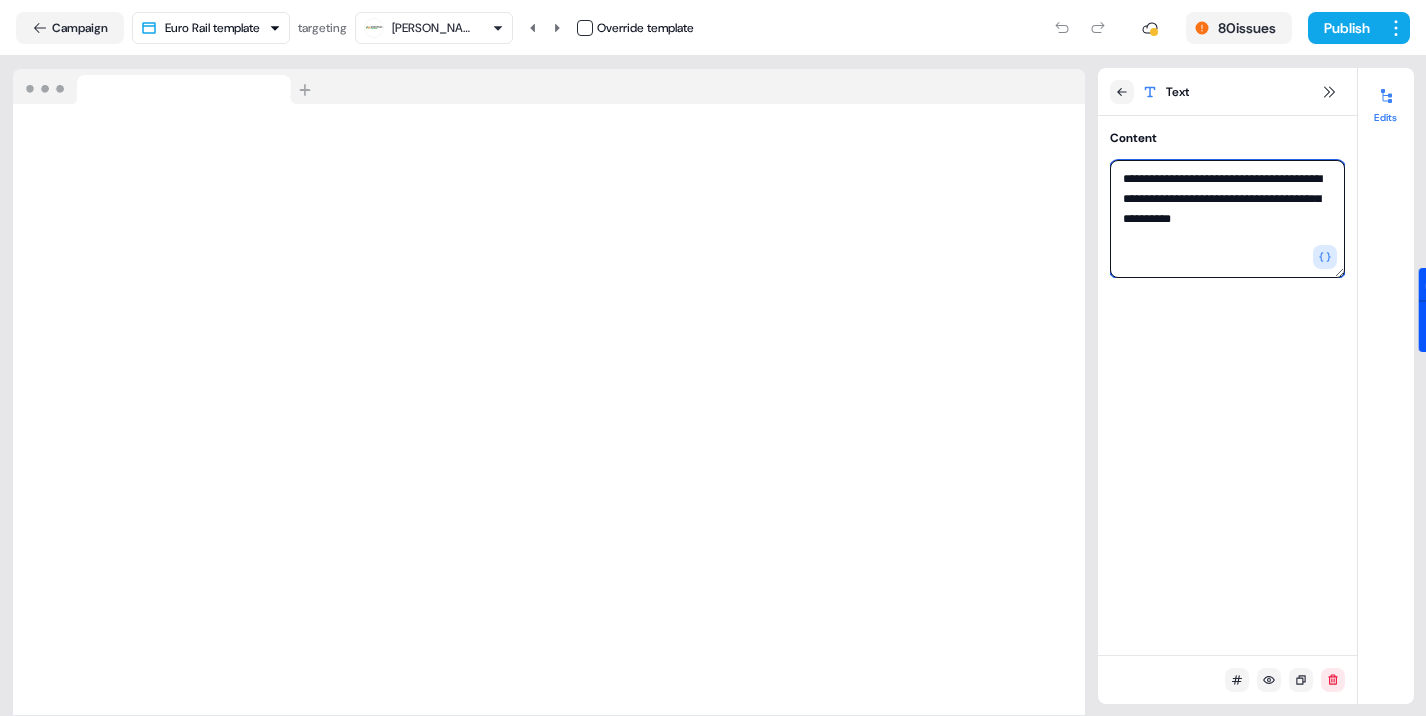 type on "**********" 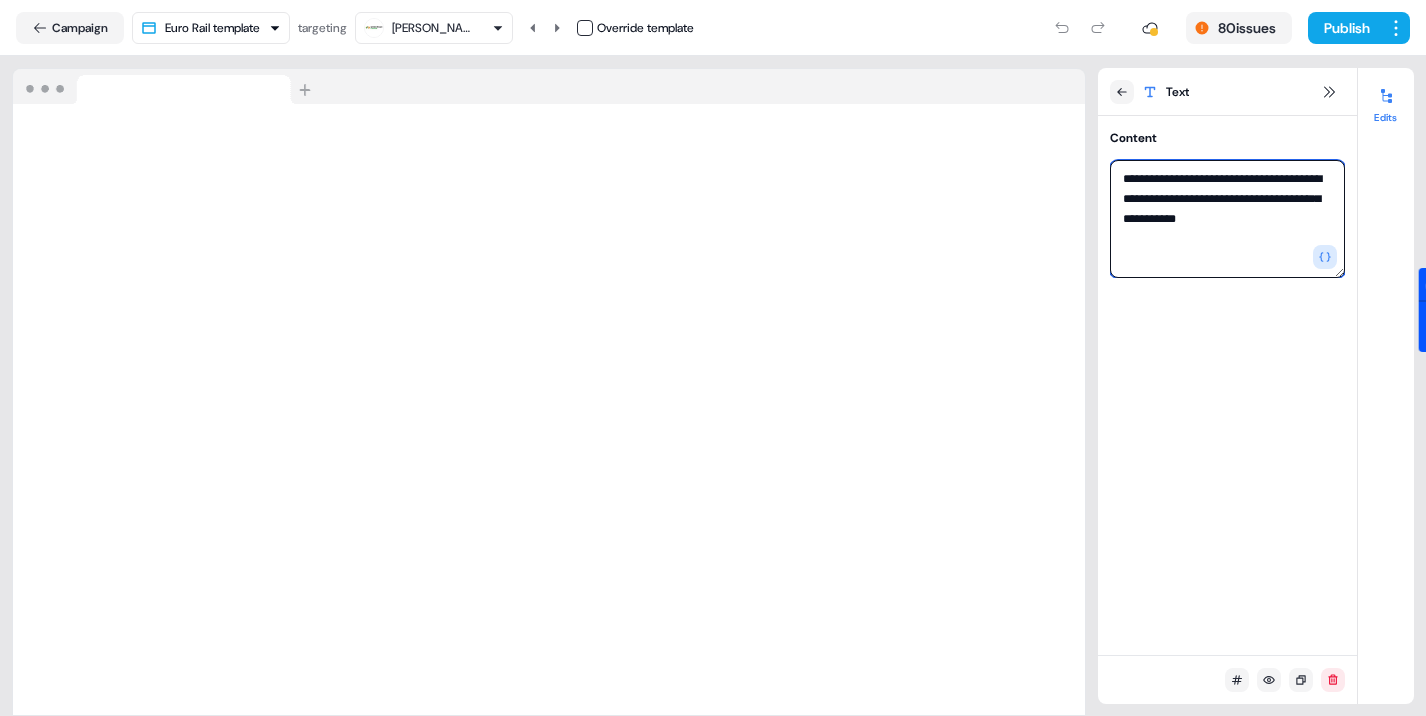 click on "**********" at bounding box center (1227, 219) 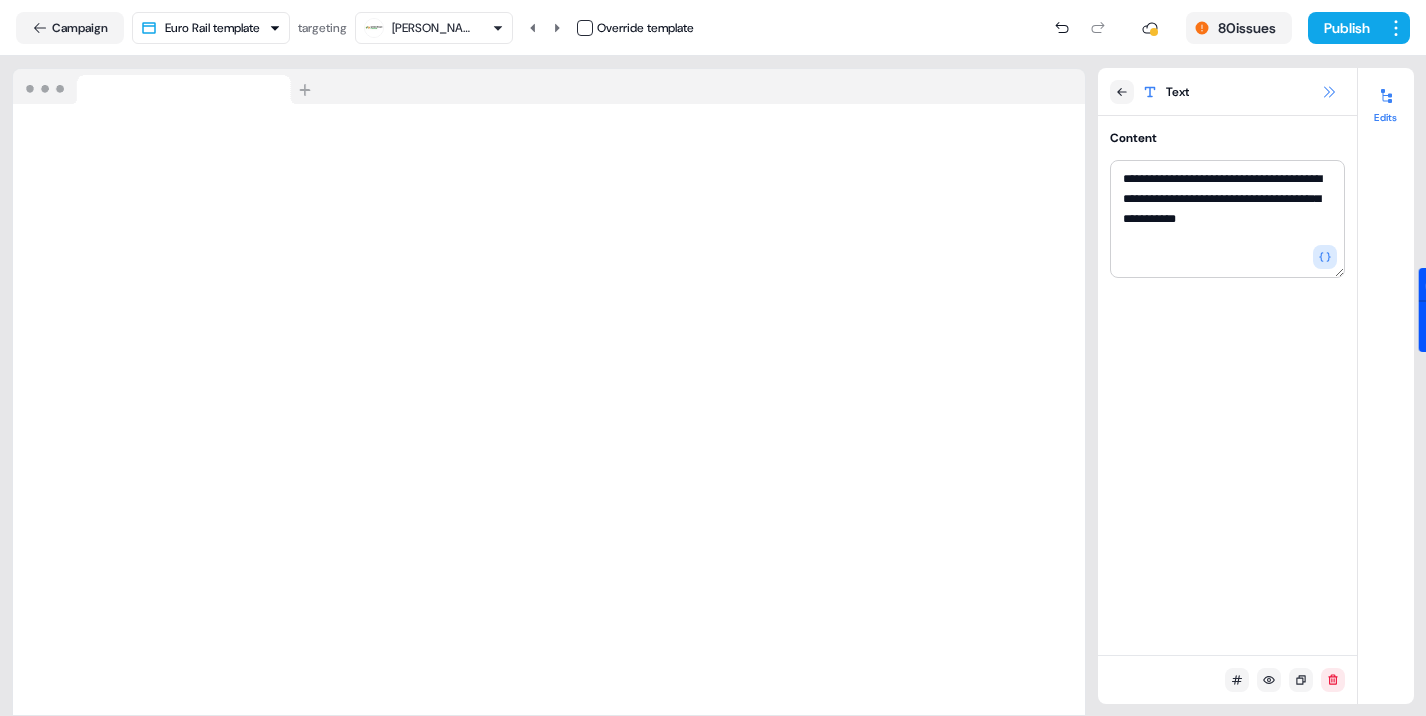 click 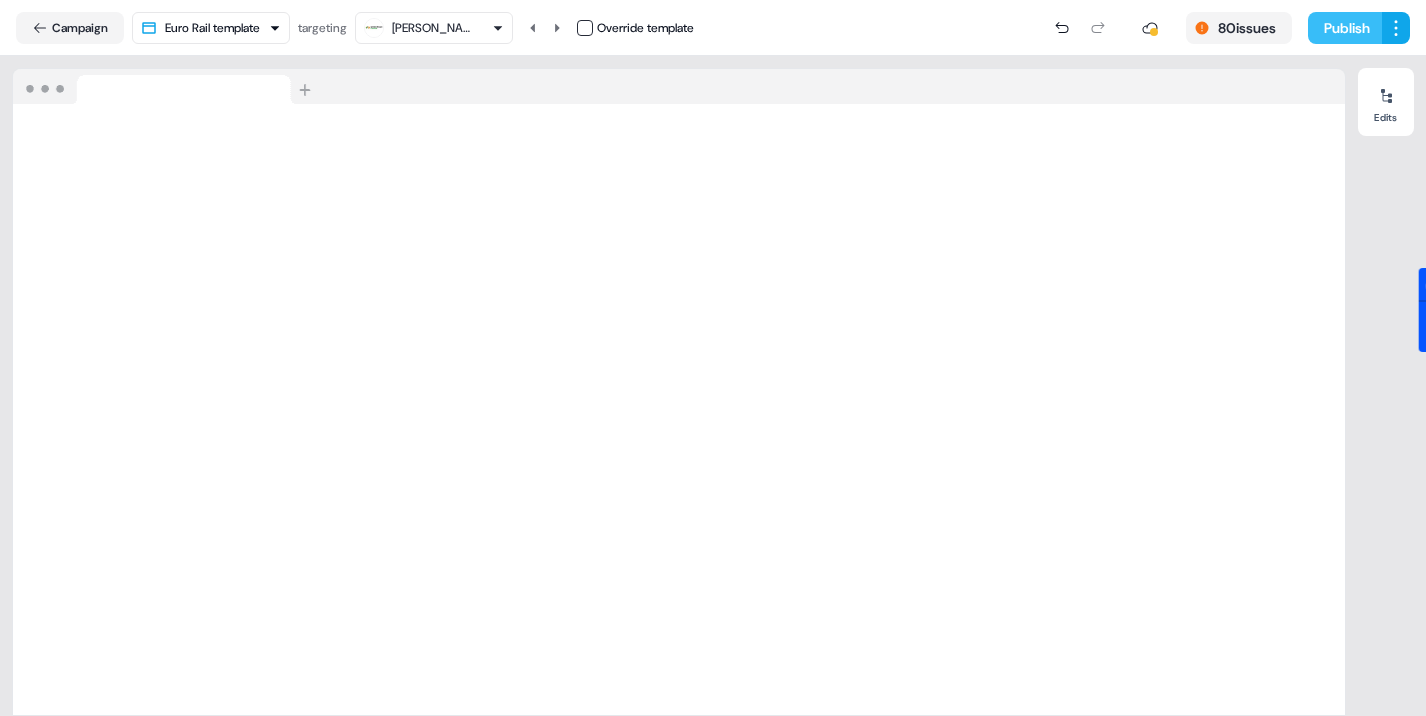 click on "Publish" at bounding box center [1345, 28] 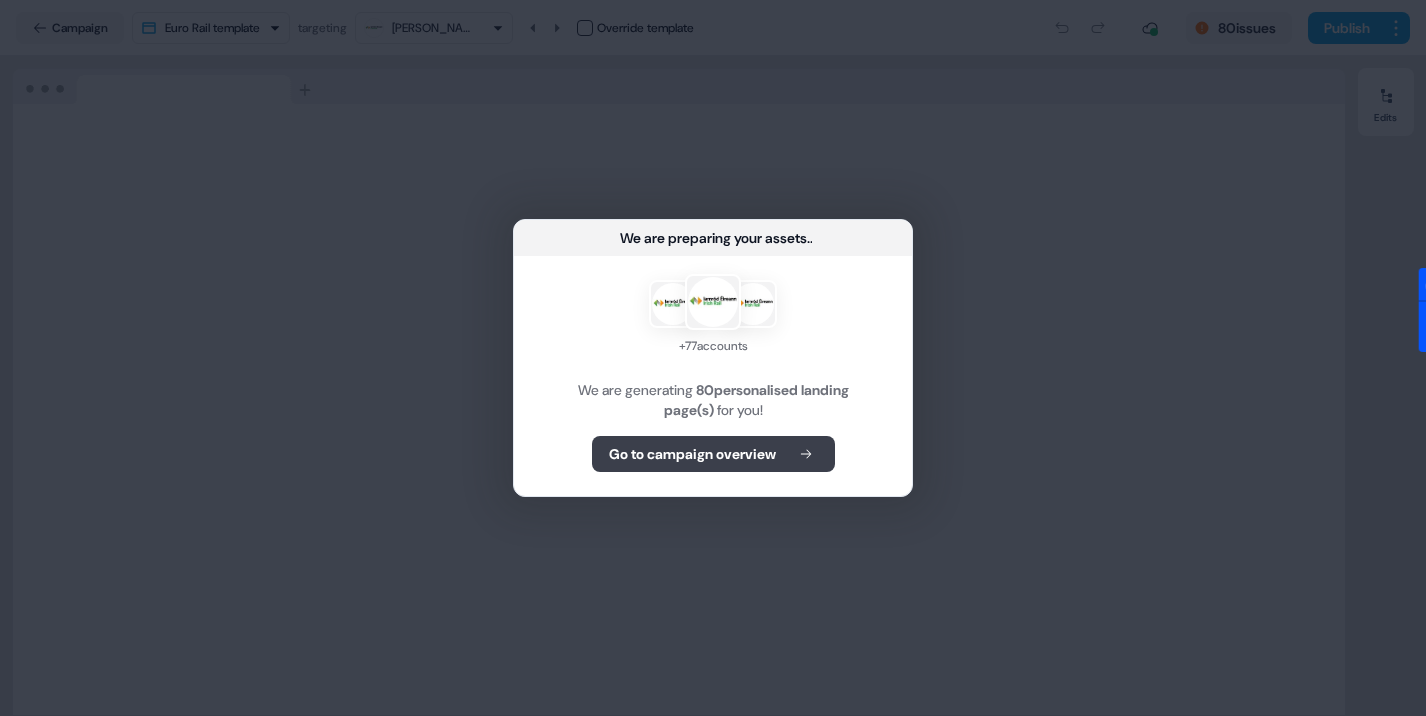 click on "Go to campaign overview" at bounding box center [713, 454] 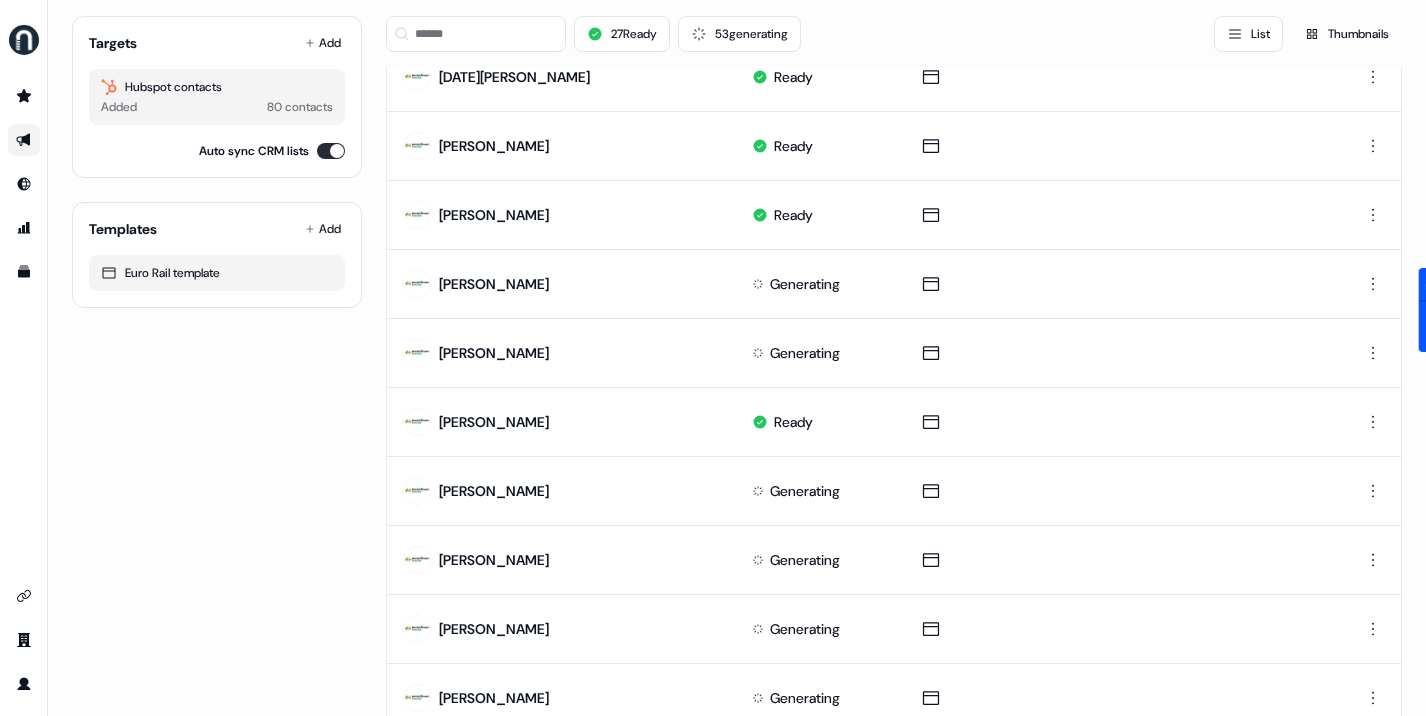 scroll, scrollTop: 0, scrollLeft: 0, axis: both 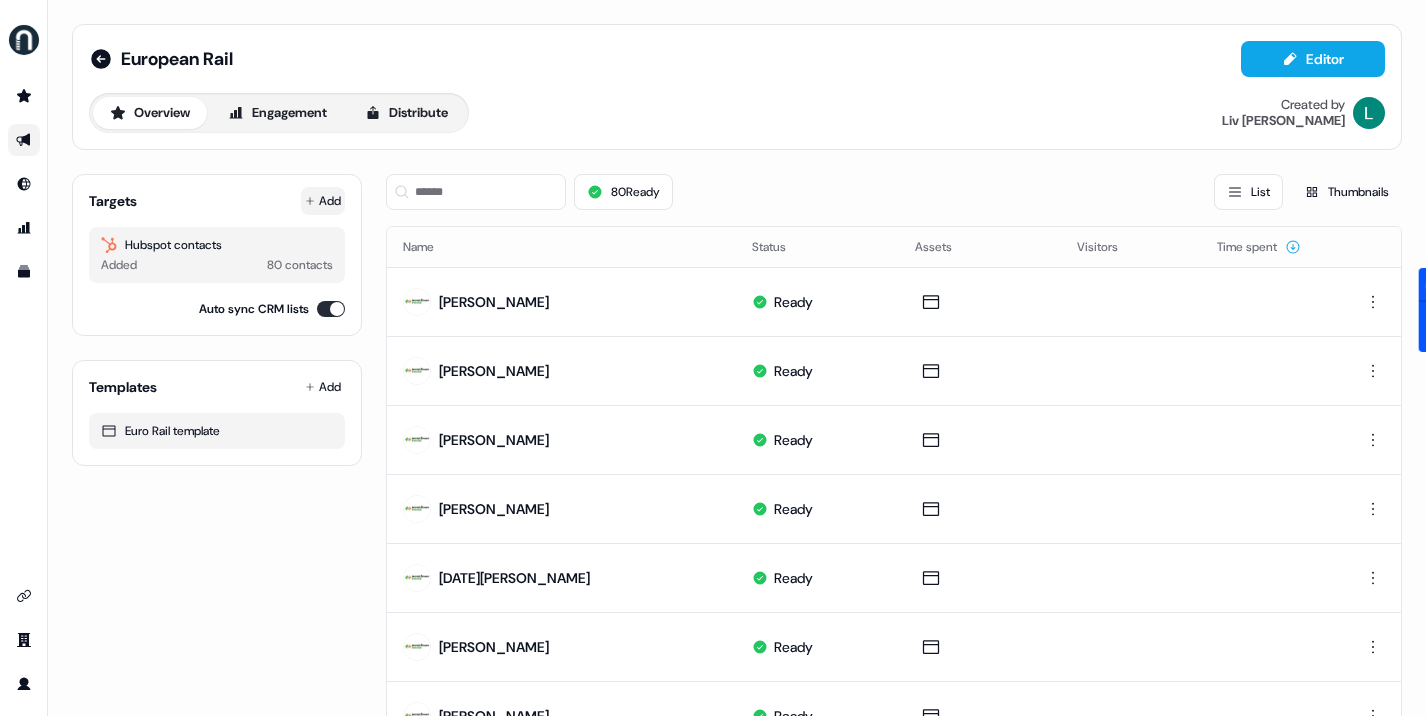 click on "Add" at bounding box center [323, 201] 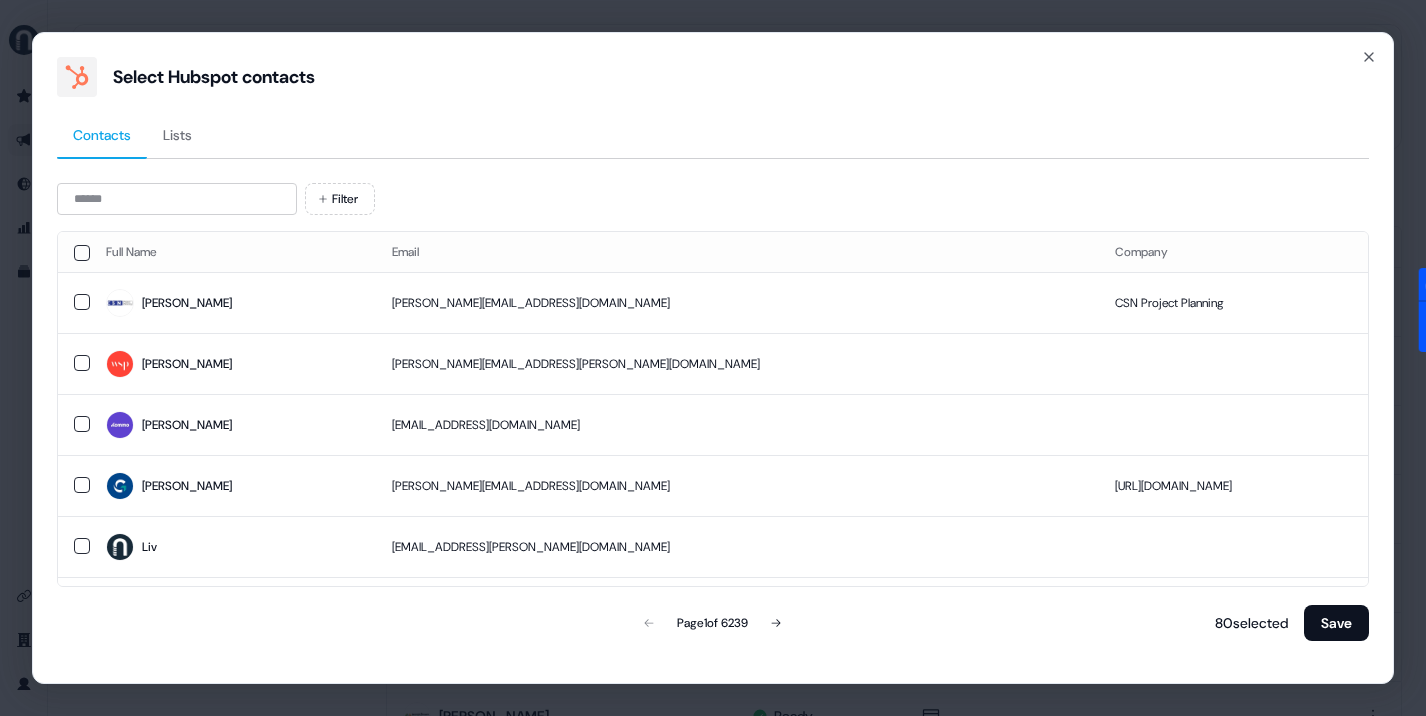 click on "Lists" at bounding box center (177, 135) 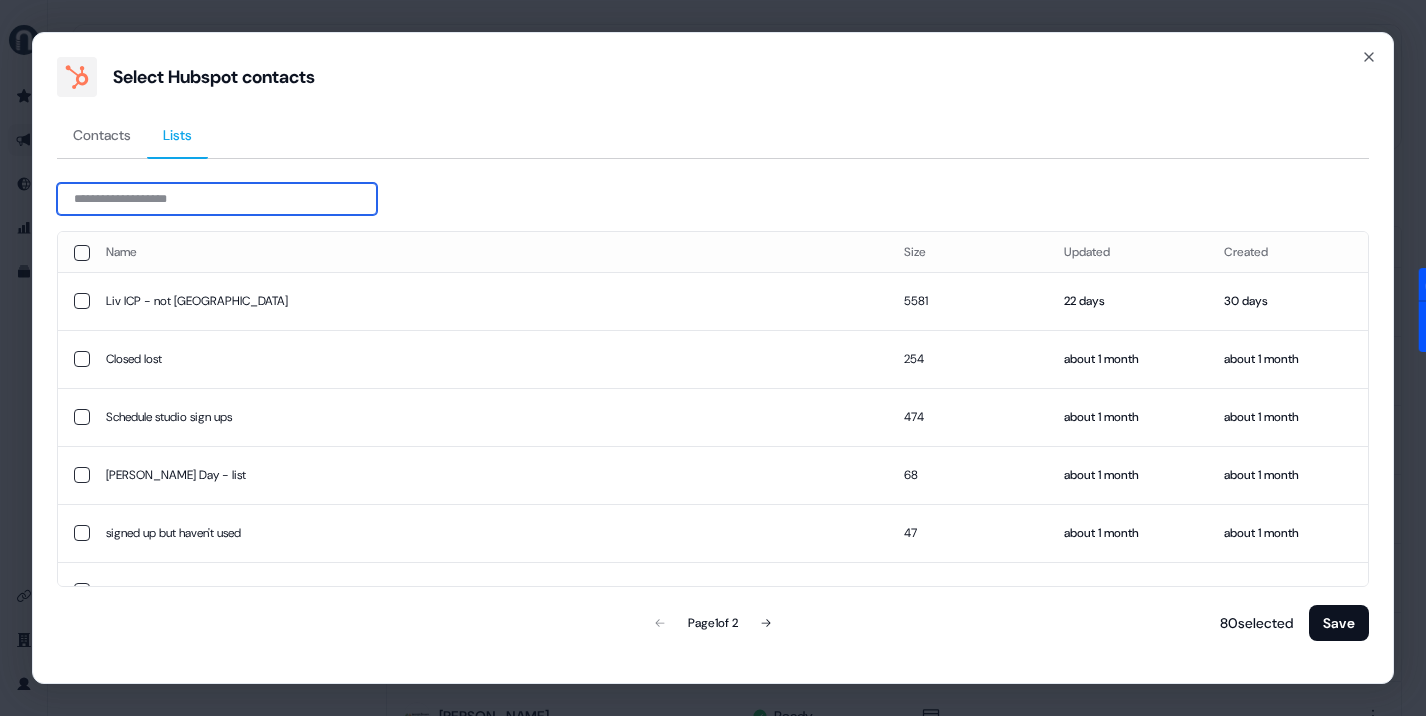 click at bounding box center [217, 199] 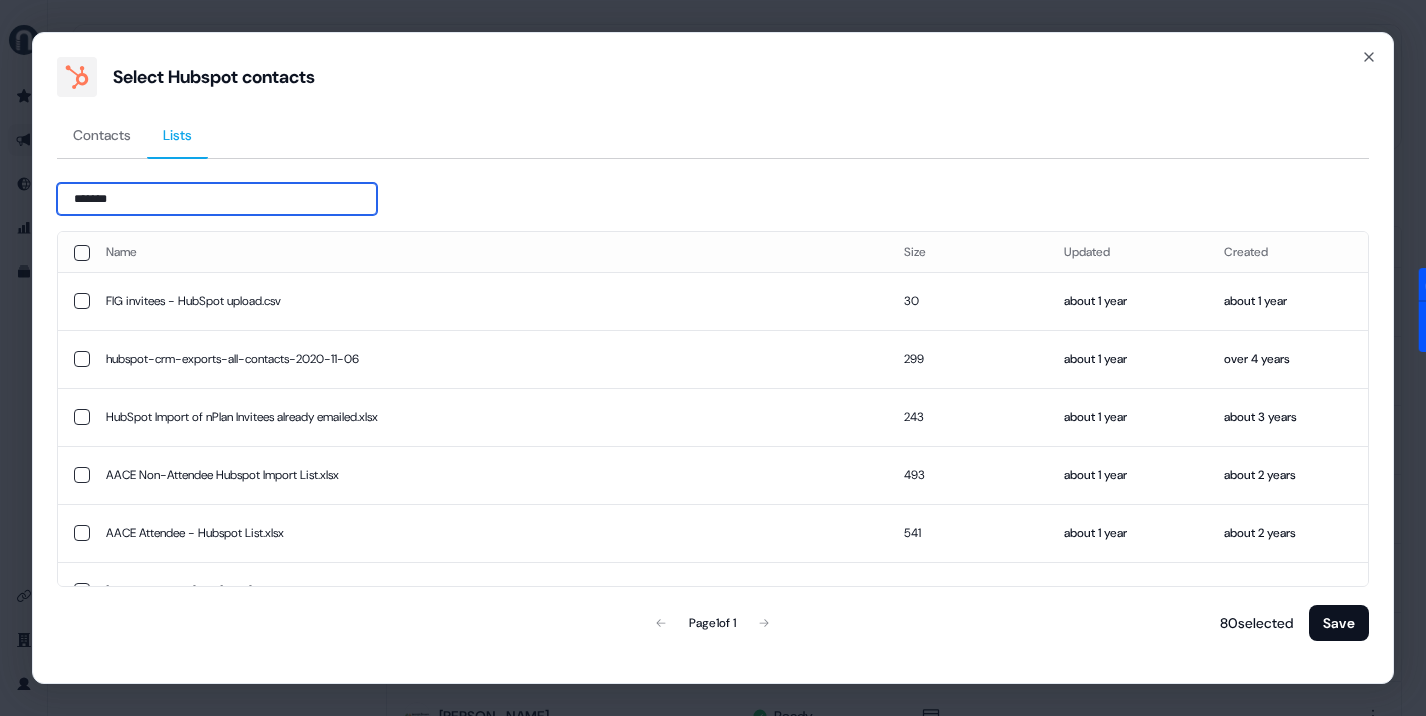 click on "*******" at bounding box center [217, 199] 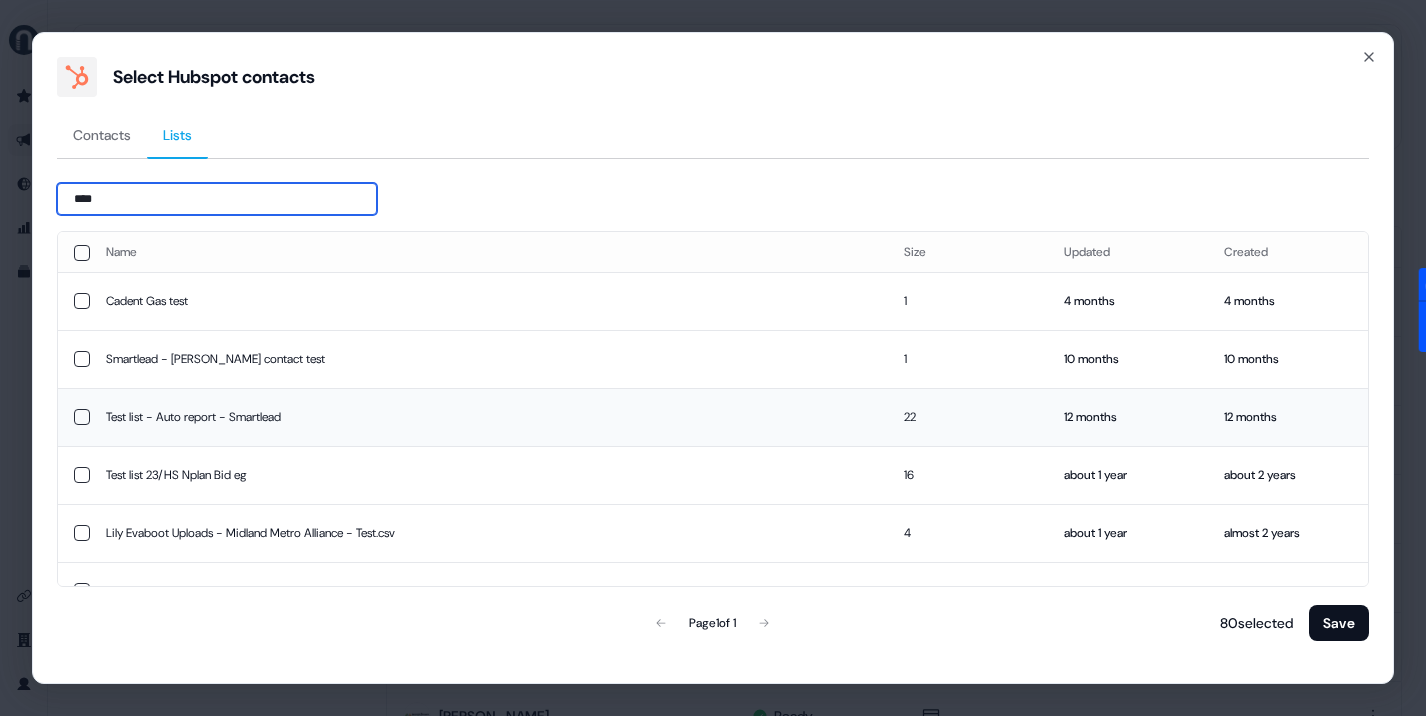 scroll, scrollTop: 33, scrollLeft: 0, axis: vertical 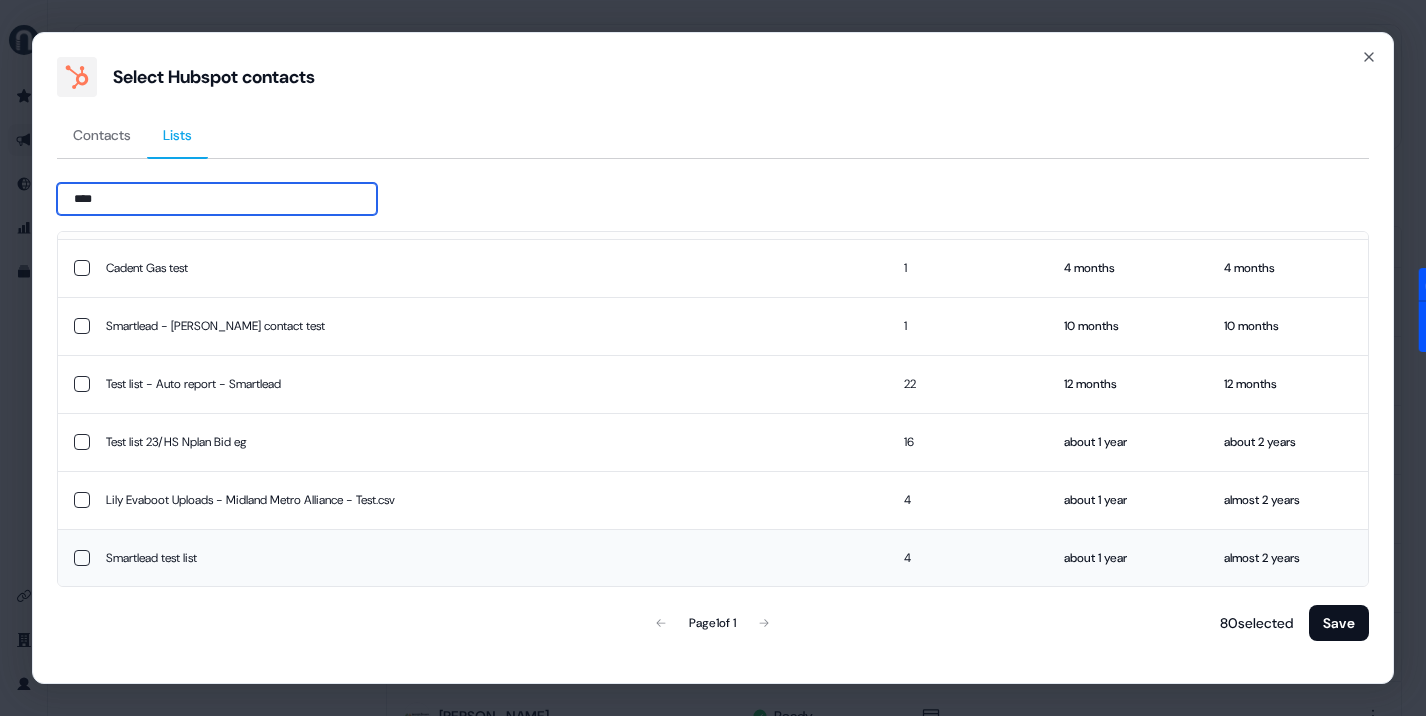 type on "****" 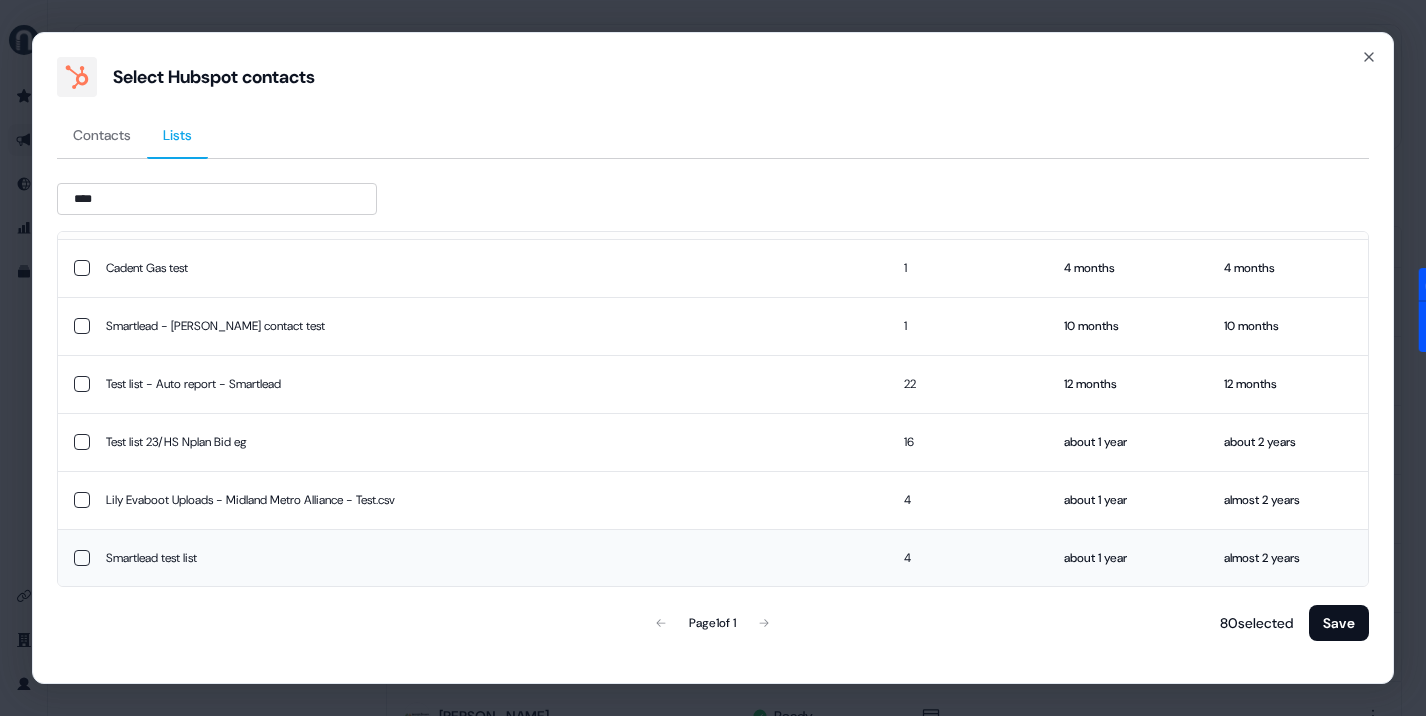 click at bounding box center [82, 558] 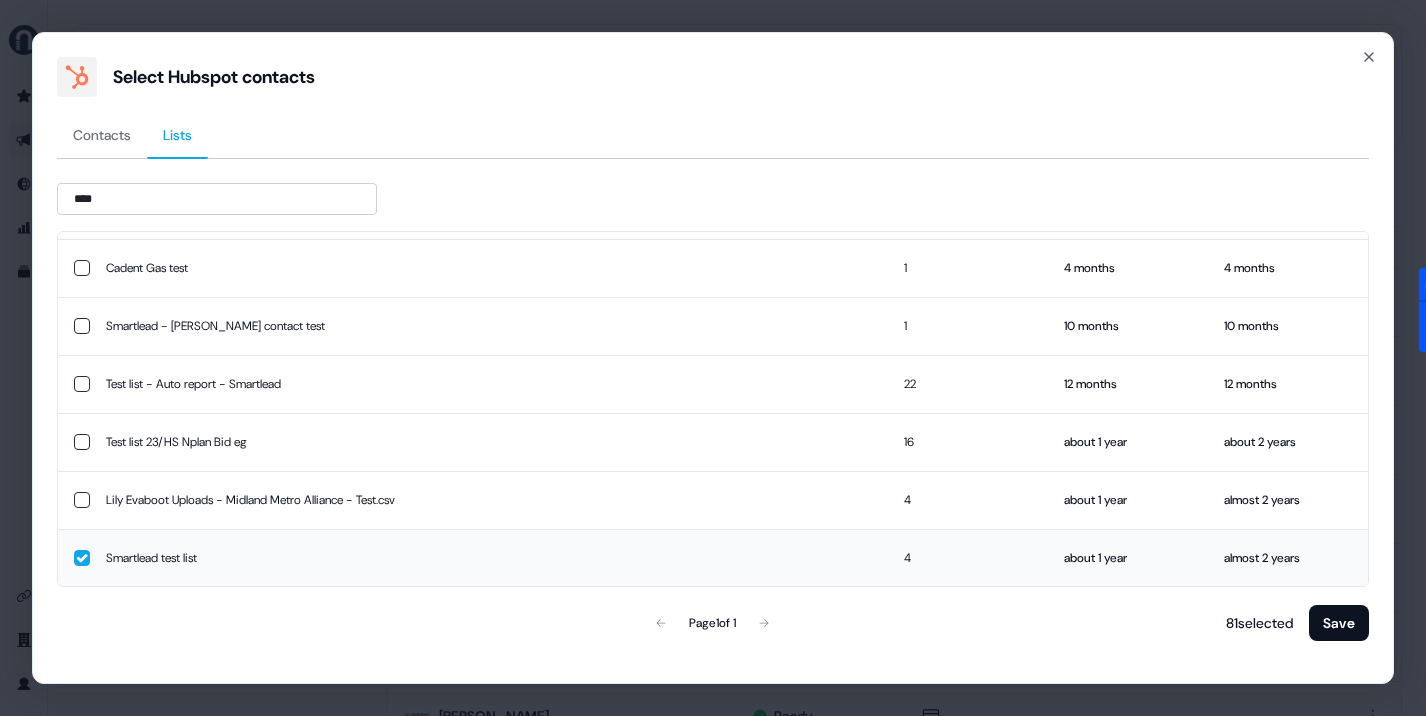 scroll, scrollTop: 32, scrollLeft: 0, axis: vertical 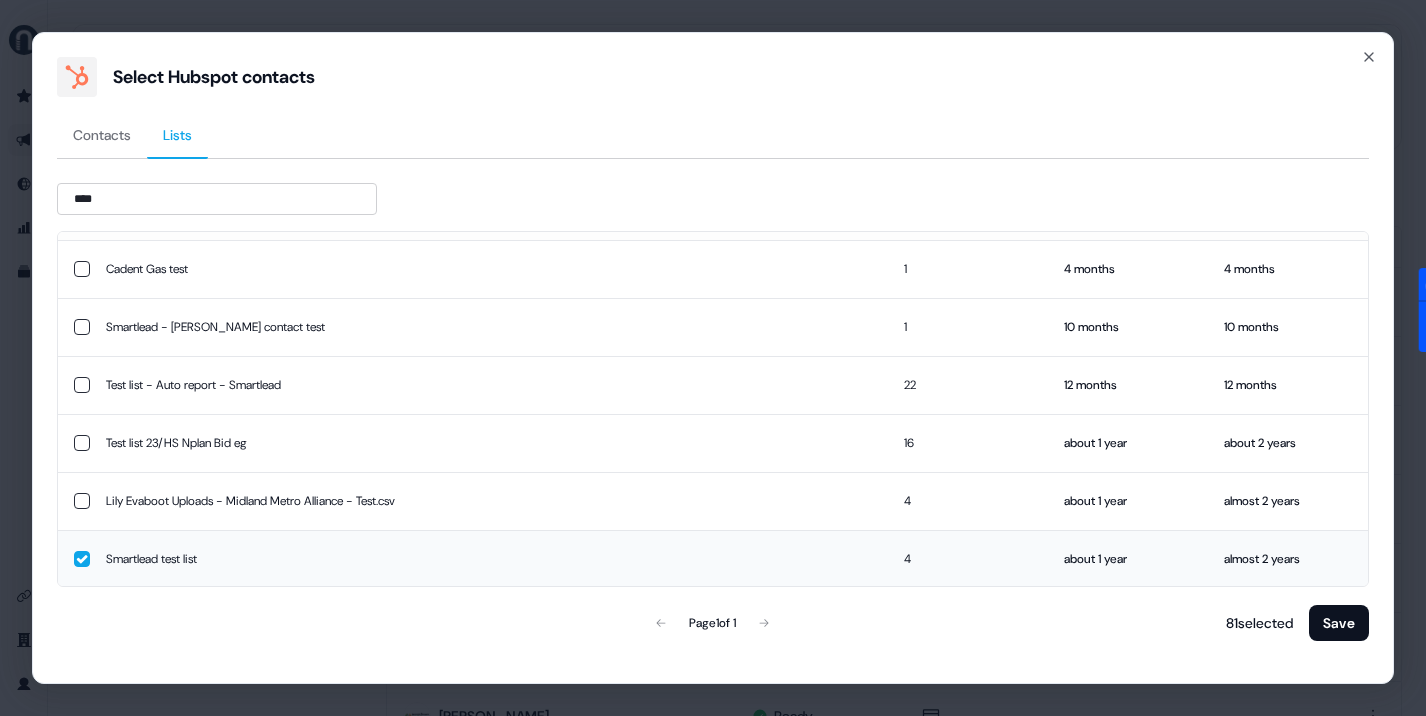 click on "Save" at bounding box center (1339, 623) 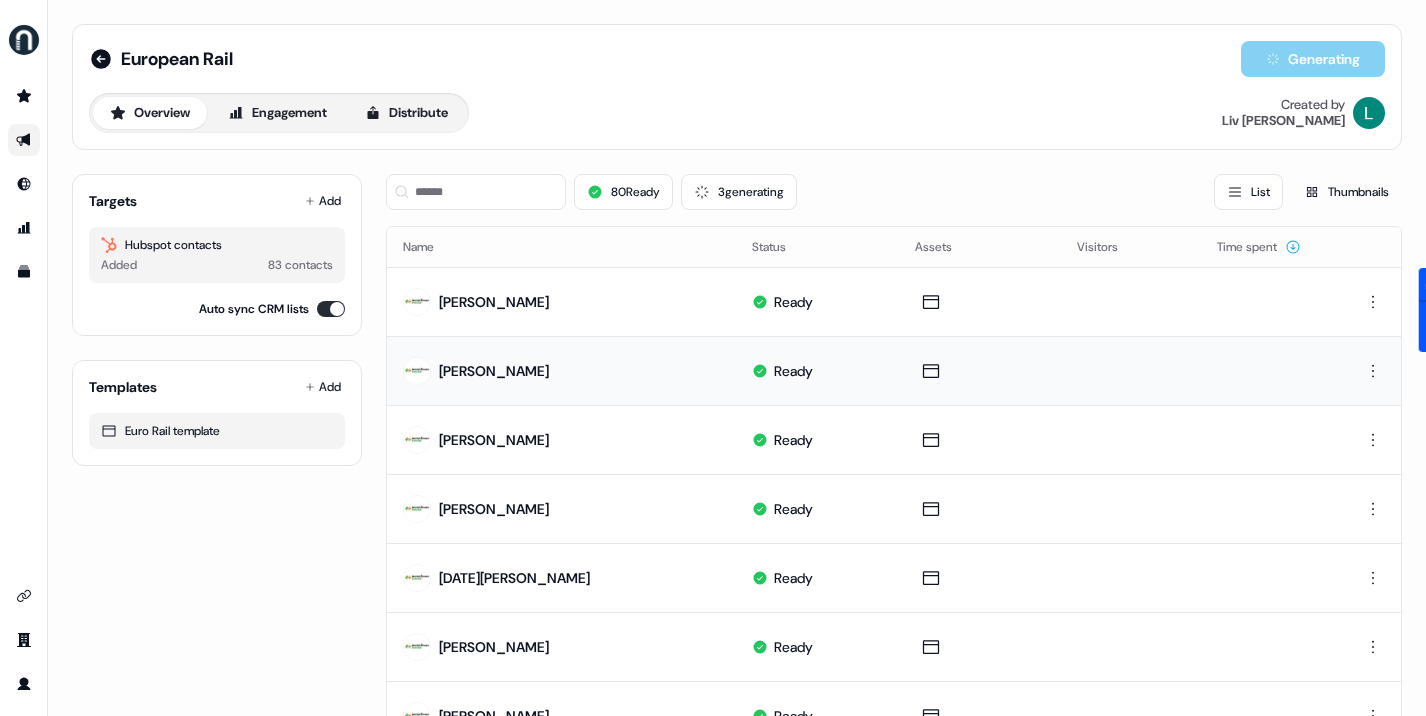 scroll, scrollTop: 995, scrollLeft: 0, axis: vertical 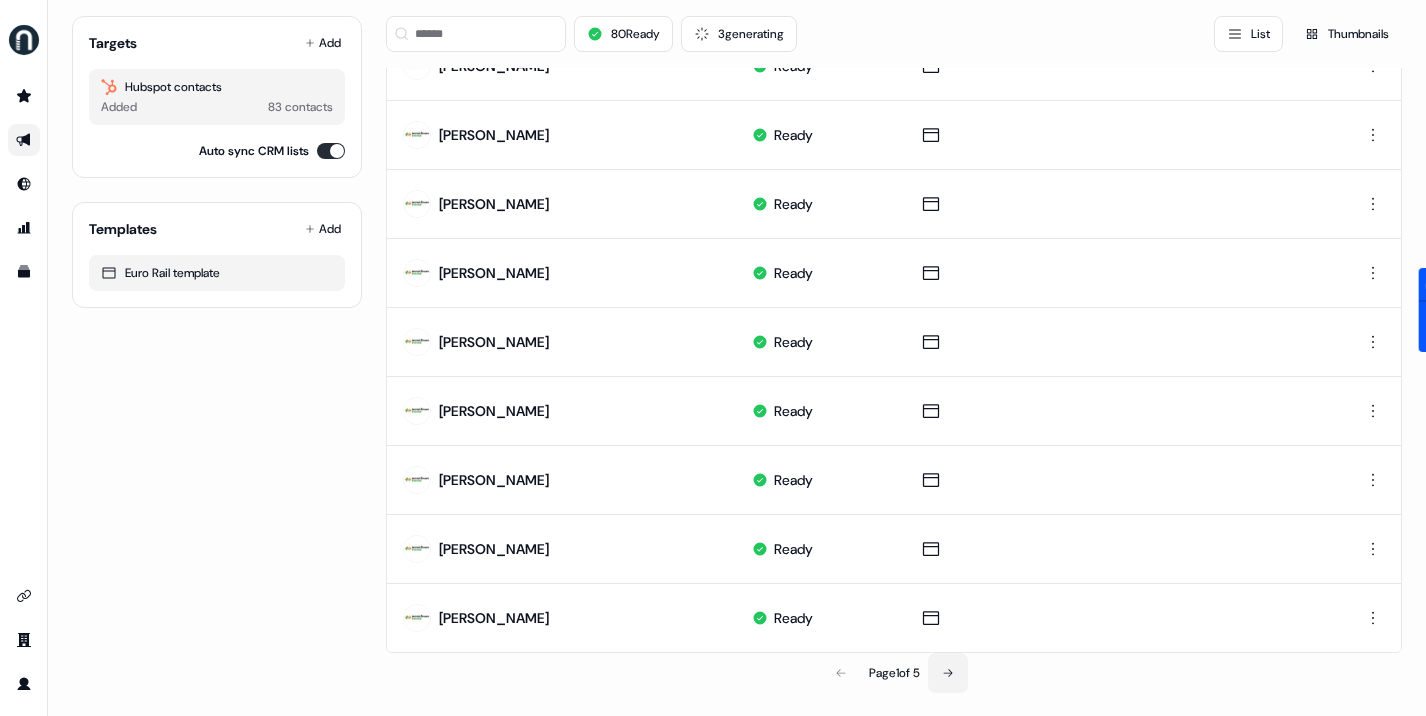click 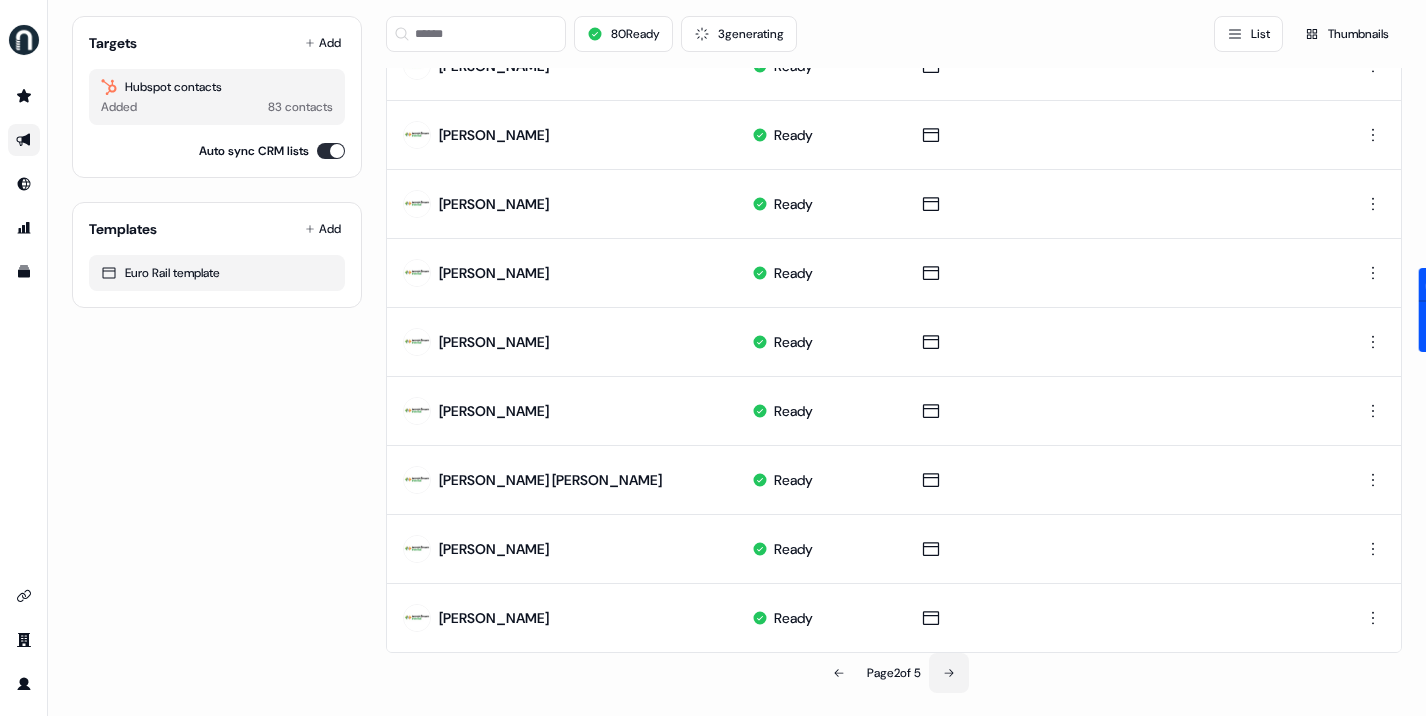 click 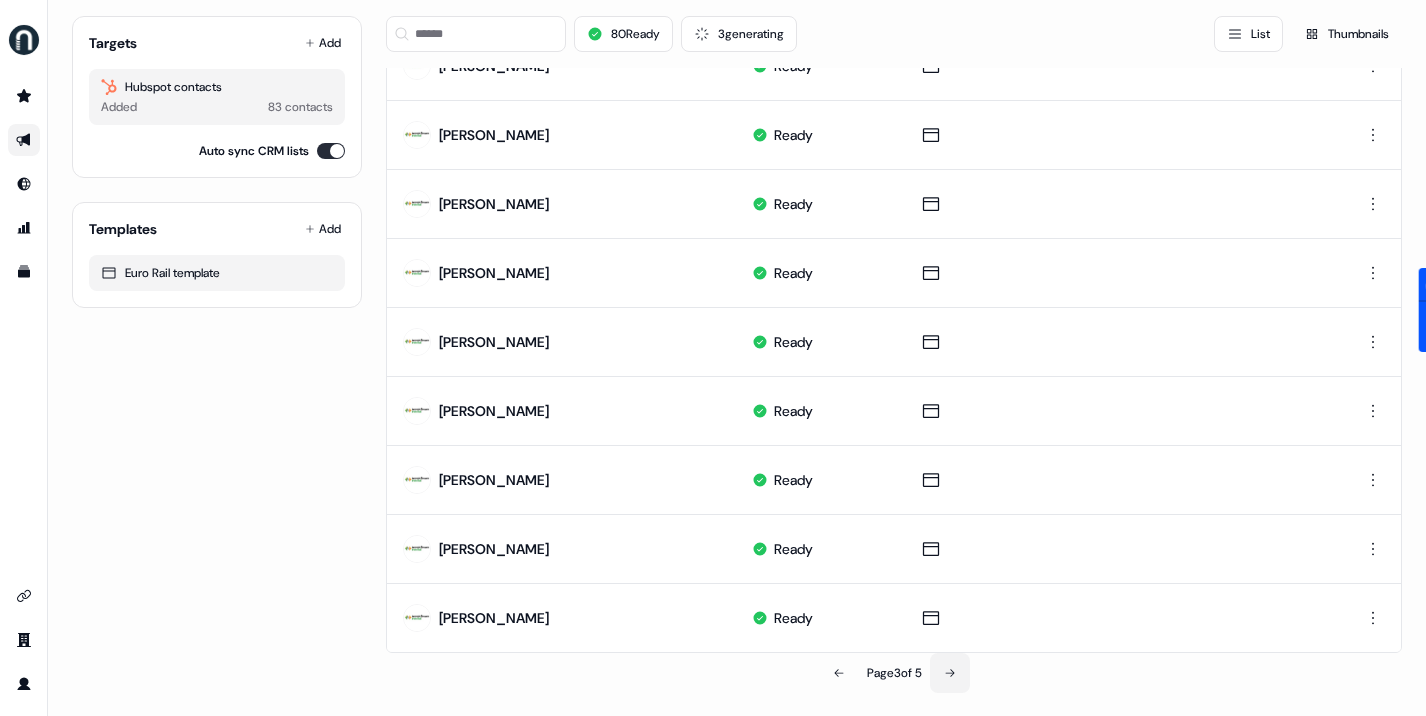 click 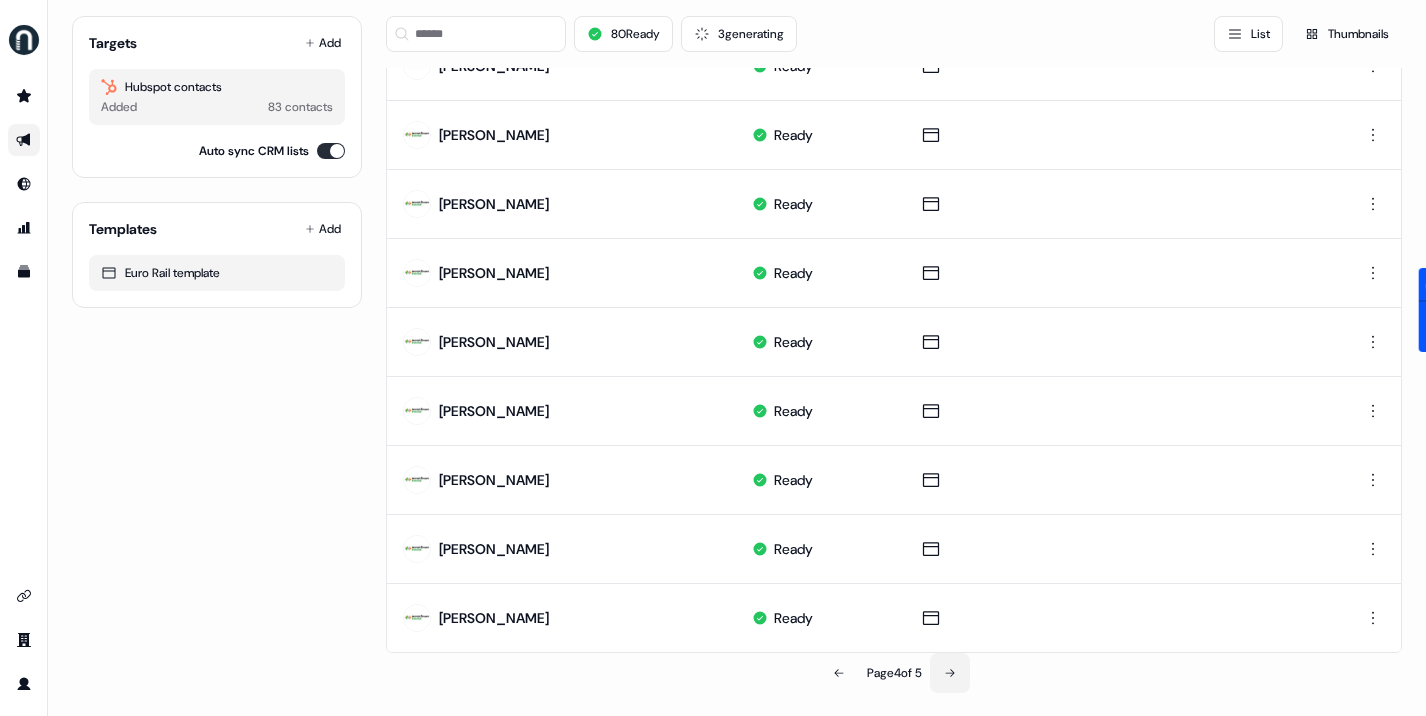 click 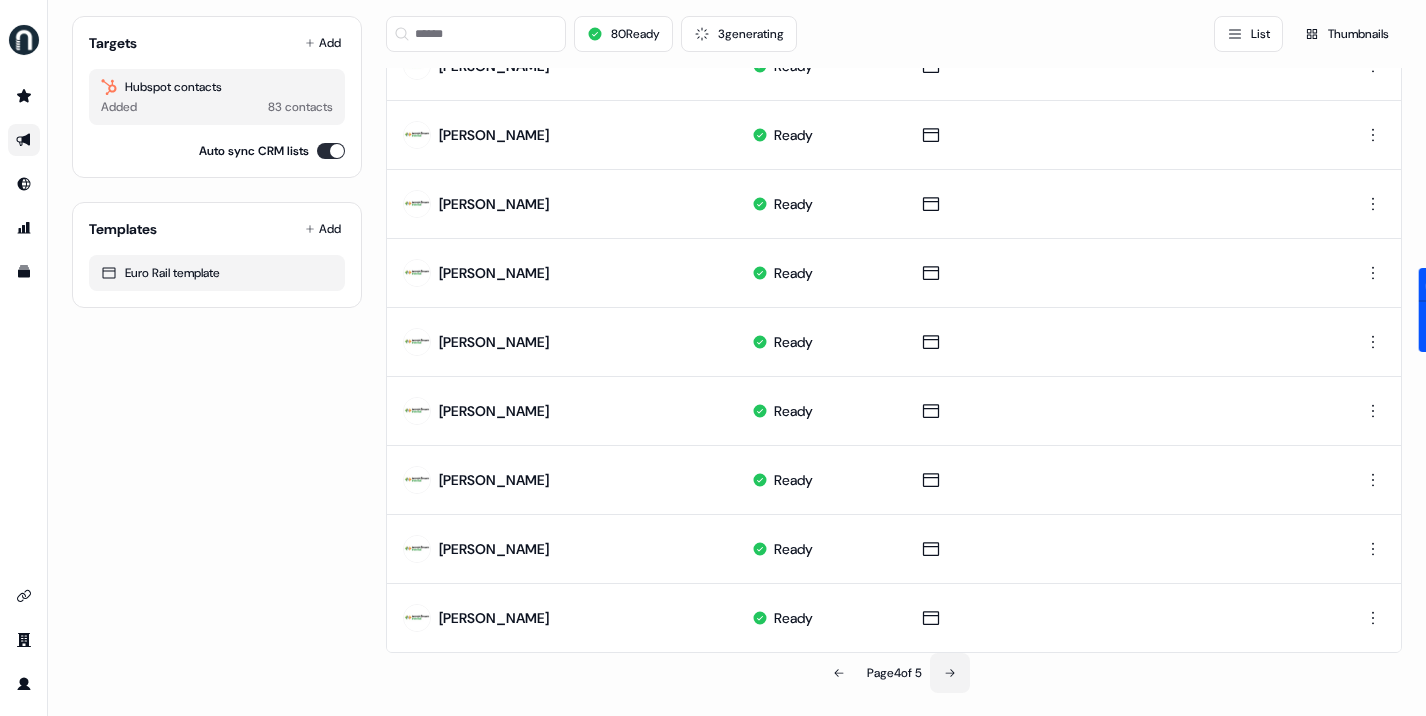 scroll, scrollTop: 0, scrollLeft: 0, axis: both 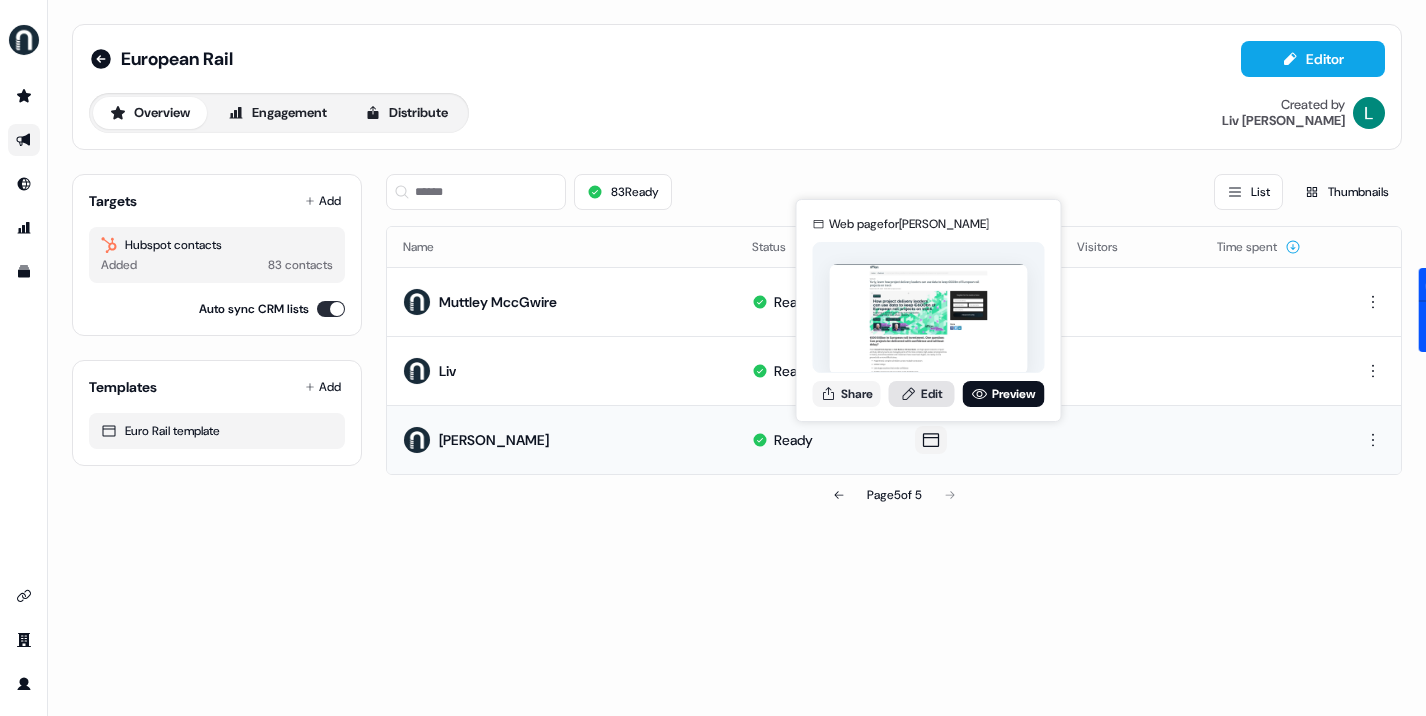 click on "Edit" at bounding box center [922, 394] 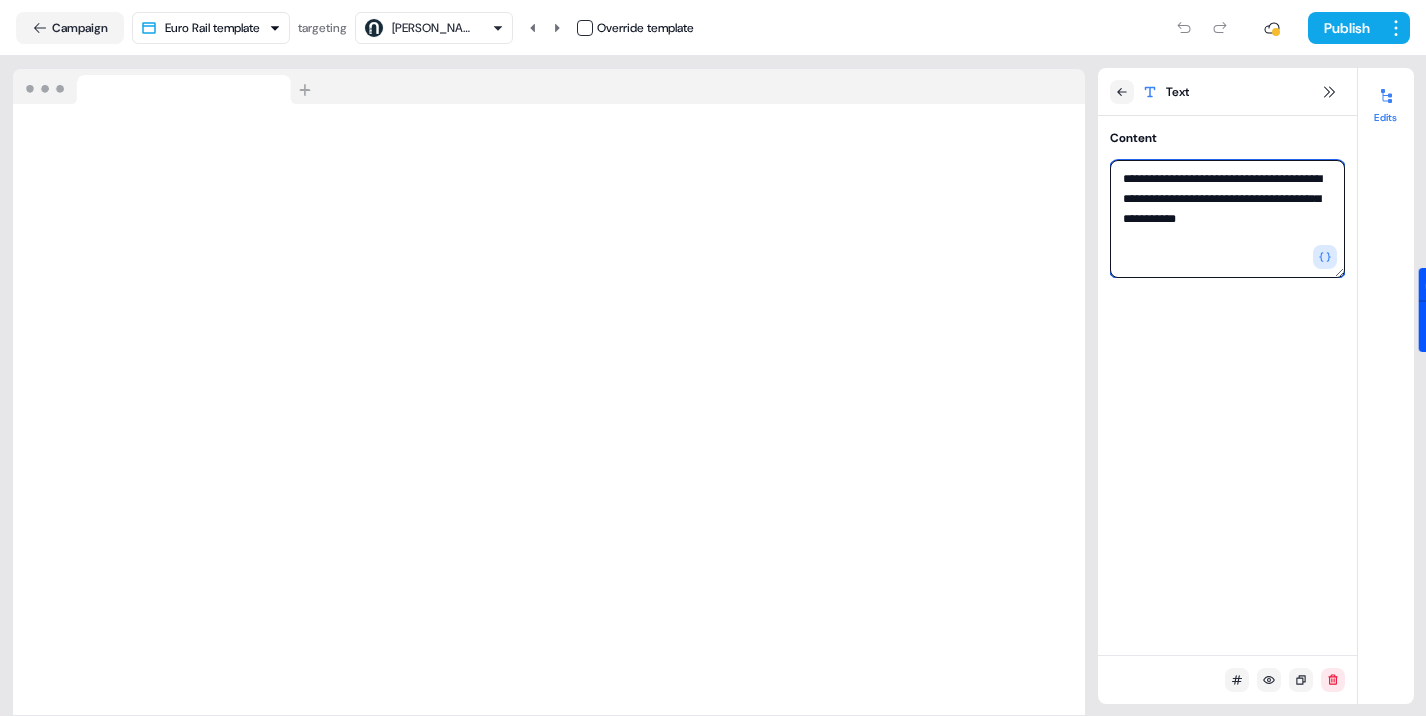 click on "**********" at bounding box center [1227, 219] 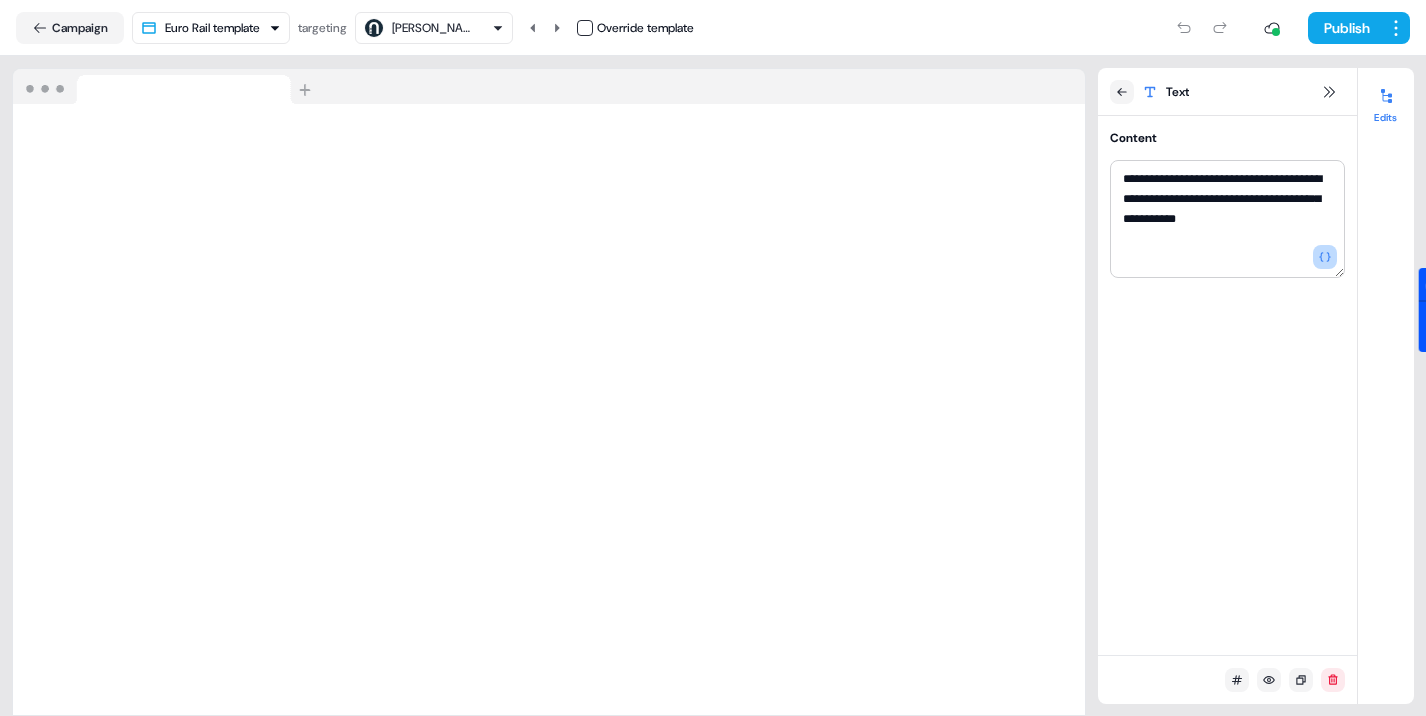 click 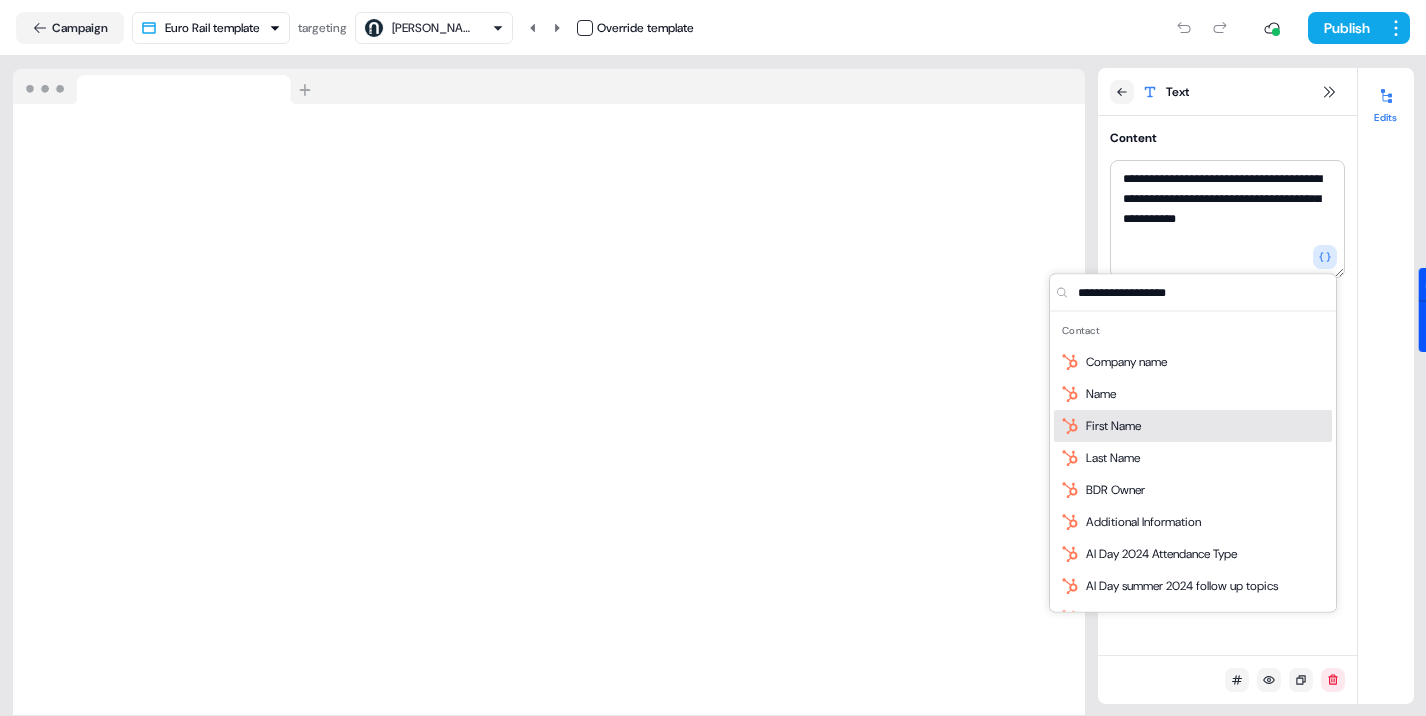 click on "First Name" at bounding box center [1193, 426] 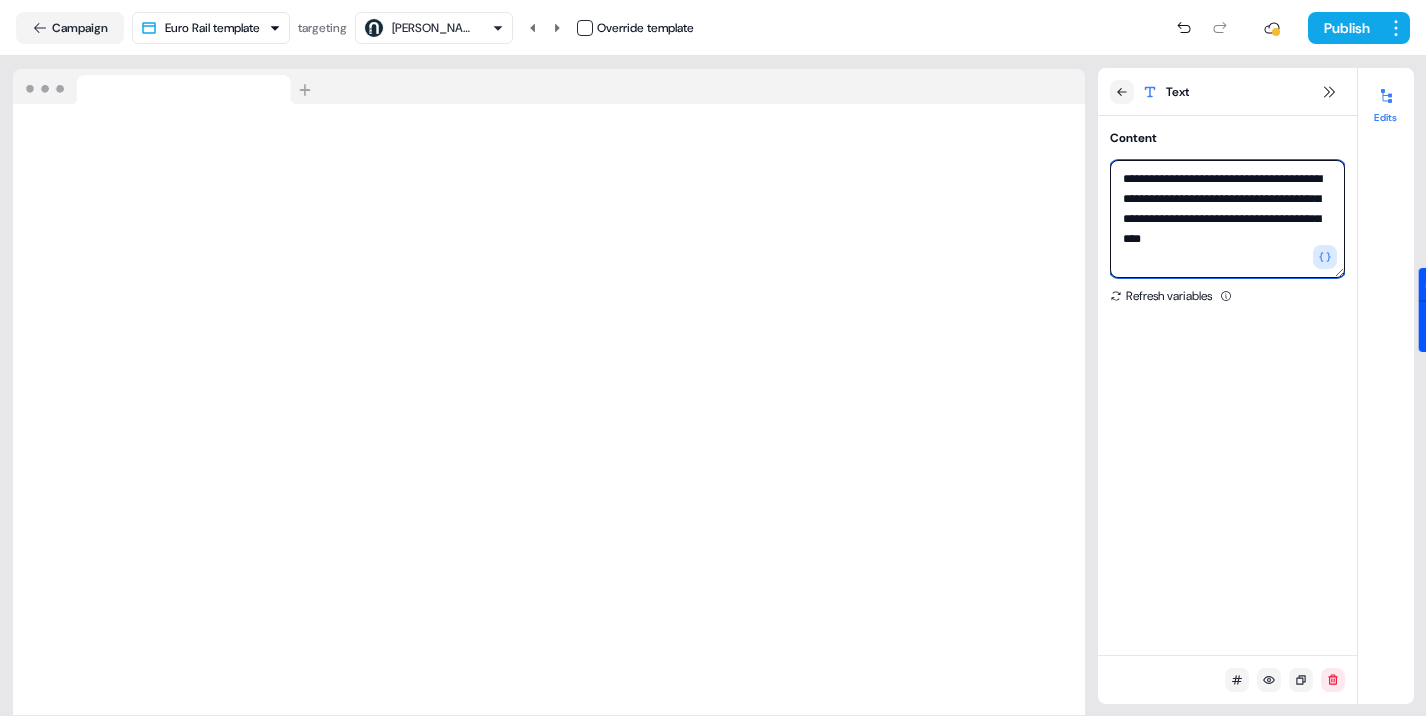 click on "**********" at bounding box center [1227, 219] 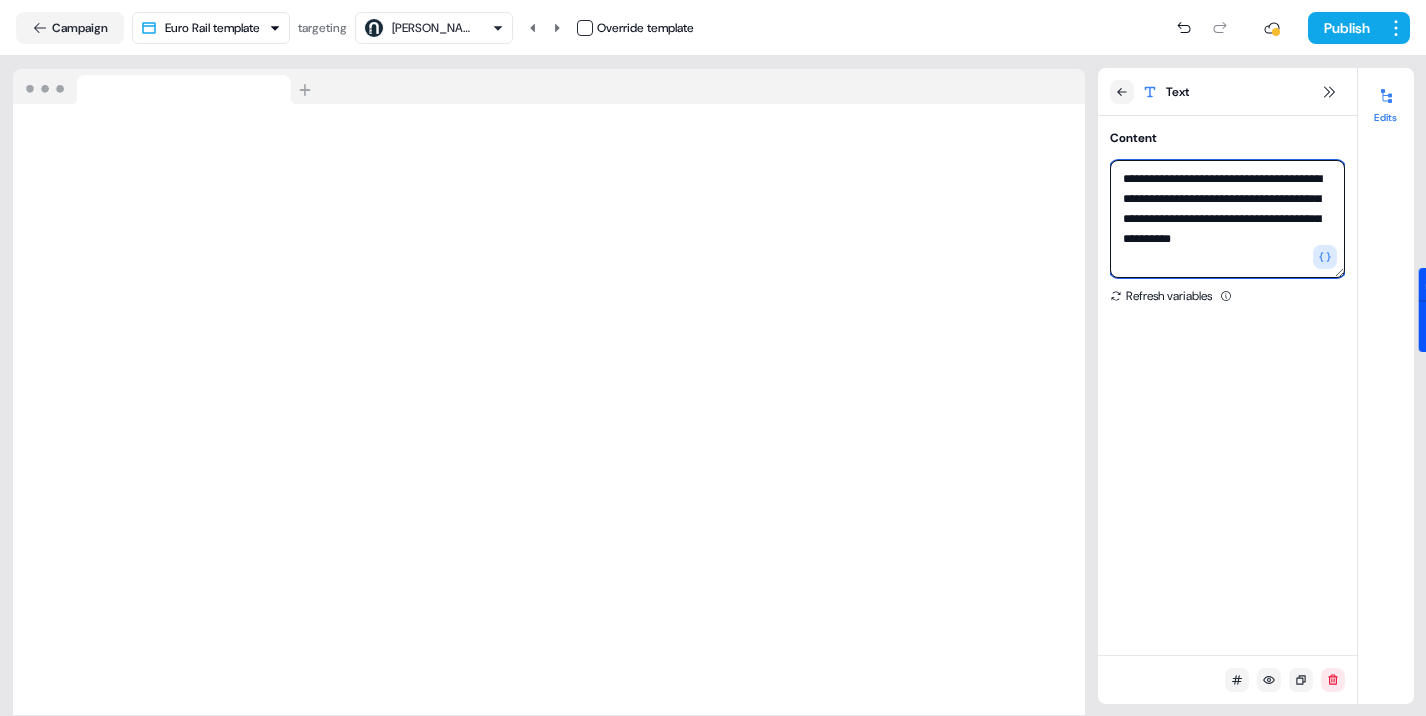 click on "**********" at bounding box center (1227, 219) 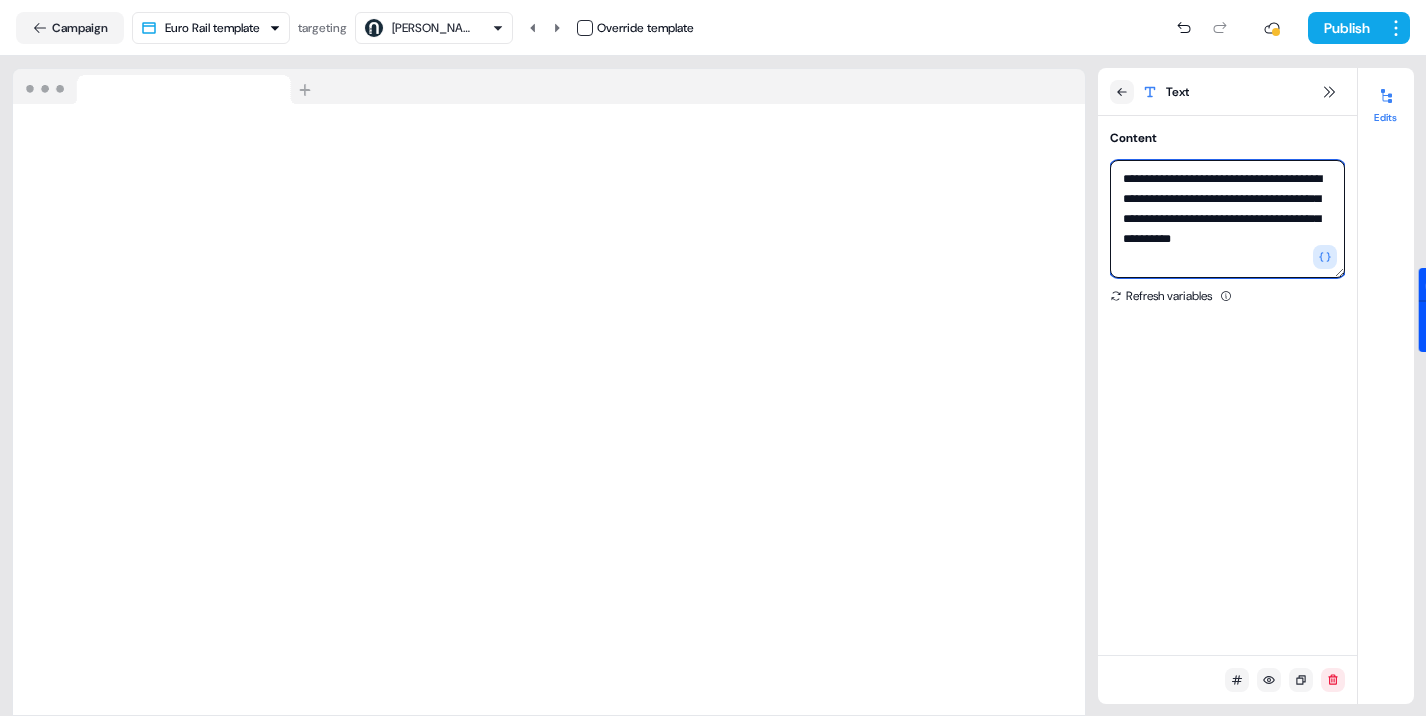 type on "**********" 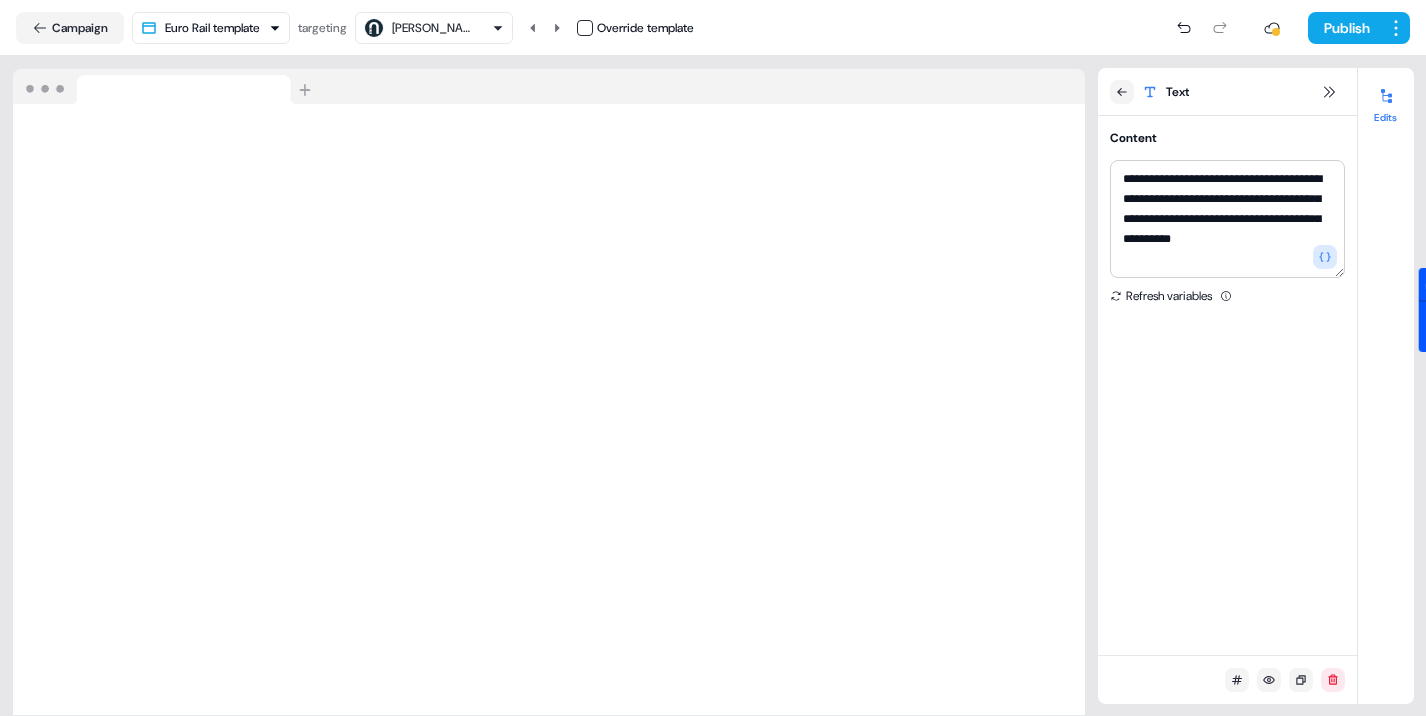 click on "**********" at bounding box center [1227, 385] 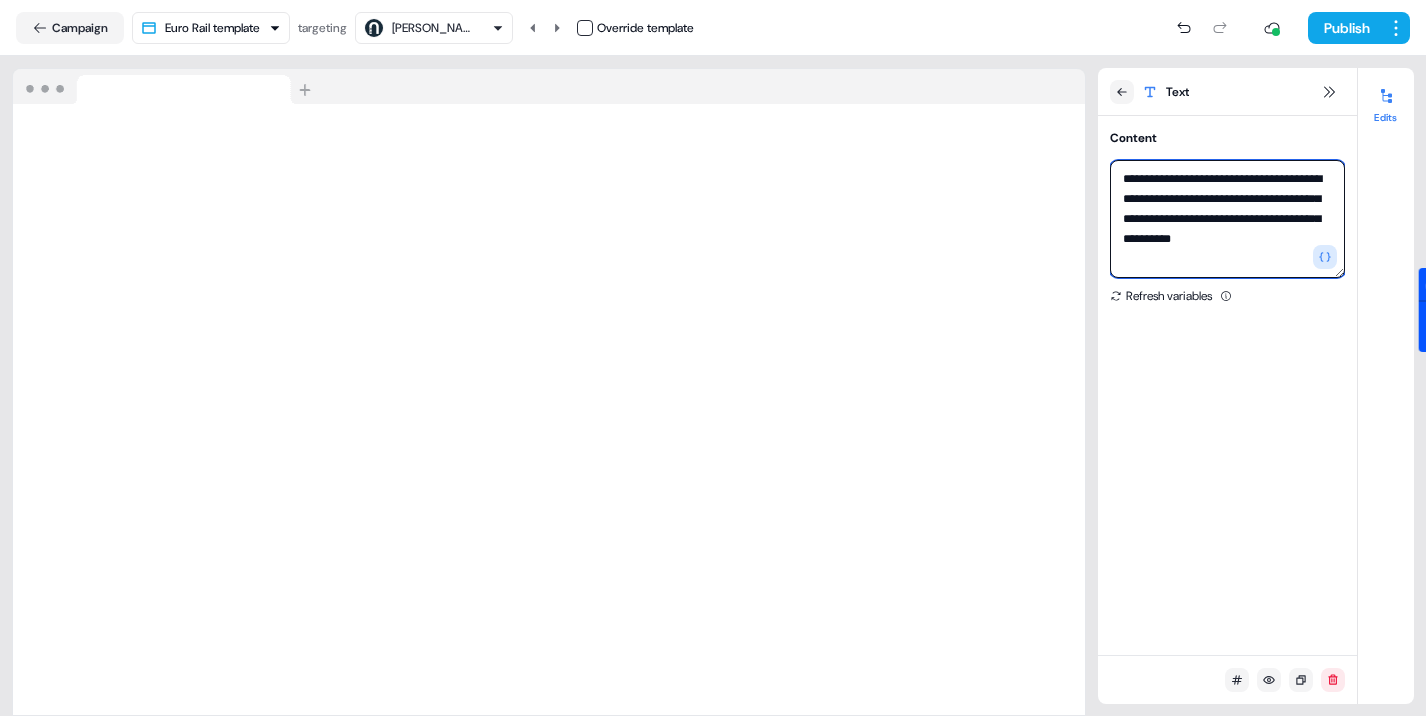 click on "**********" at bounding box center (1227, 219) 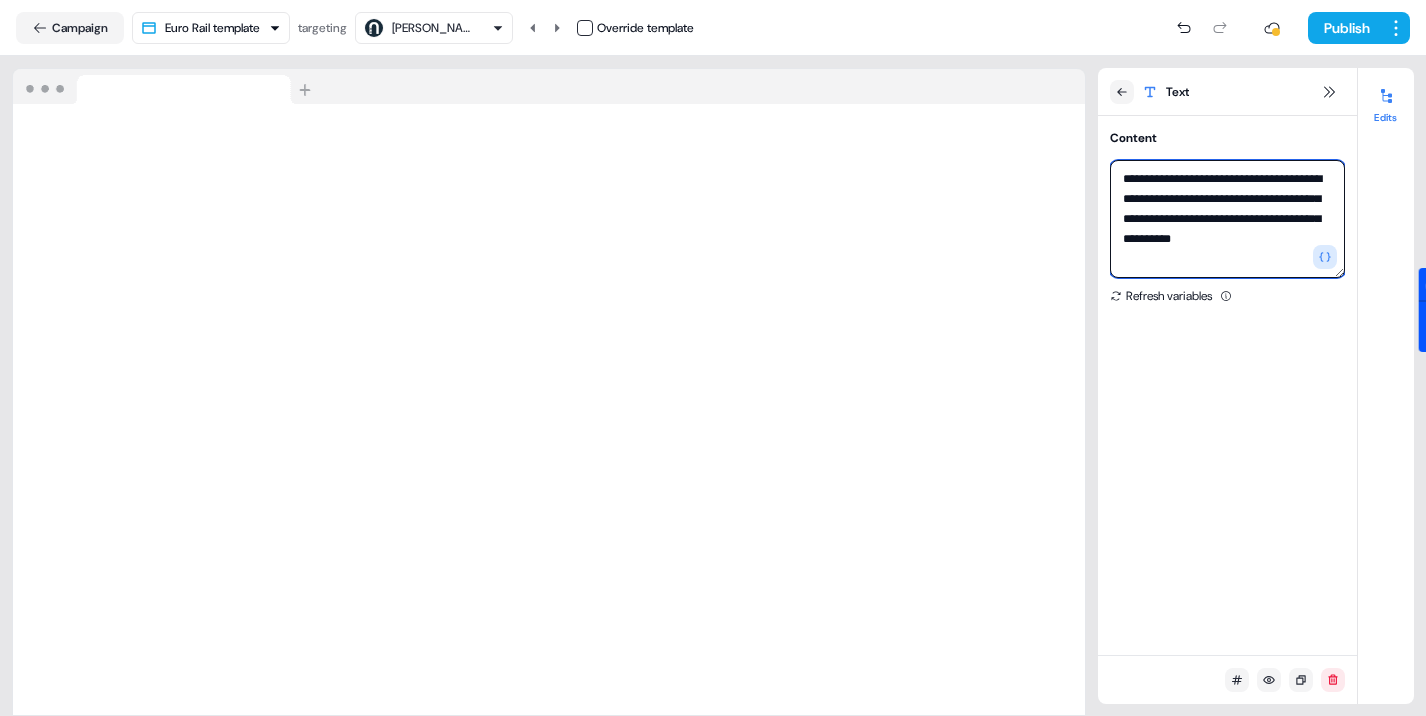 type on "**********" 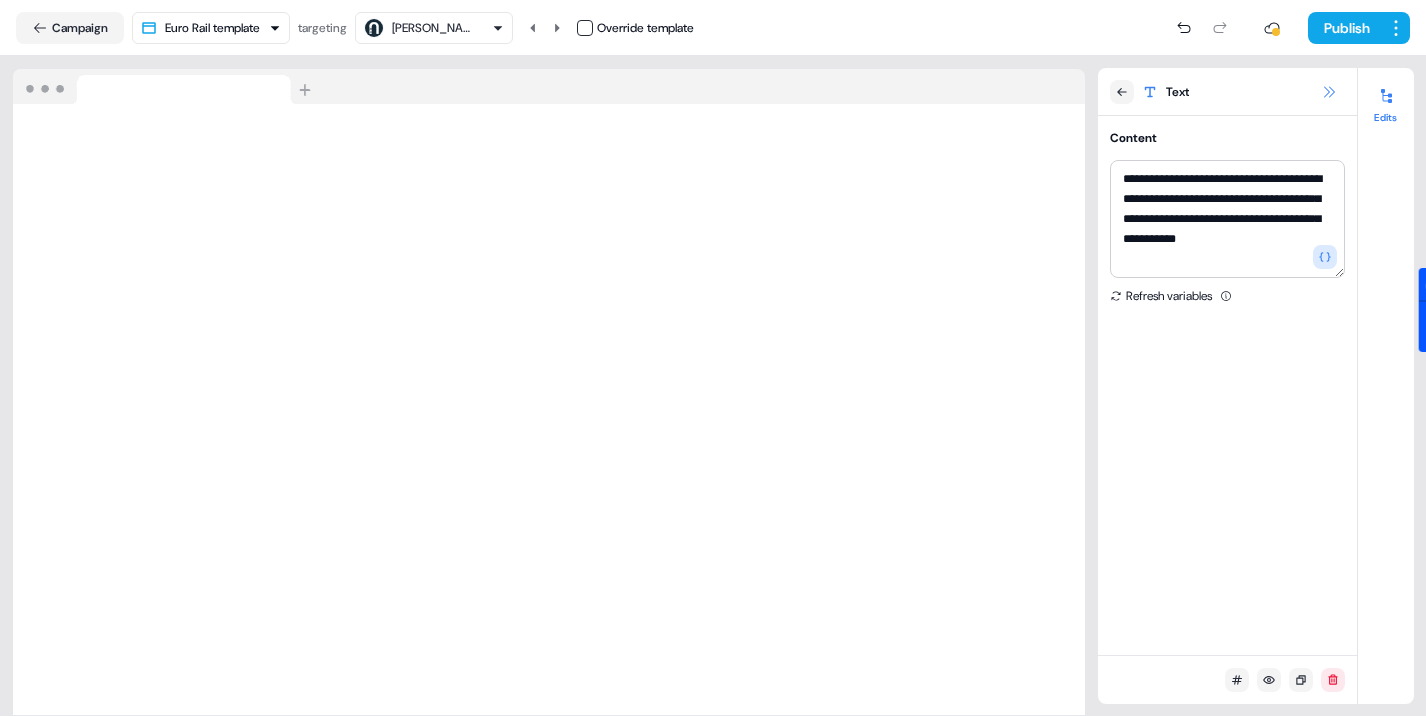 click 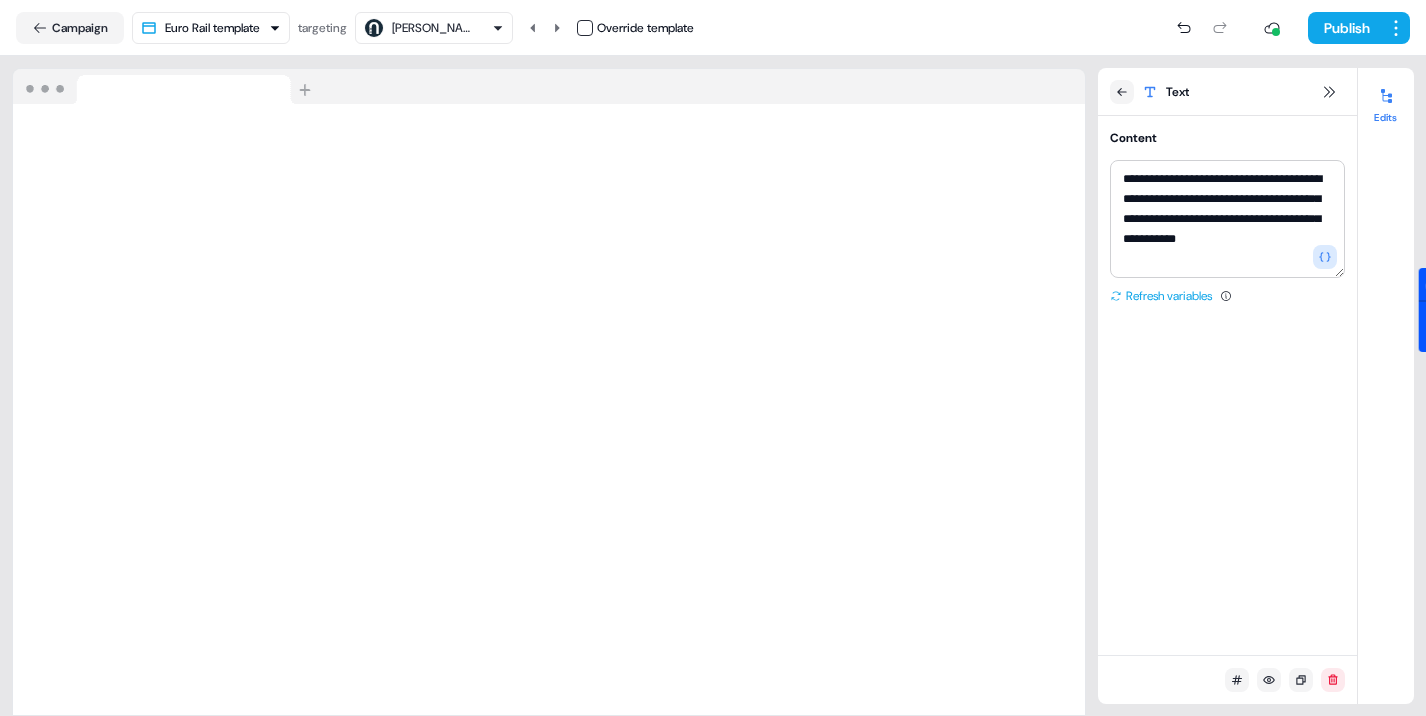 click on "Refresh variables" at bounding box center (1161, 296) 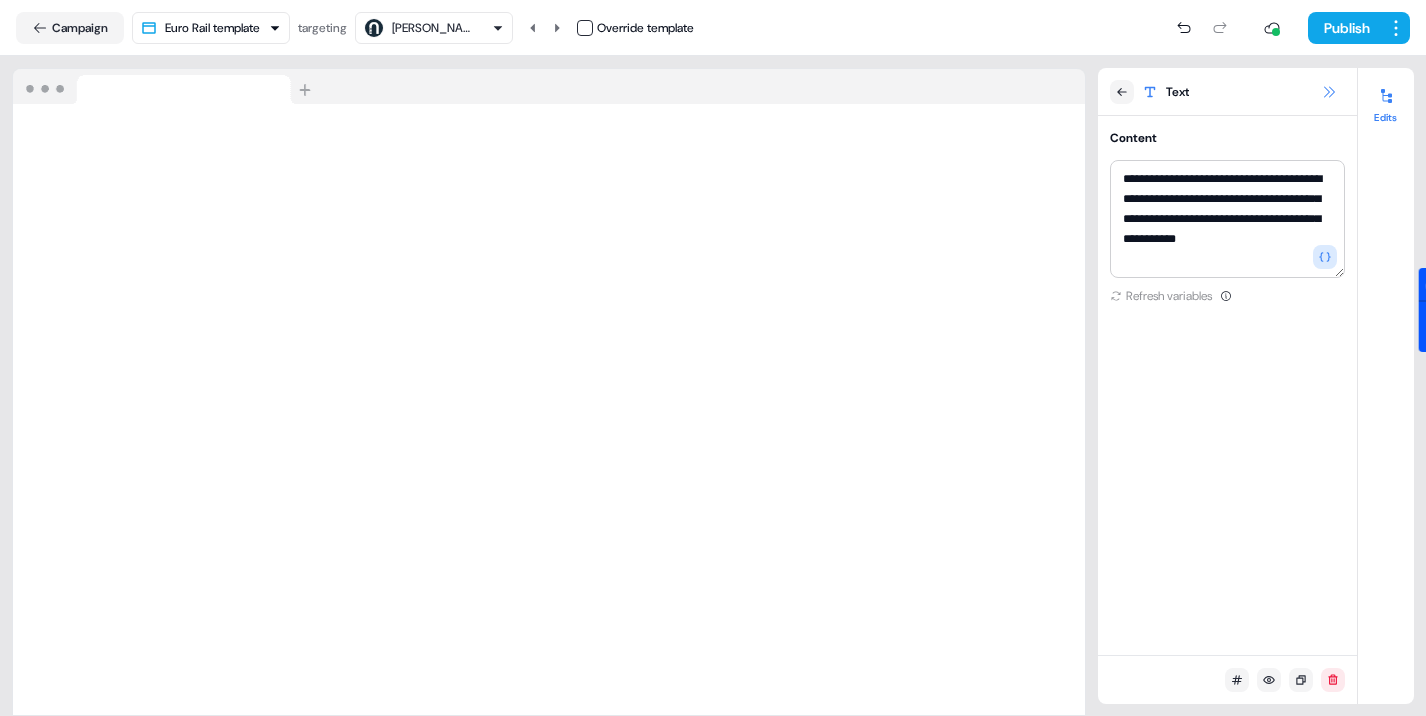 click at bounding box center [1329, 92] 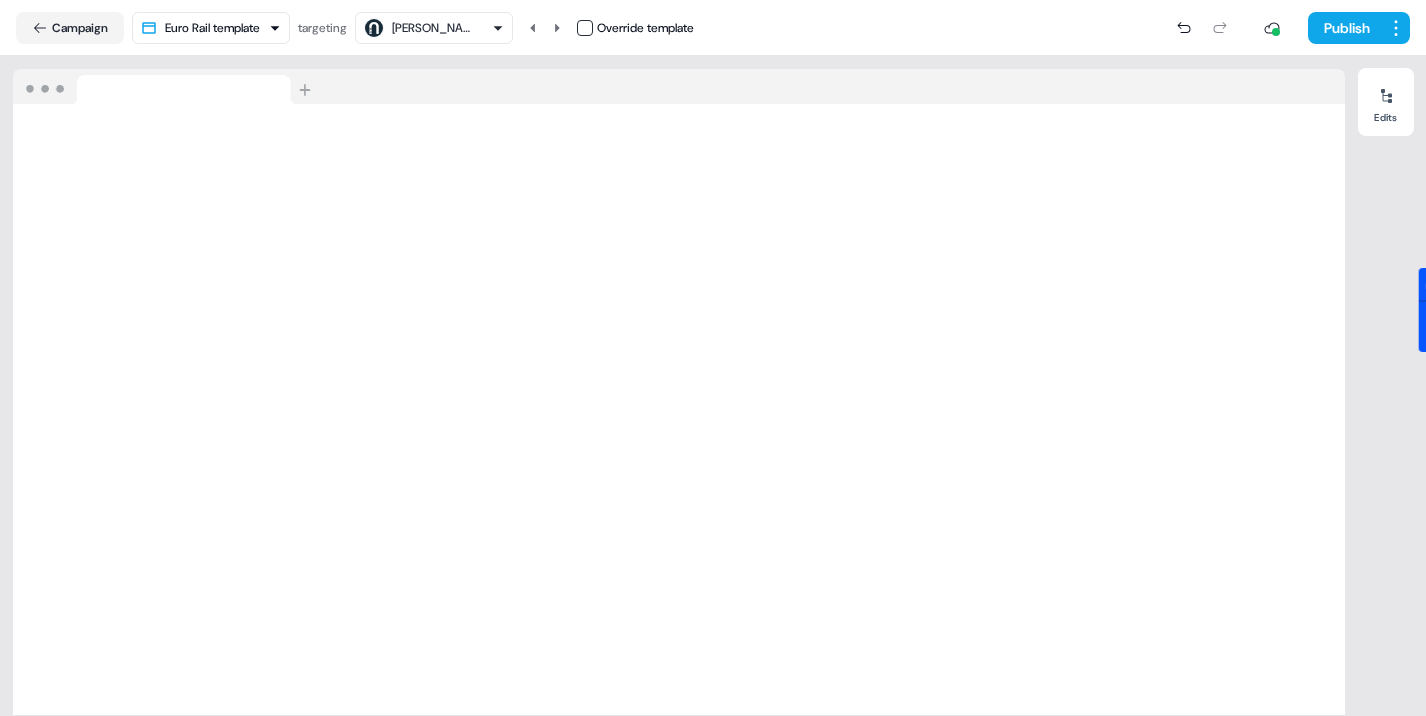 click at bounding box center [679, 87] 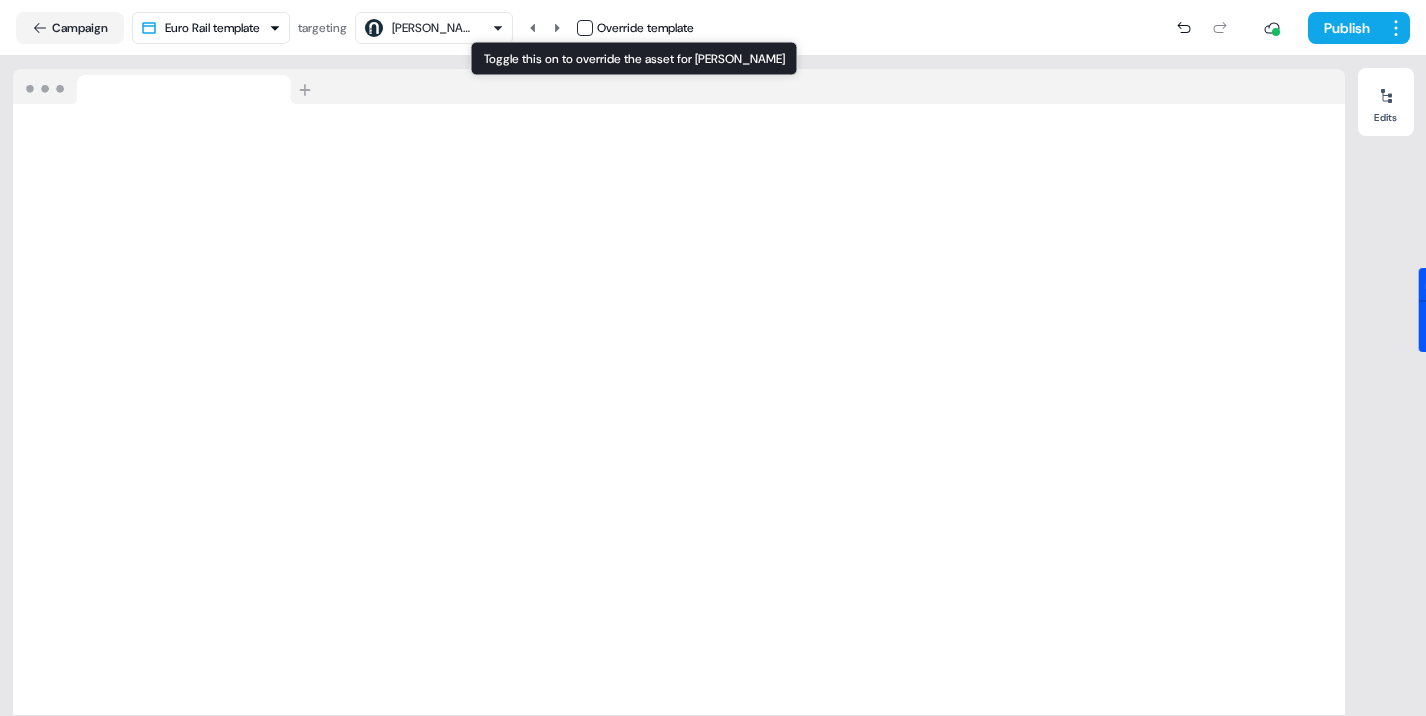 click at bounding box center [585, 28] 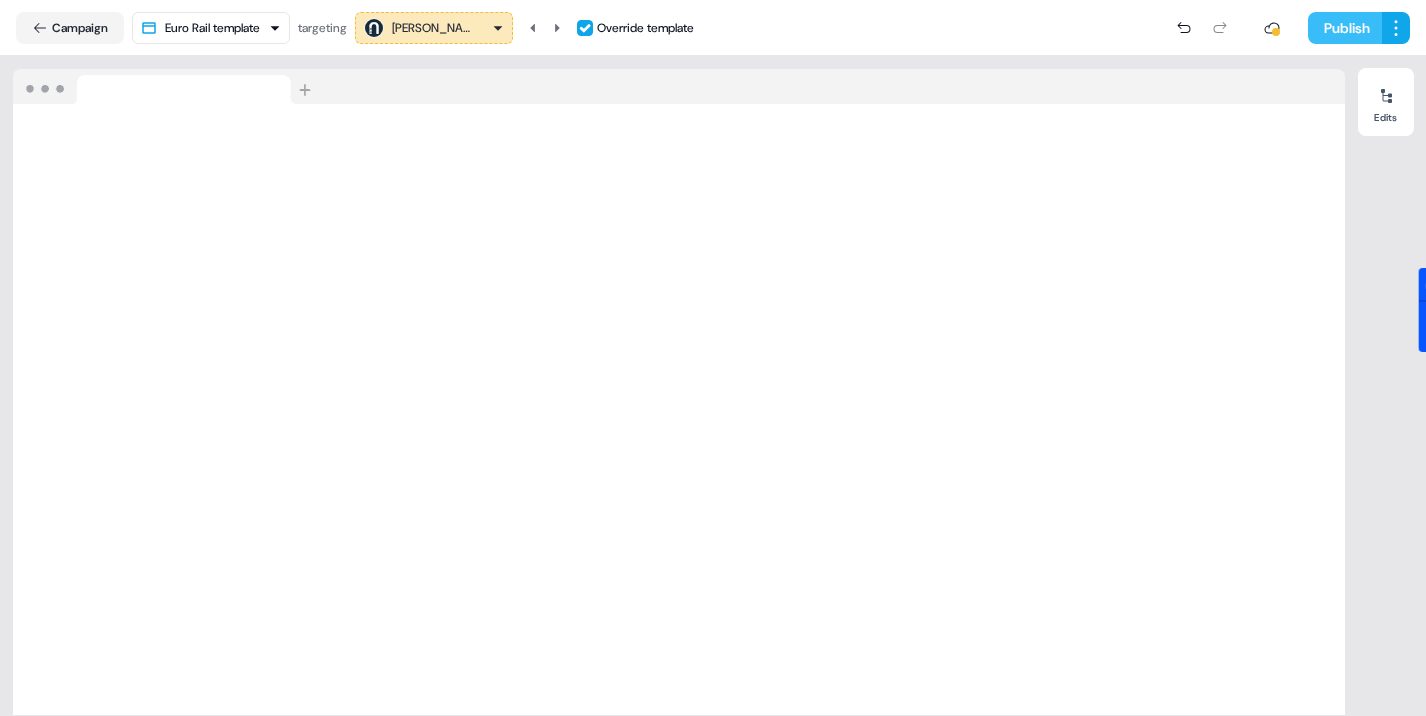 click on "Publish" at bounding box center (1345, 28) 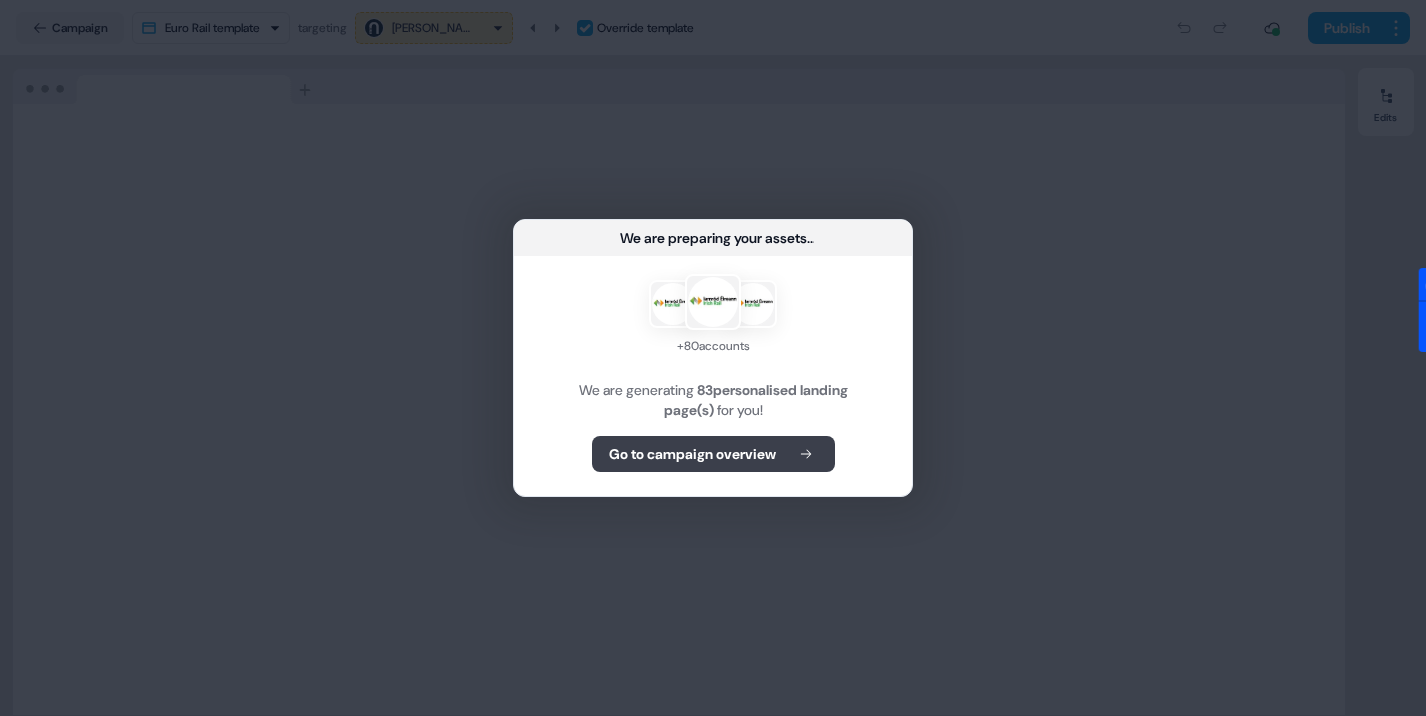 click on "Go to campaign overview" at bounding box center [692, 454] 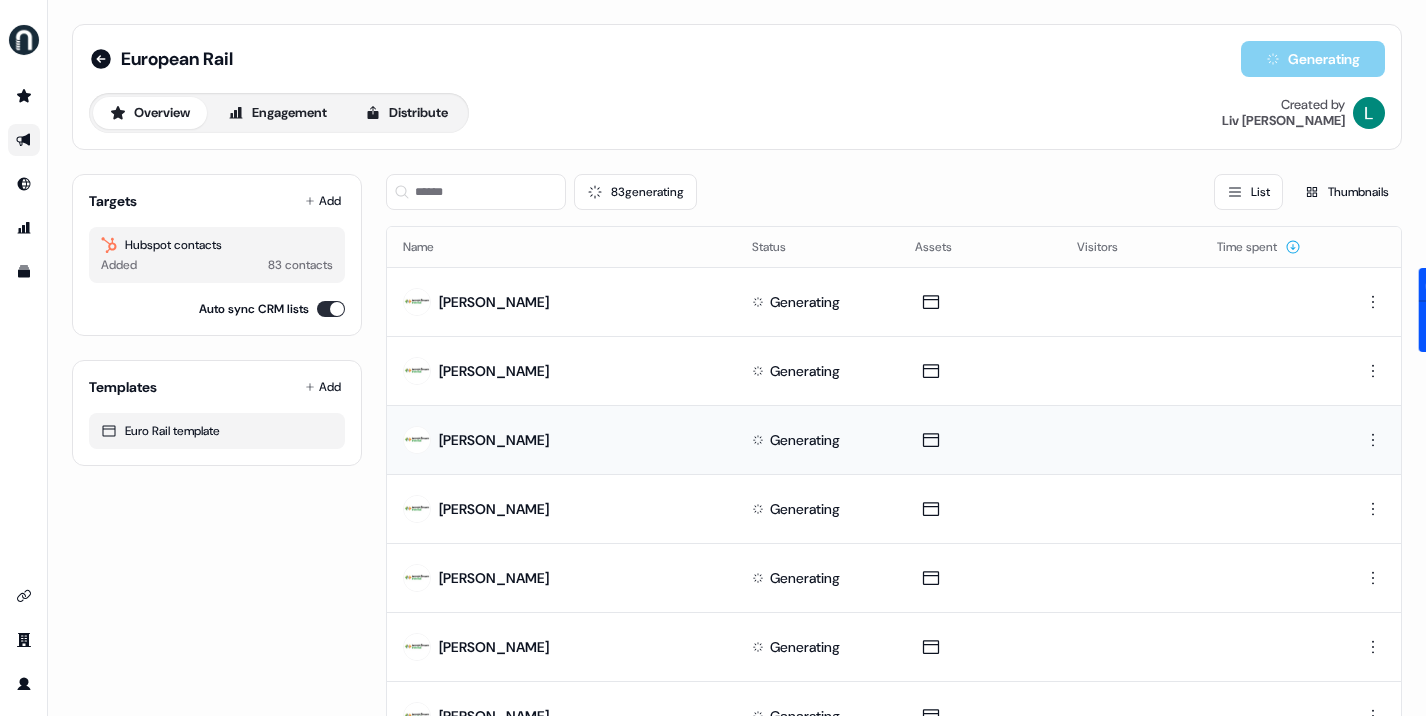 scroll, scrollTop: 995, scrollLeft: 0, axis: vertical 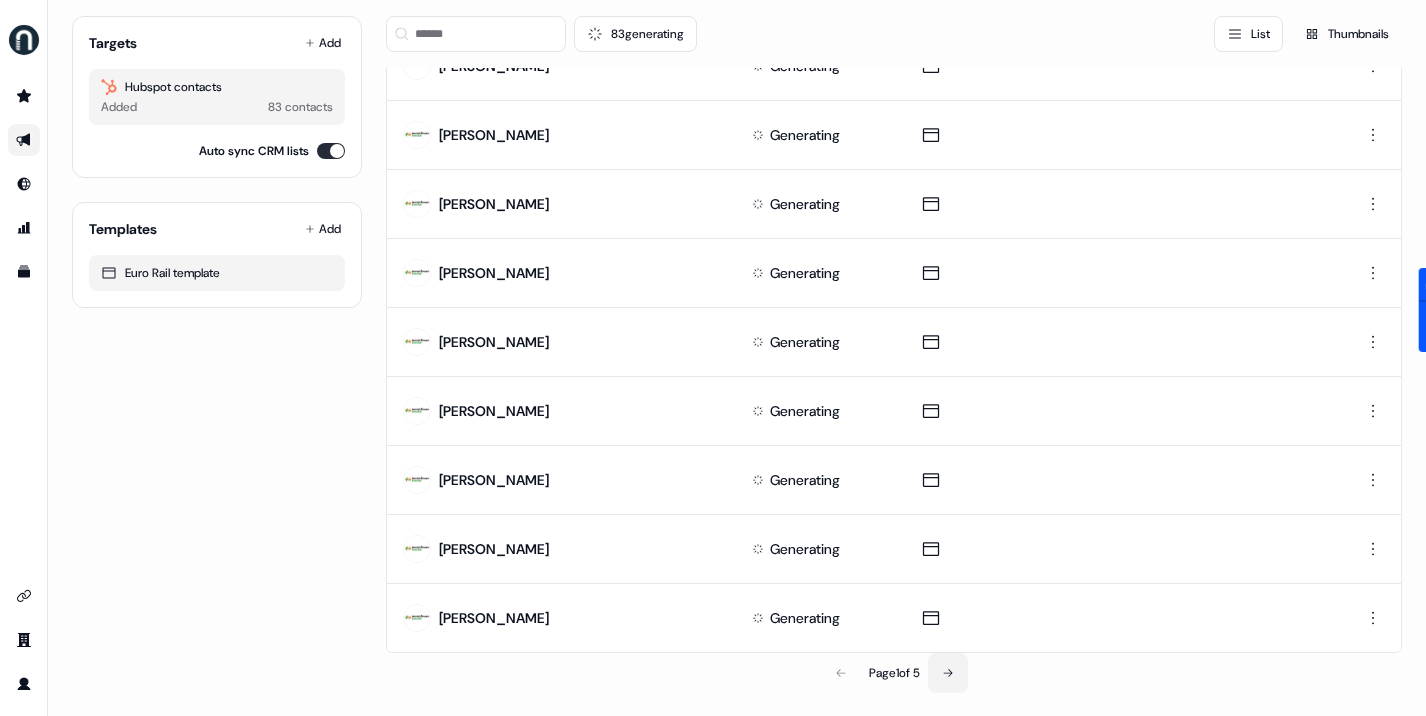 click 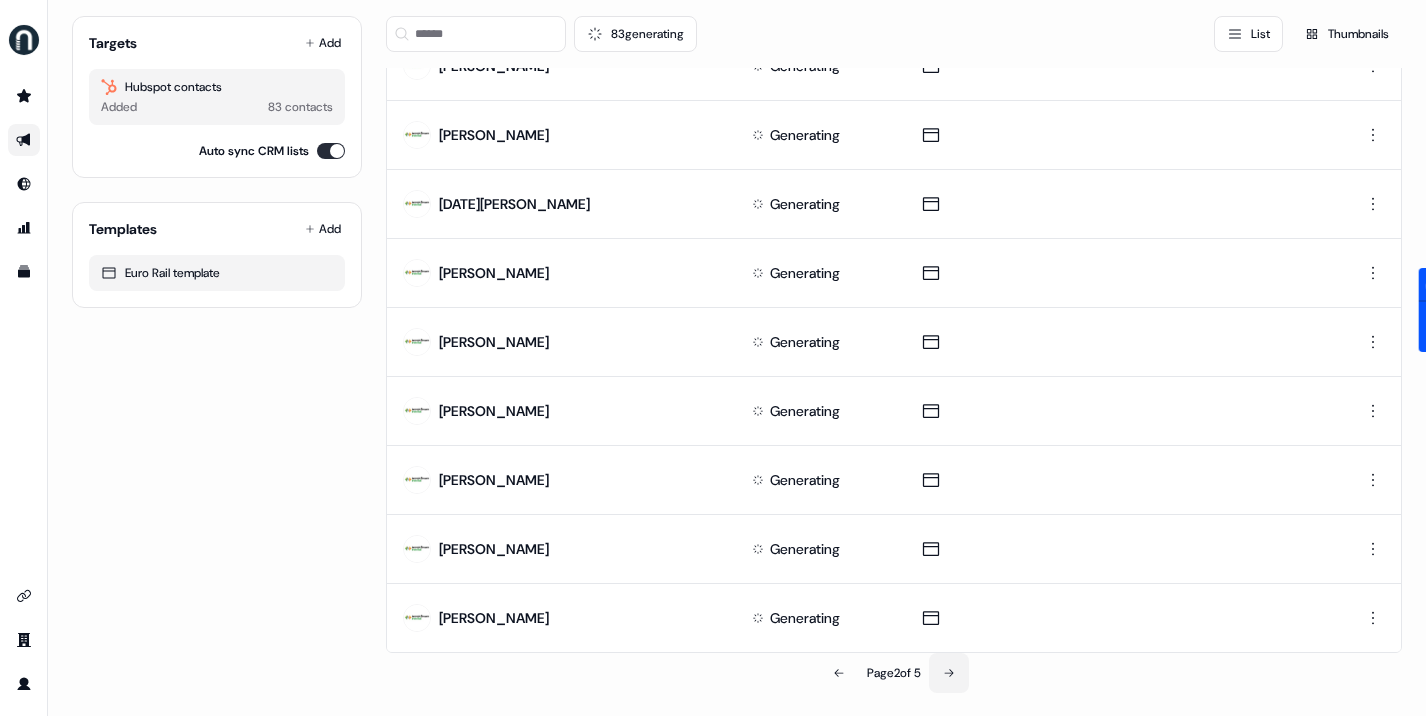 click 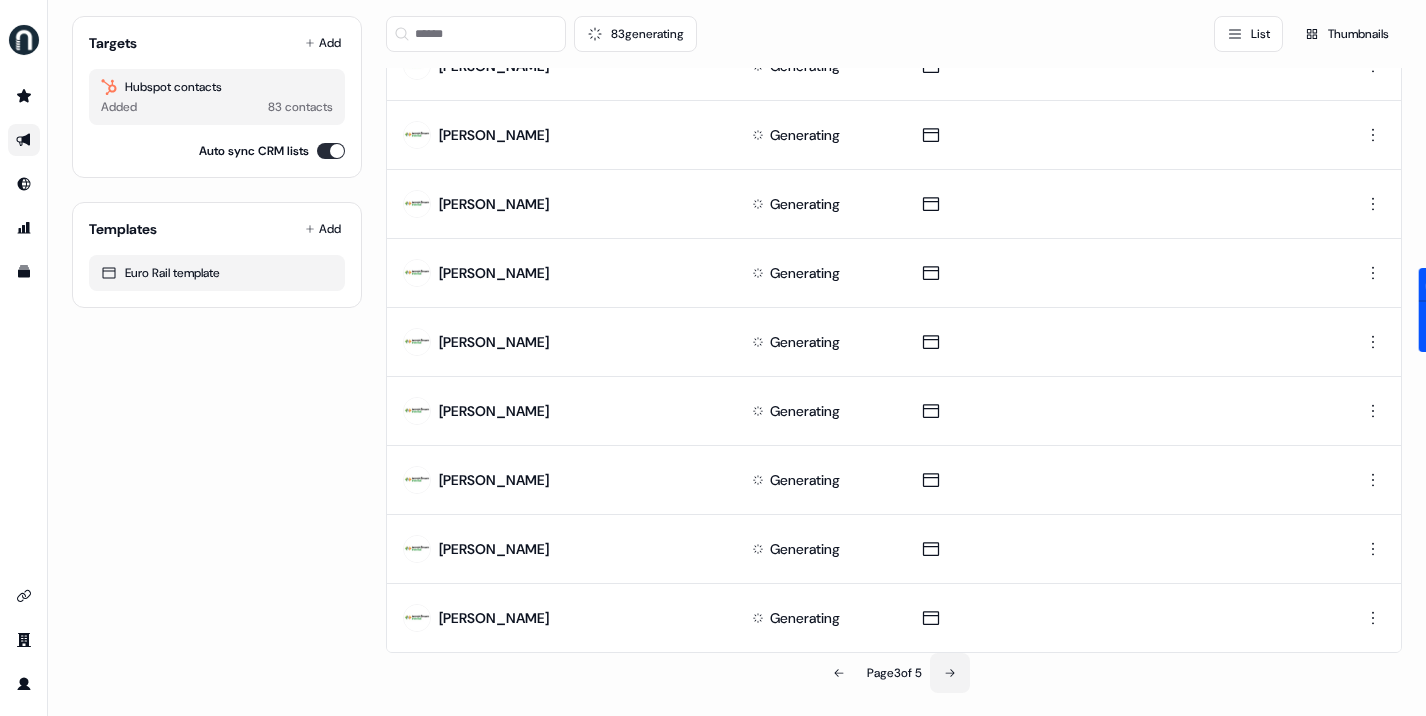 click 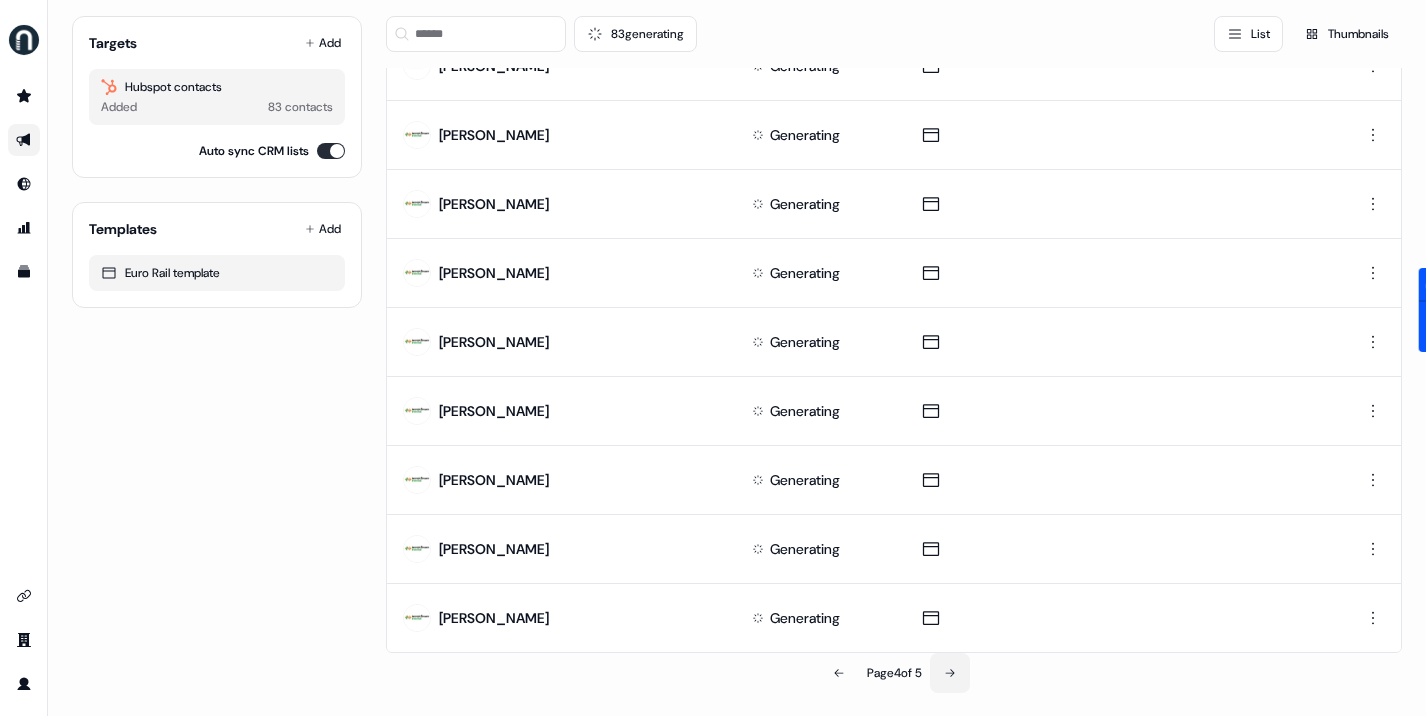 click 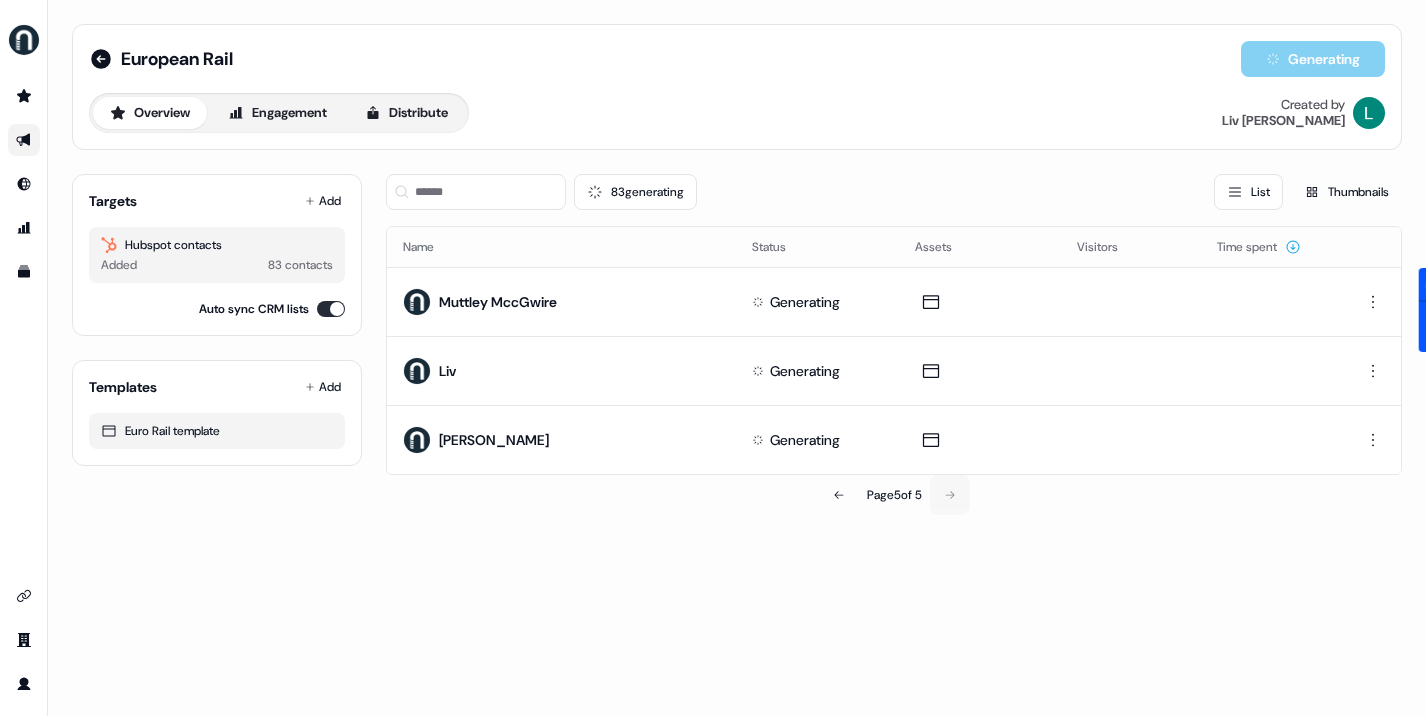 click on "European Rail Generating Overview Engagement Distribute Created by [PERSON_NAME] Targets Add Hubspot   contacts Added 83   contacts Auto sync CRM lists Templates Add Euro Rail template 83  generating List Thumbnails Name Status Assets Visitors Time spent Muttley MccGwire Generating Liv Generating [PERSON_NAME] Generating Page  5  of 5" at bounding box center [737, 358] 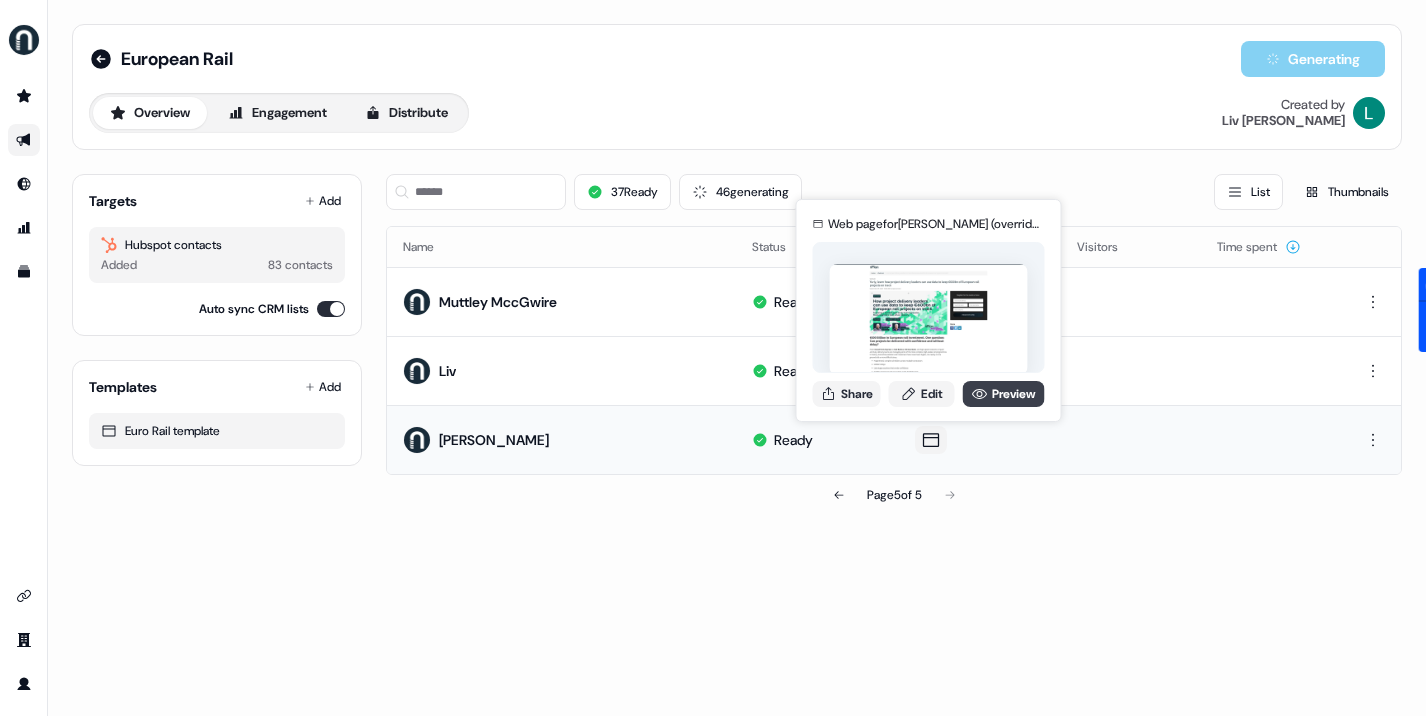 click on "Preview" at bounding box center [1004, 394] 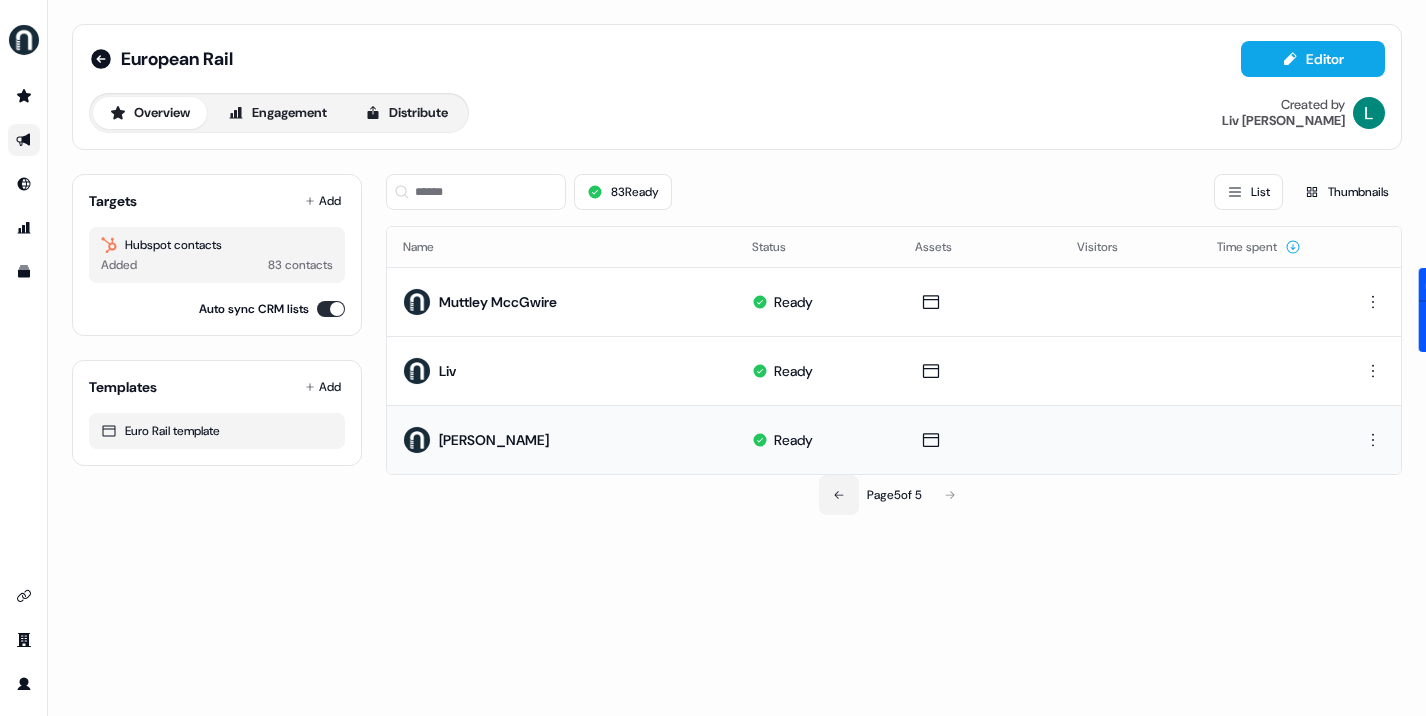 click at bounding box center (839, 495) 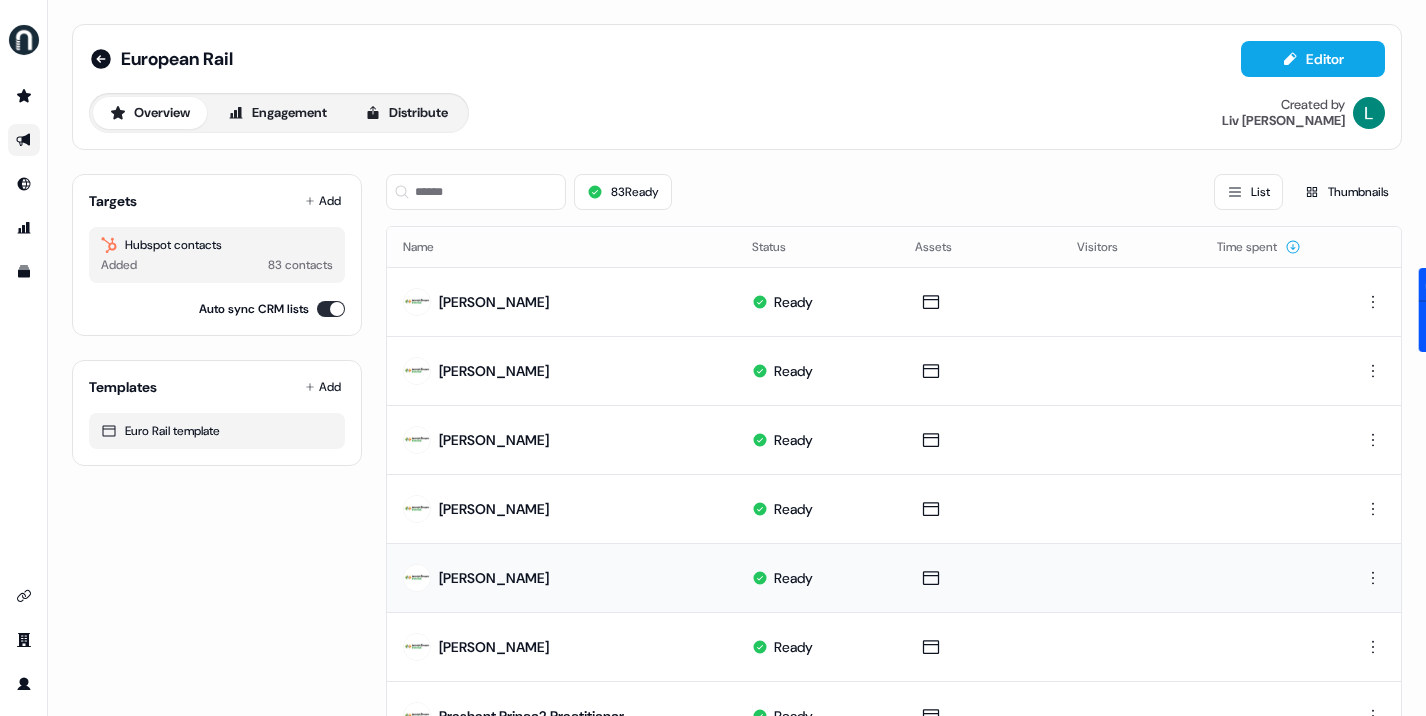 scroll, scrollTop: 995, scrollLeft: 0, axis: vertical 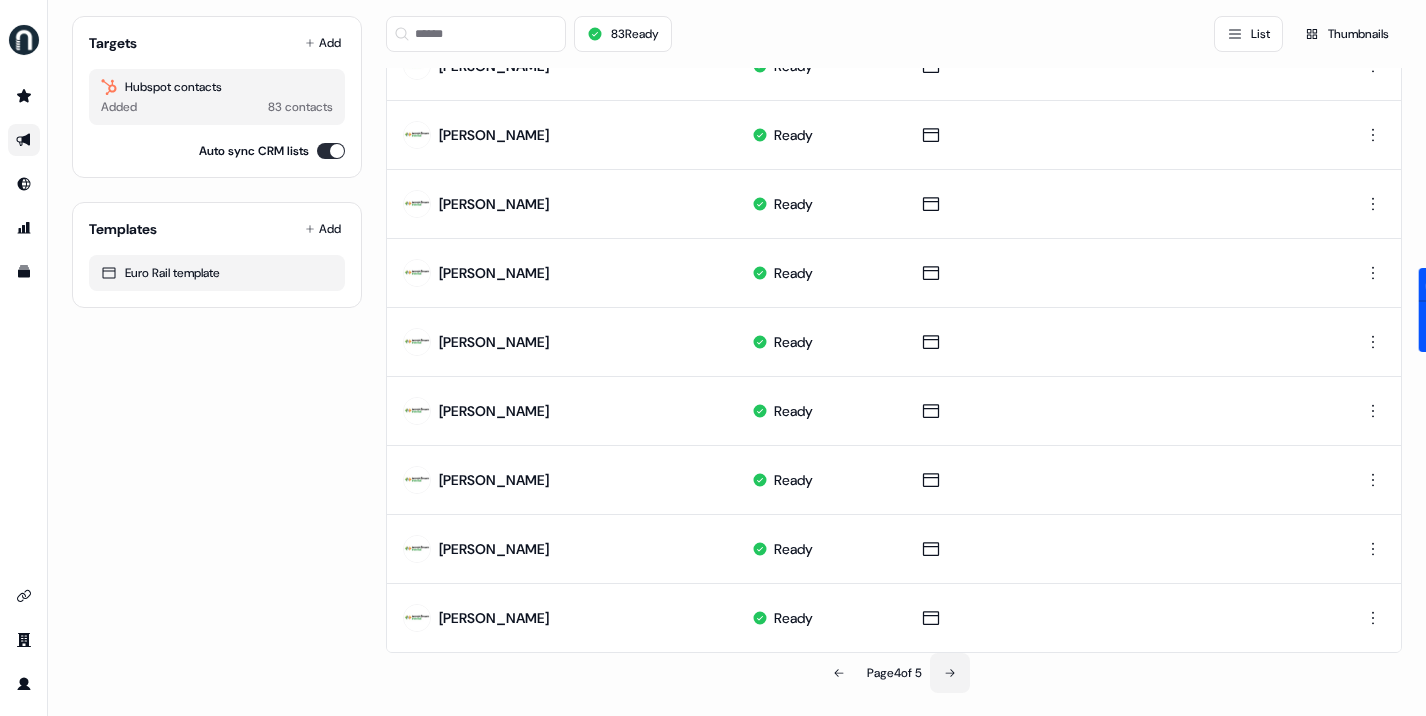 click 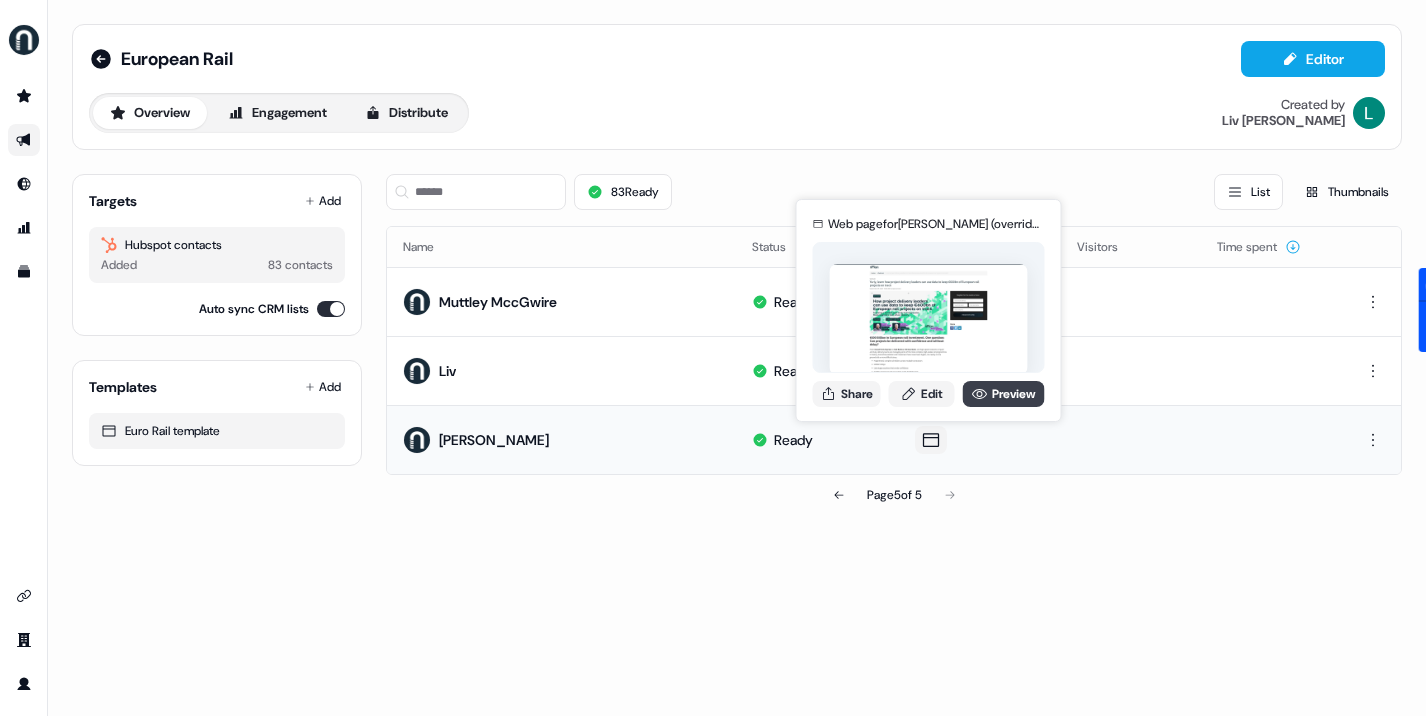 click on "Preview" at bounding box center (1004, 394) 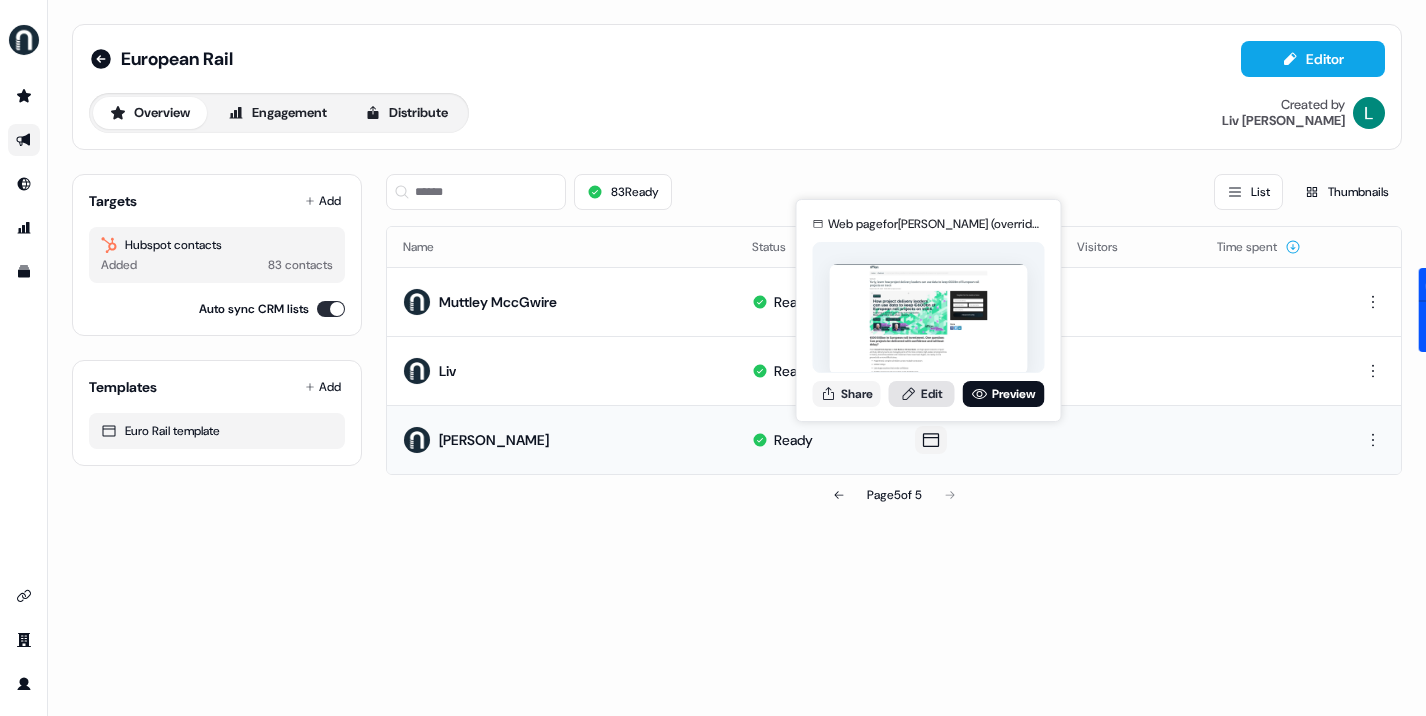 click on "Edit" at bounding box center (922, 394) 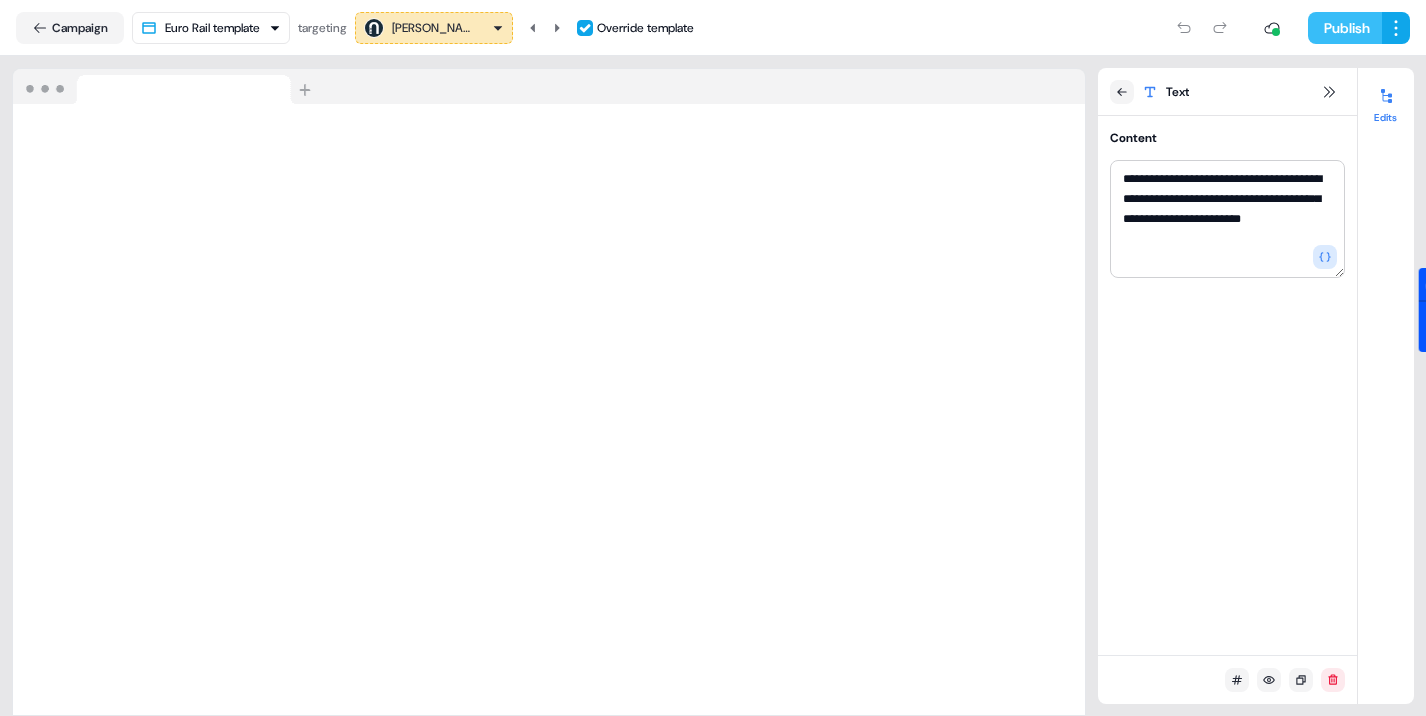 click on "Publish" at bounding box center [1345, 28] 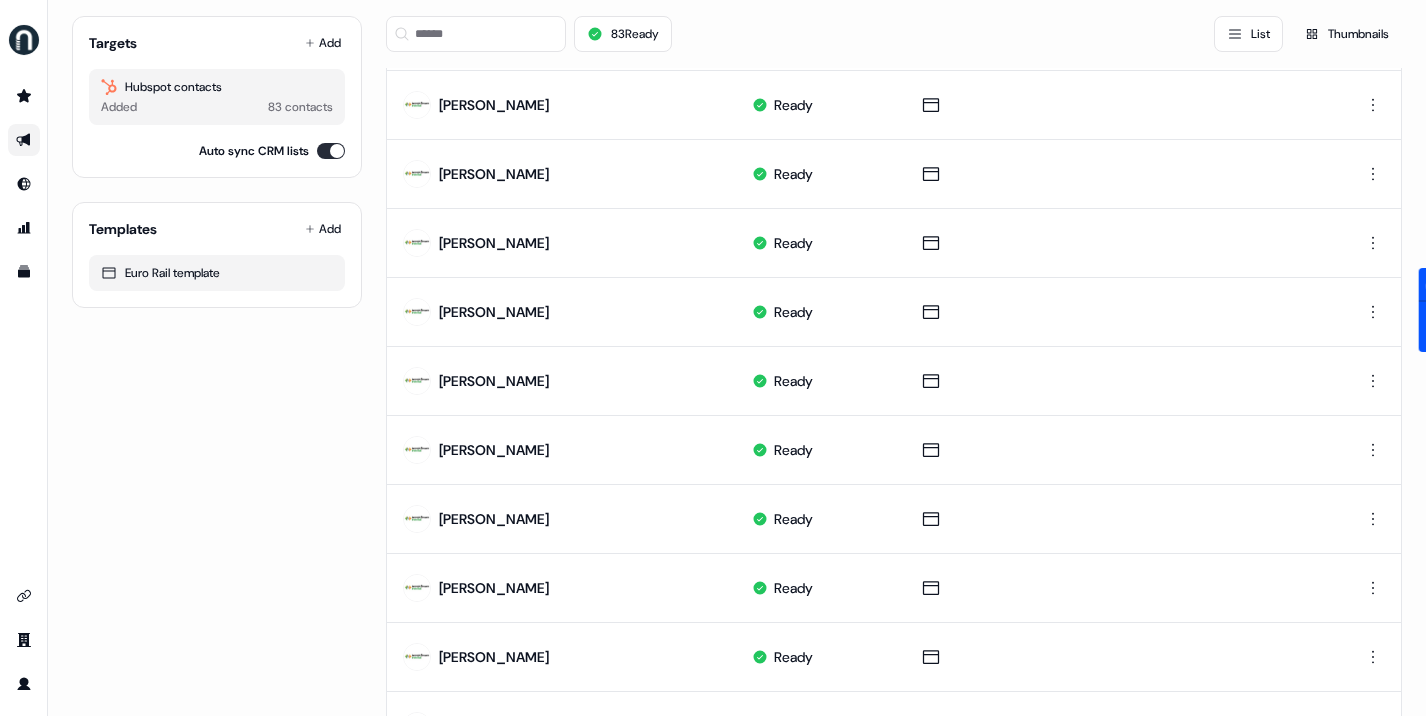 scroll, scrollTop: 995, scrollLeft: 0, axis: vertical 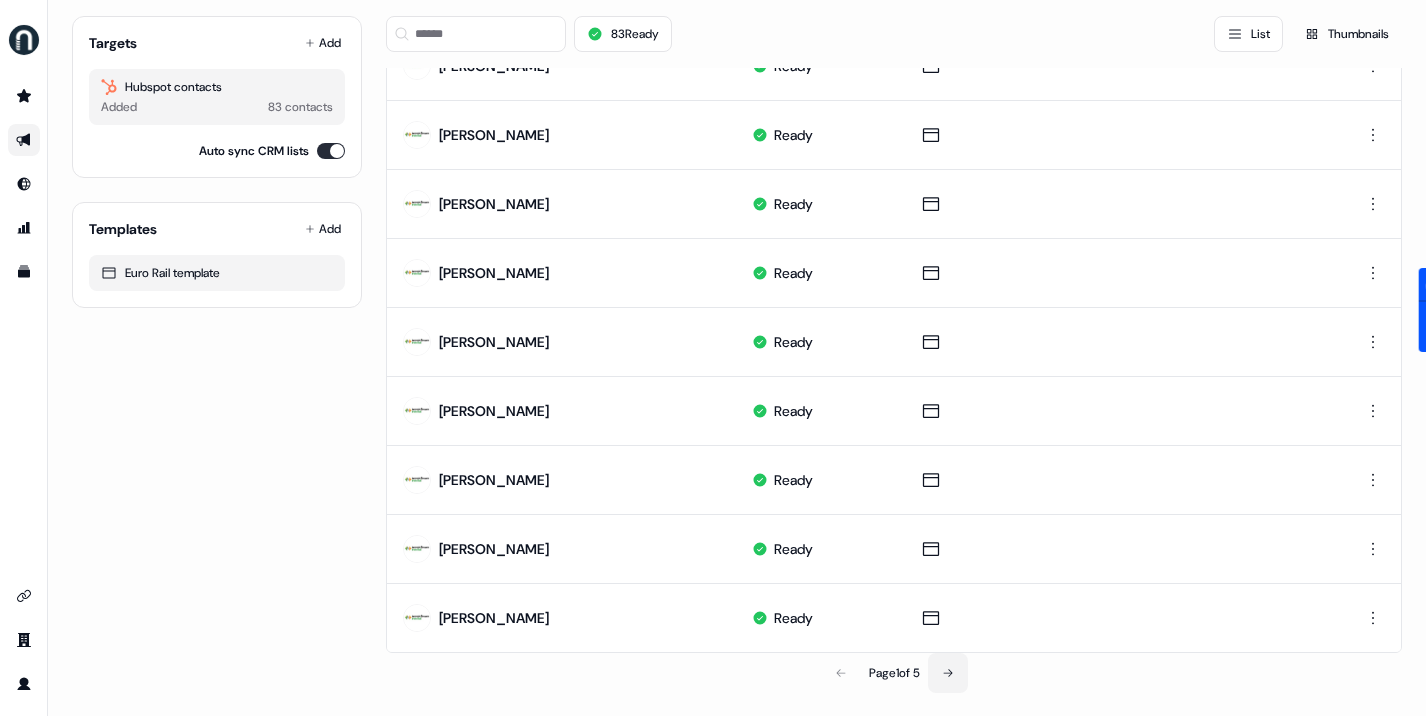 click at bounding box center [948, 673] 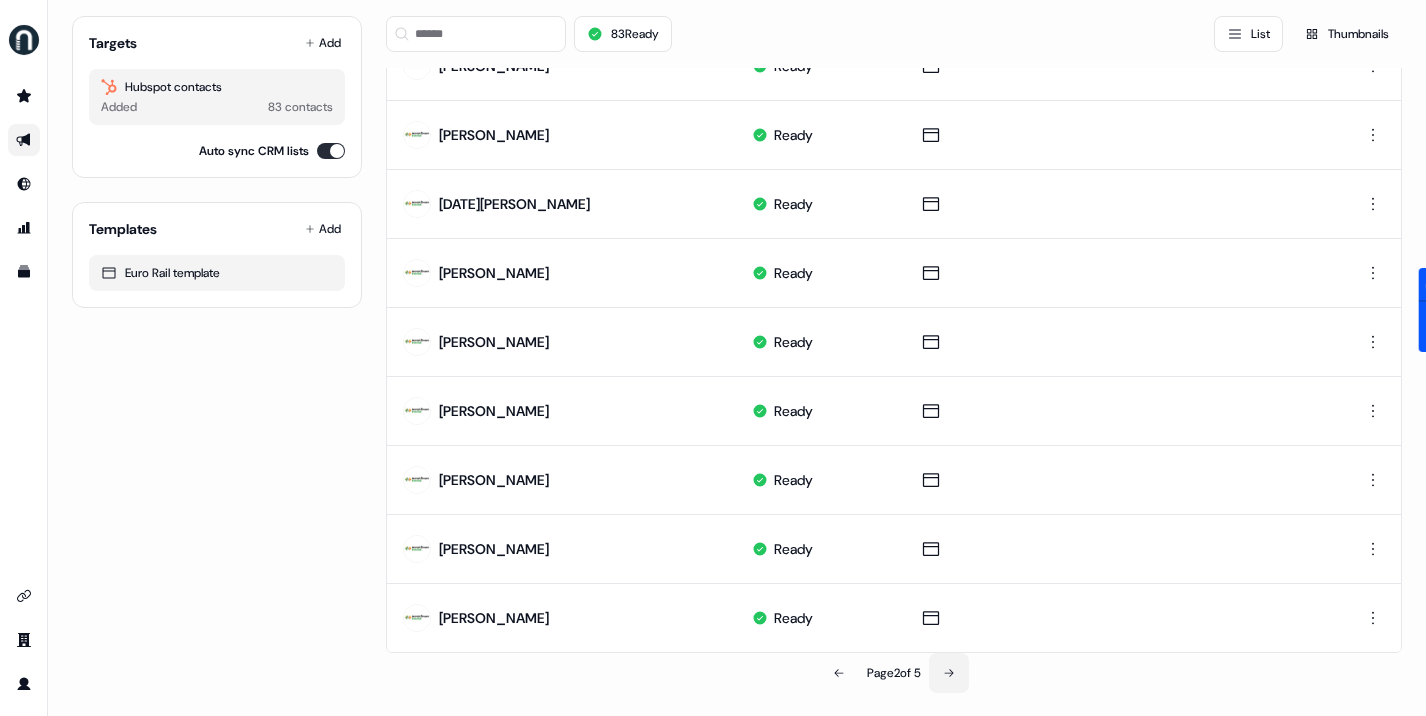 click at bounding box center (949, 673) 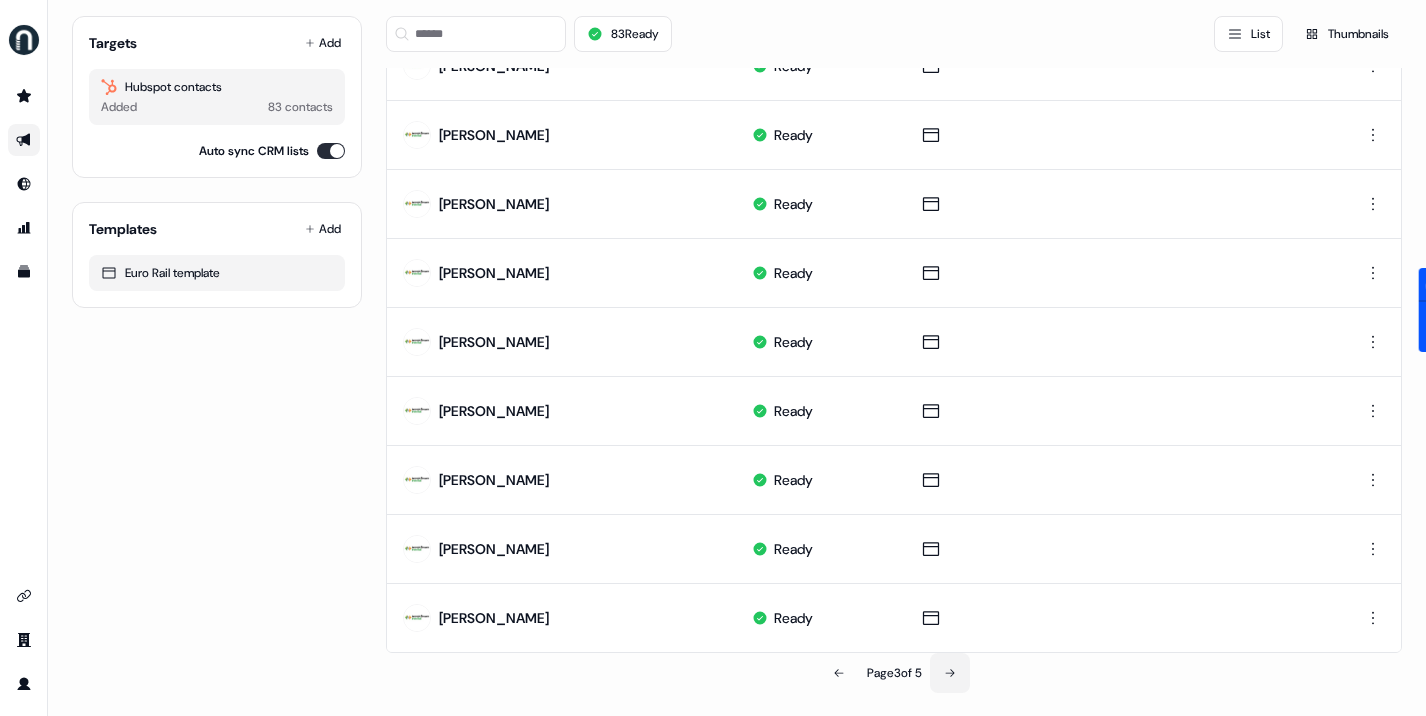 click at bounding box center [950, 673] 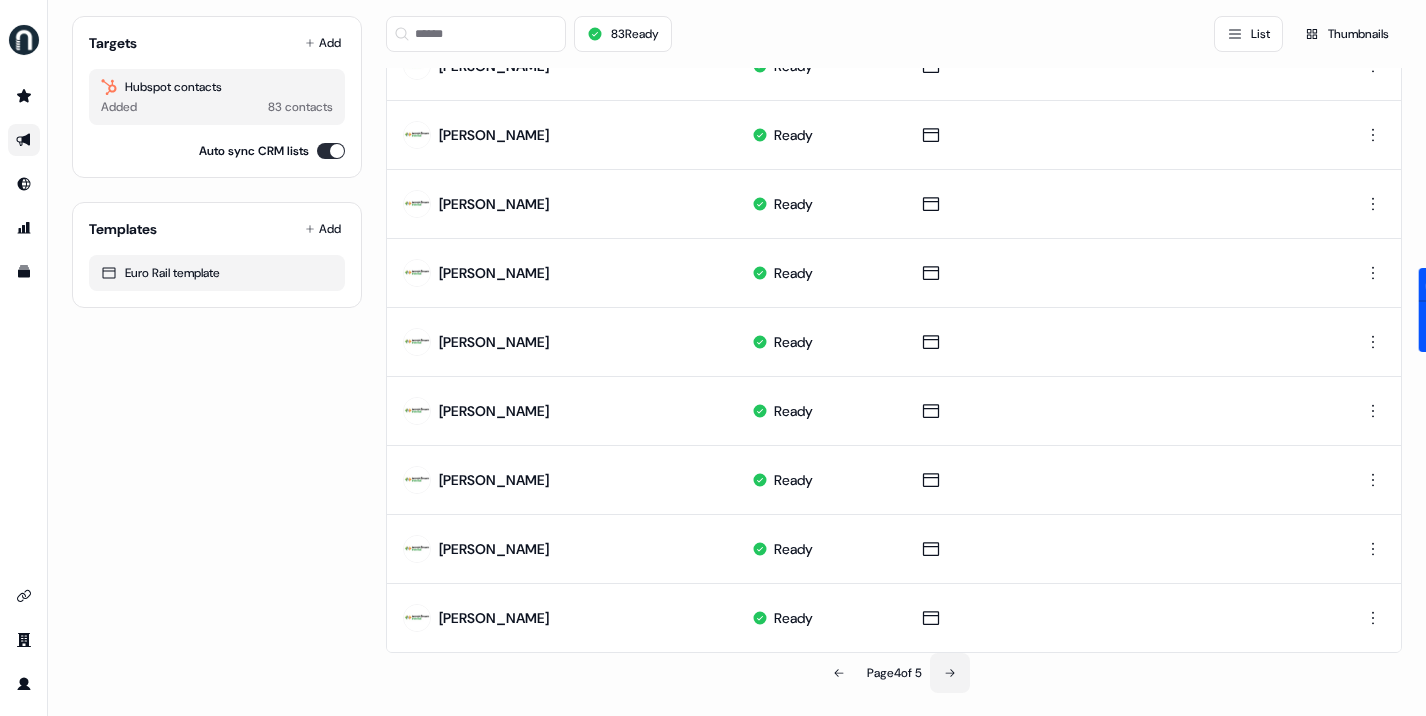 click at bounding box center [950, 673] 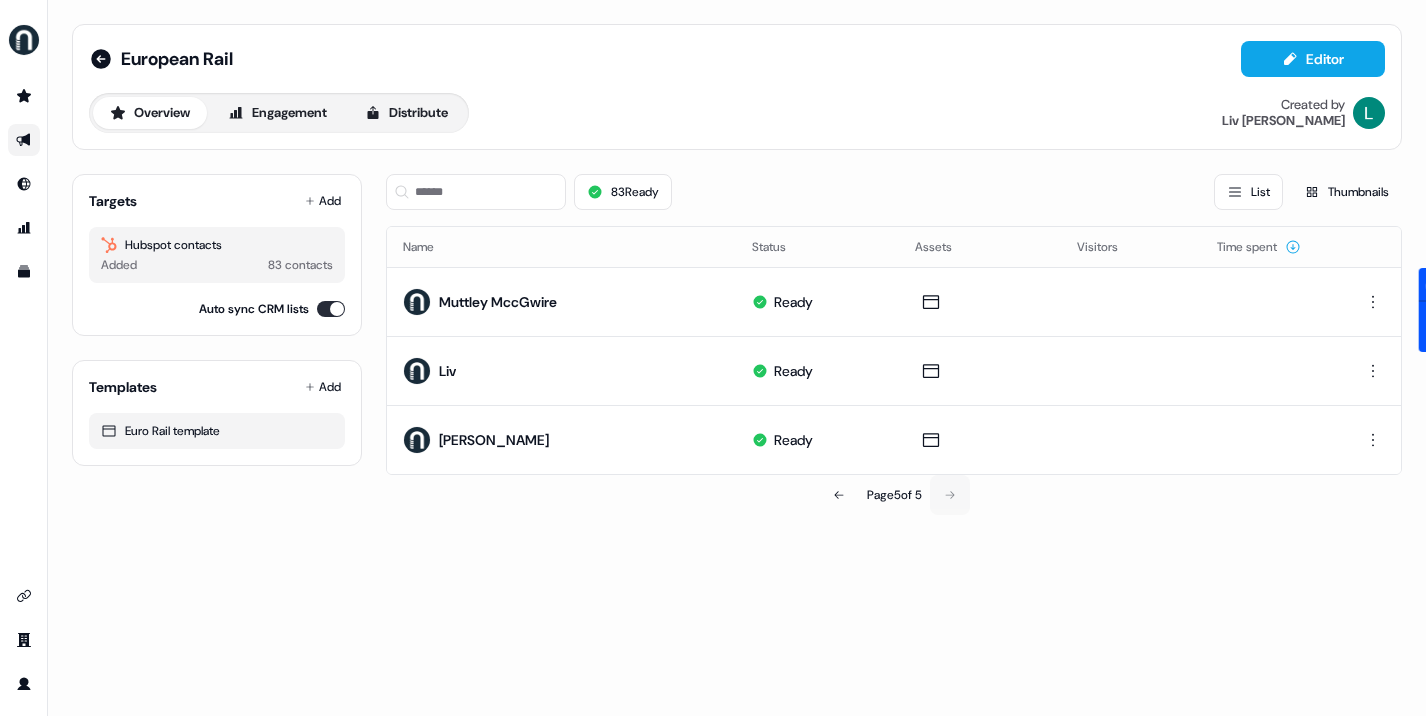 scroll, scrollTop: 0, scrollLeft: 0, axis: both 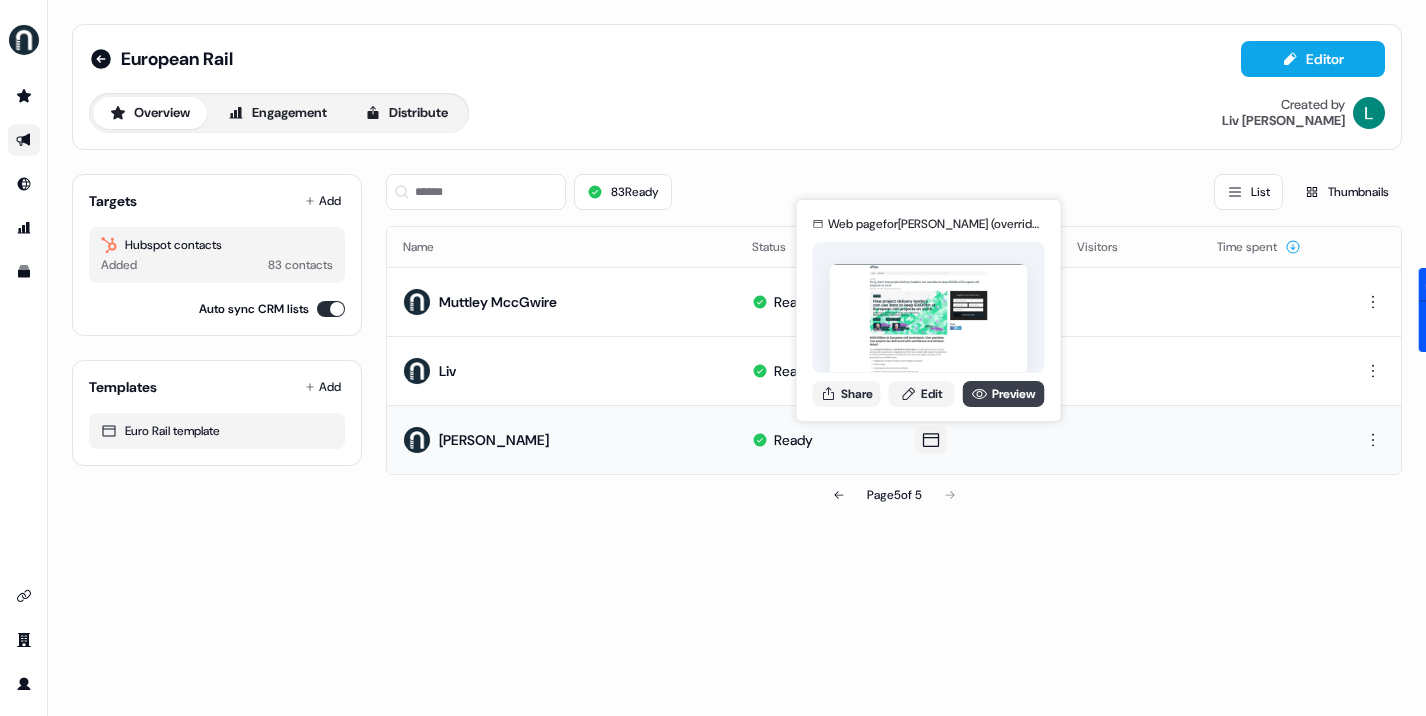 click on "Preview" at bounding box center [1004, 394] 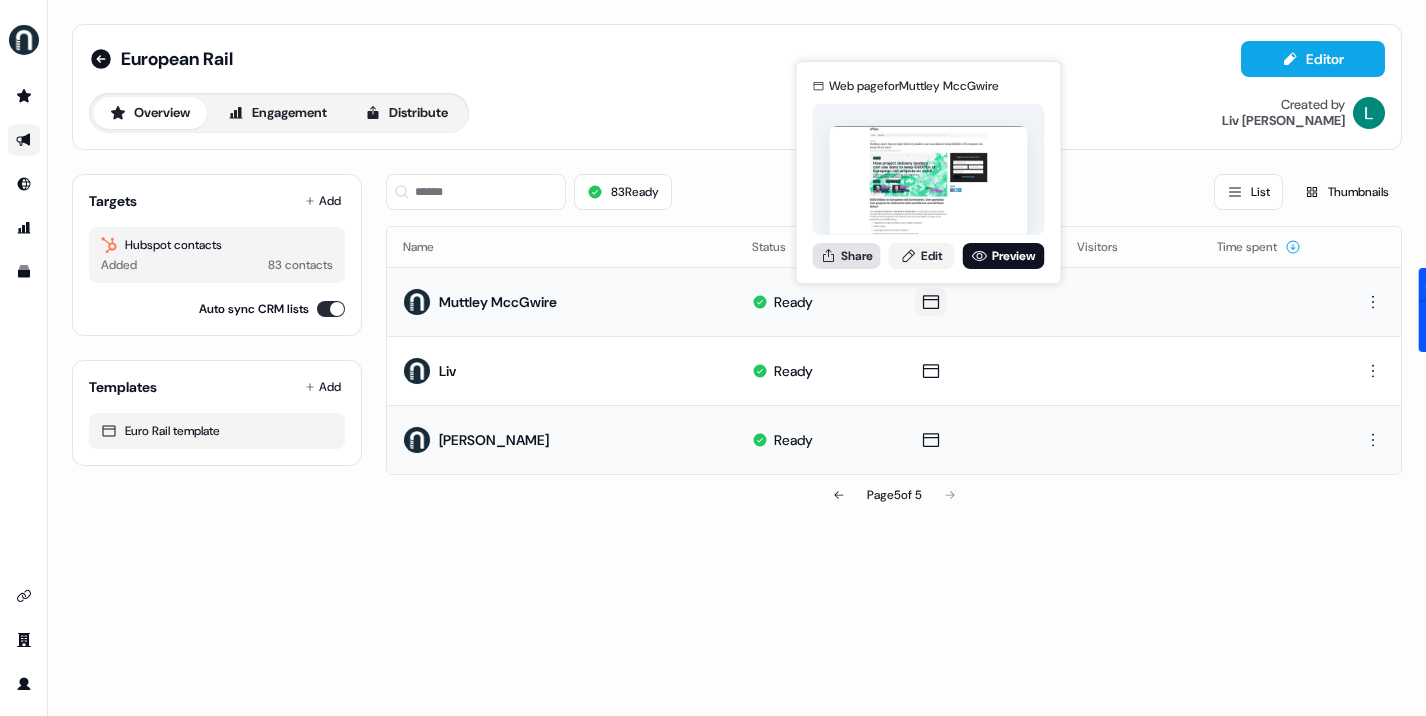 click on "Share" at bounding box center [847, 256] 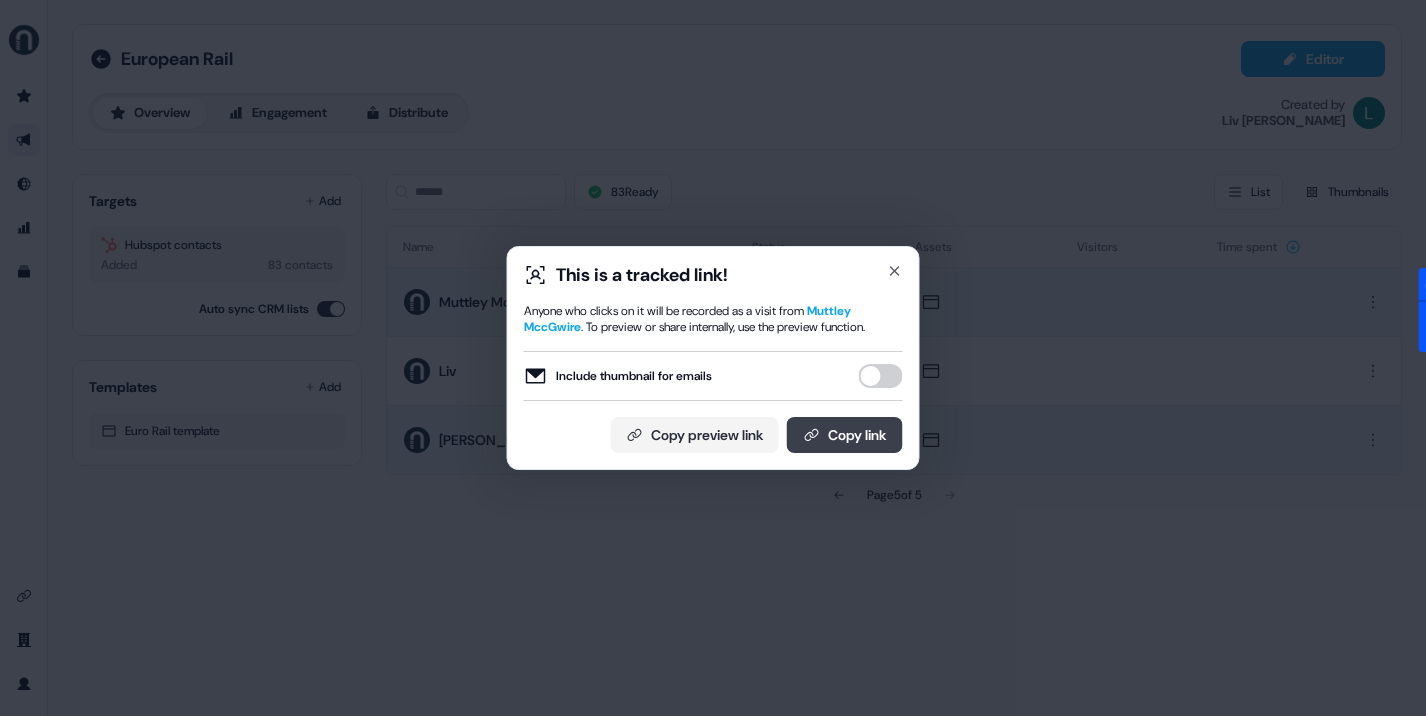 click on "Copy link" at bounding box center [845, 435] 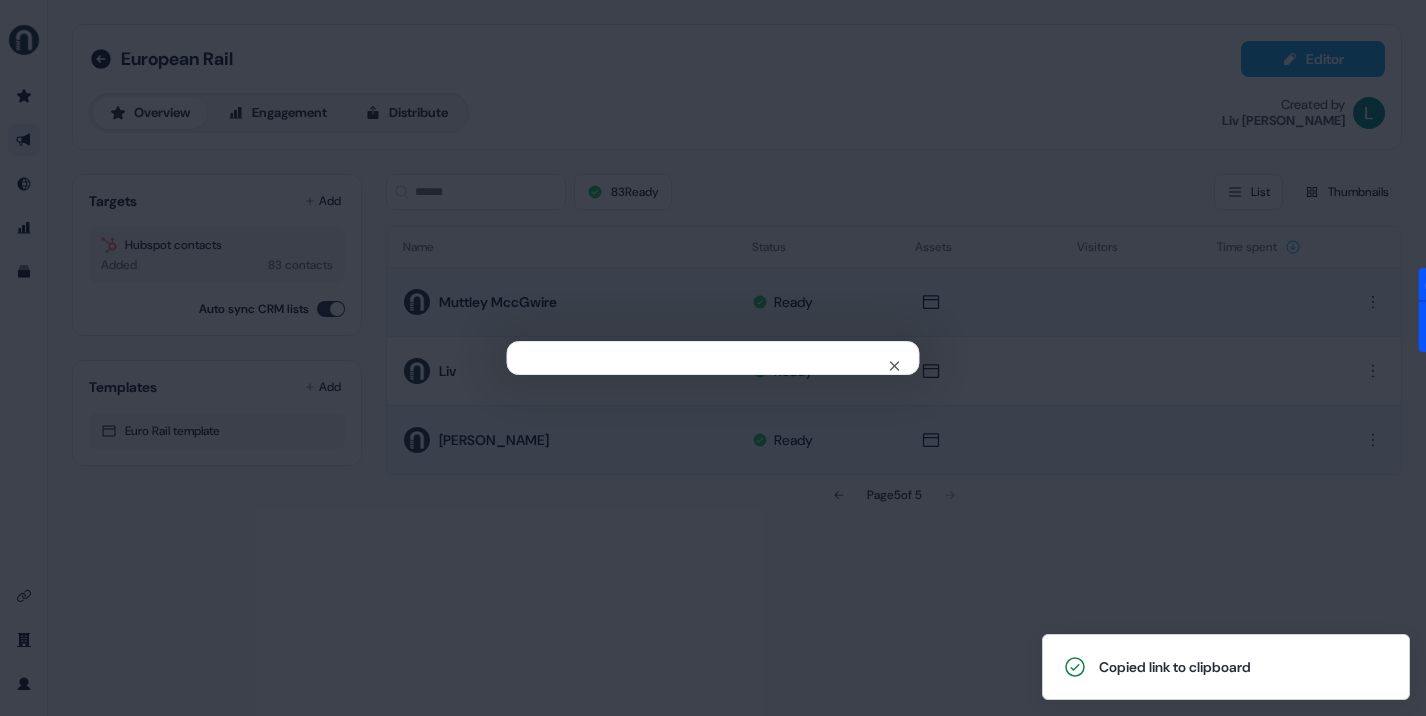click on "Close" at bounding box center [713, 358] 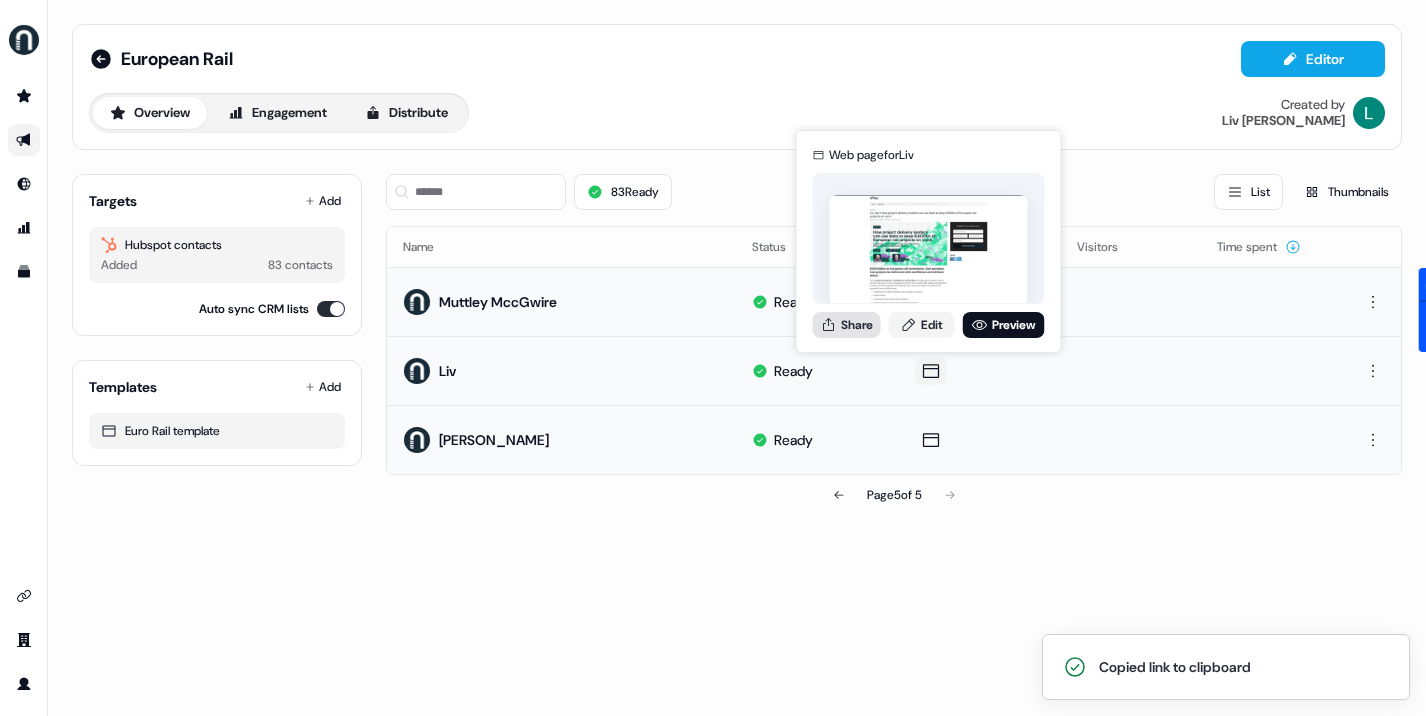 click on "Share" at bounding box center [847, 325] 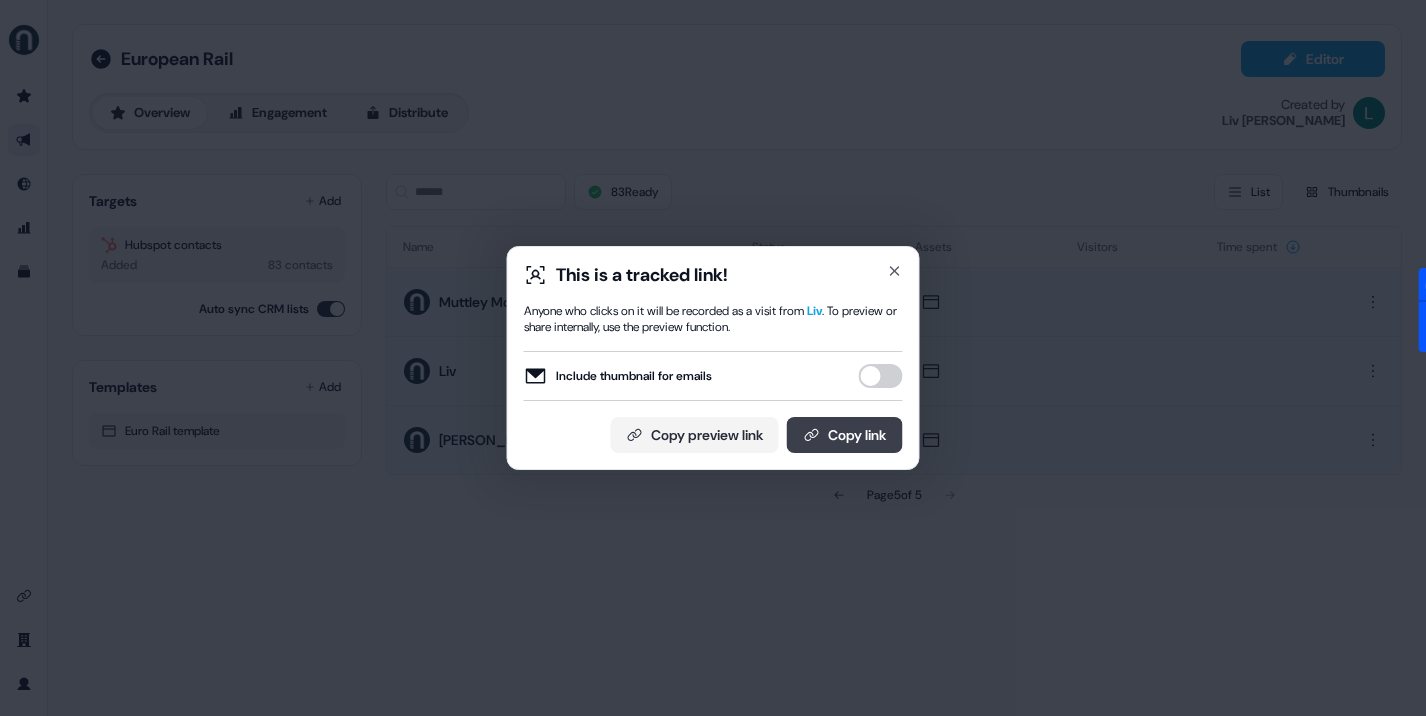 click on "Copy link" at bounding box center (845, 435) 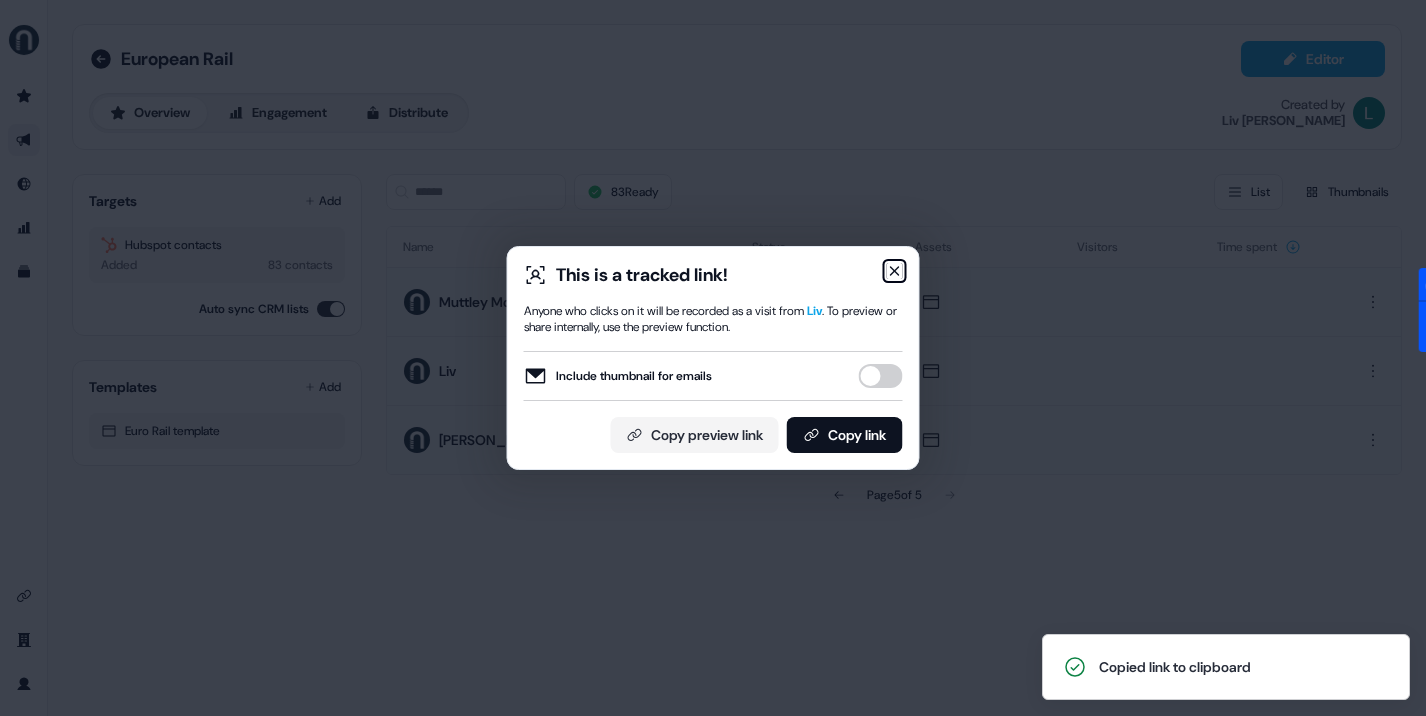 click 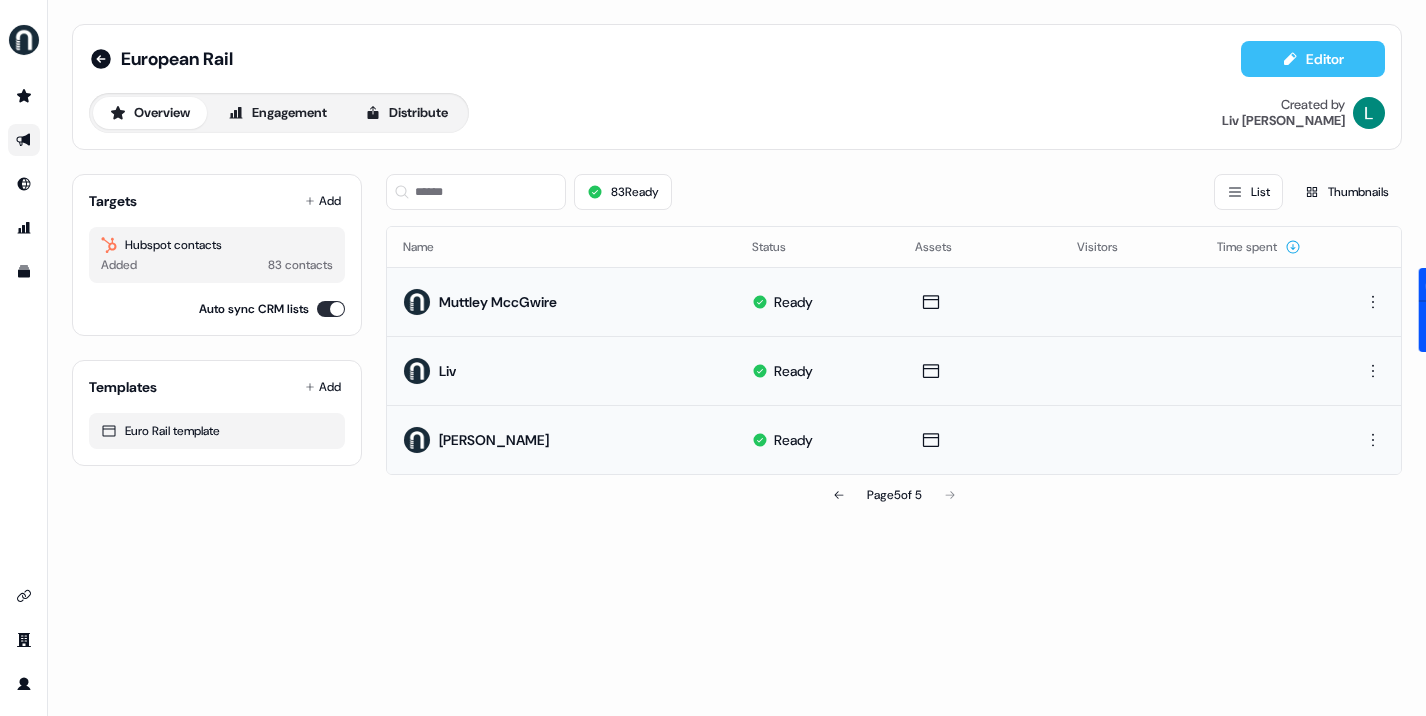click 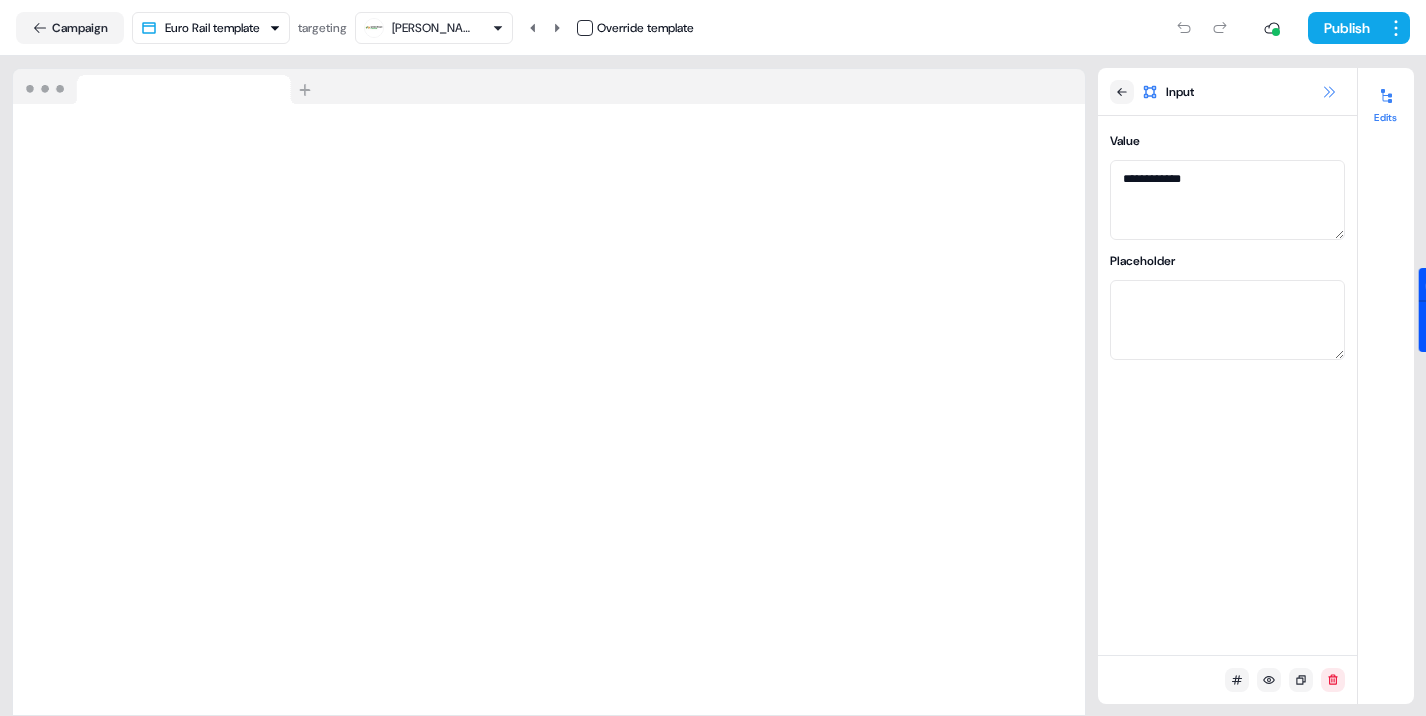 click 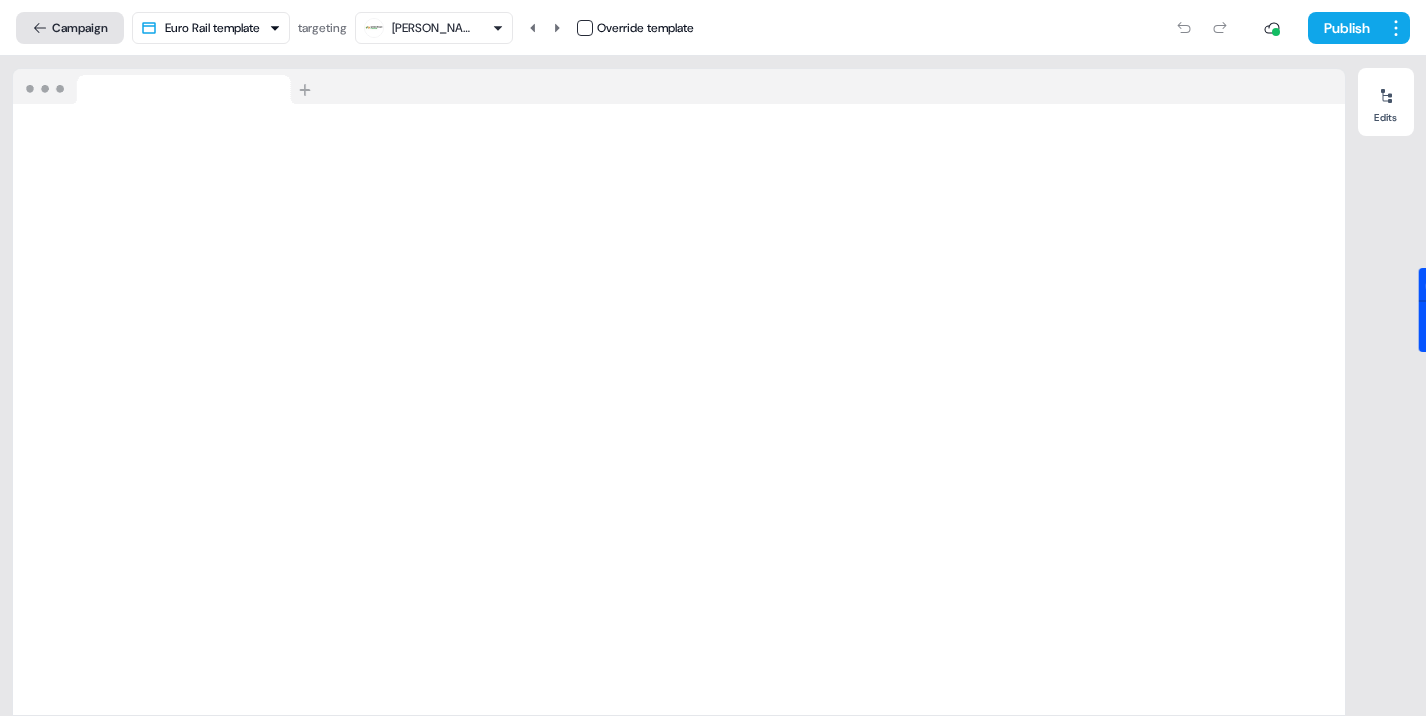 click 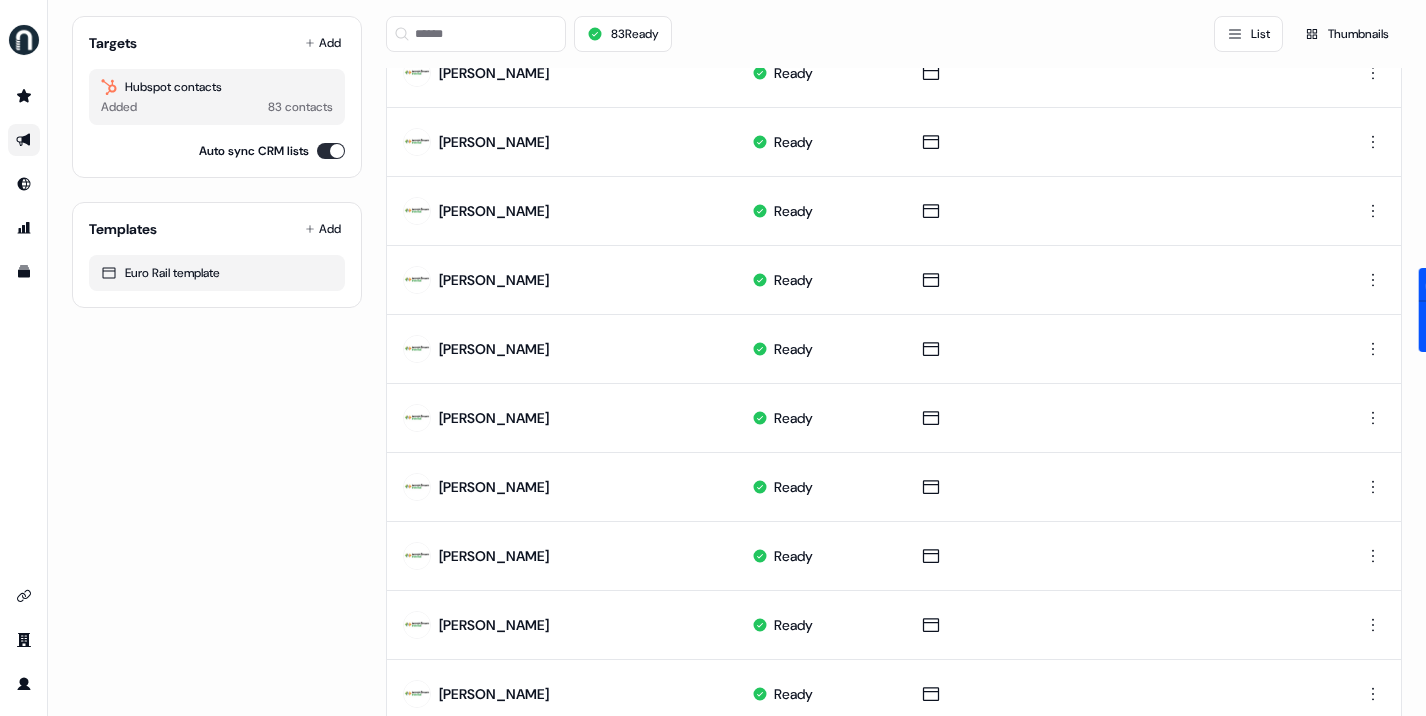 scroll, scrollTop: 995, scrollLeft: 0, axis: vertical 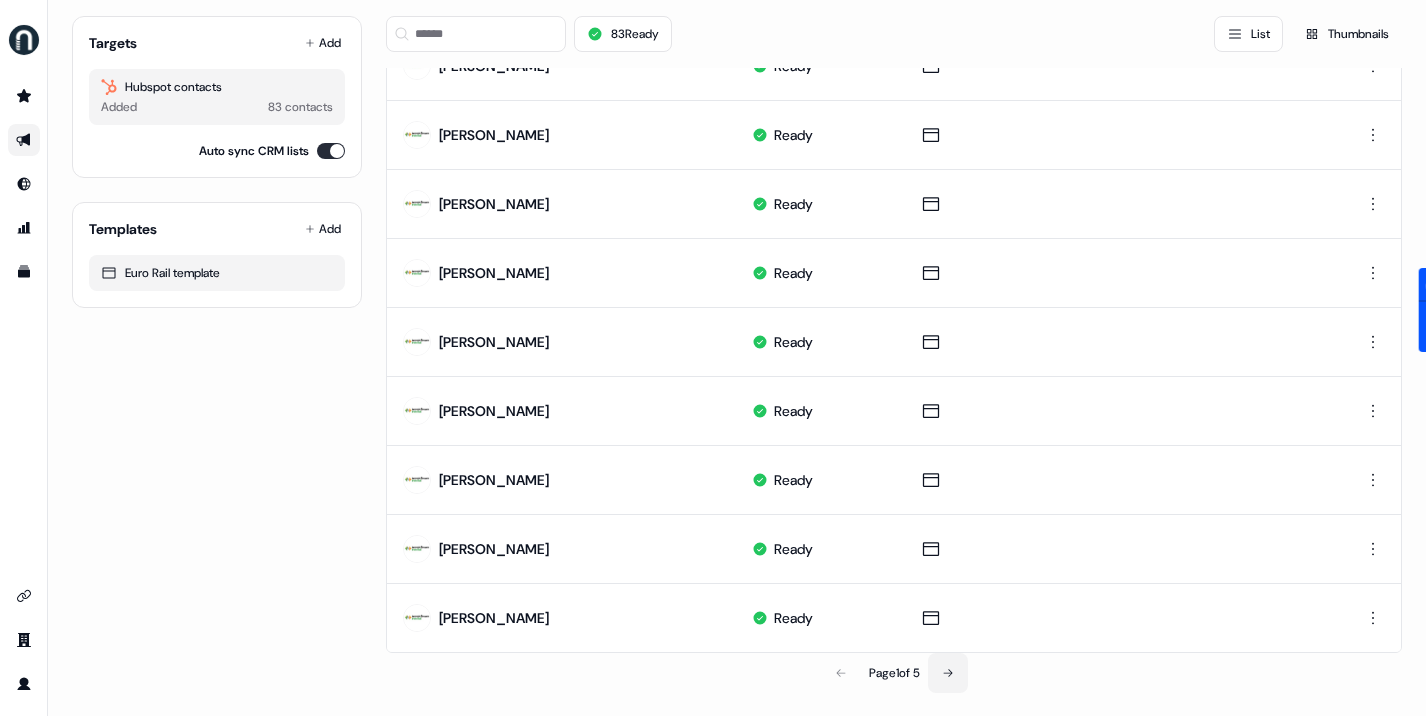 click at bounding box center (948, 673) 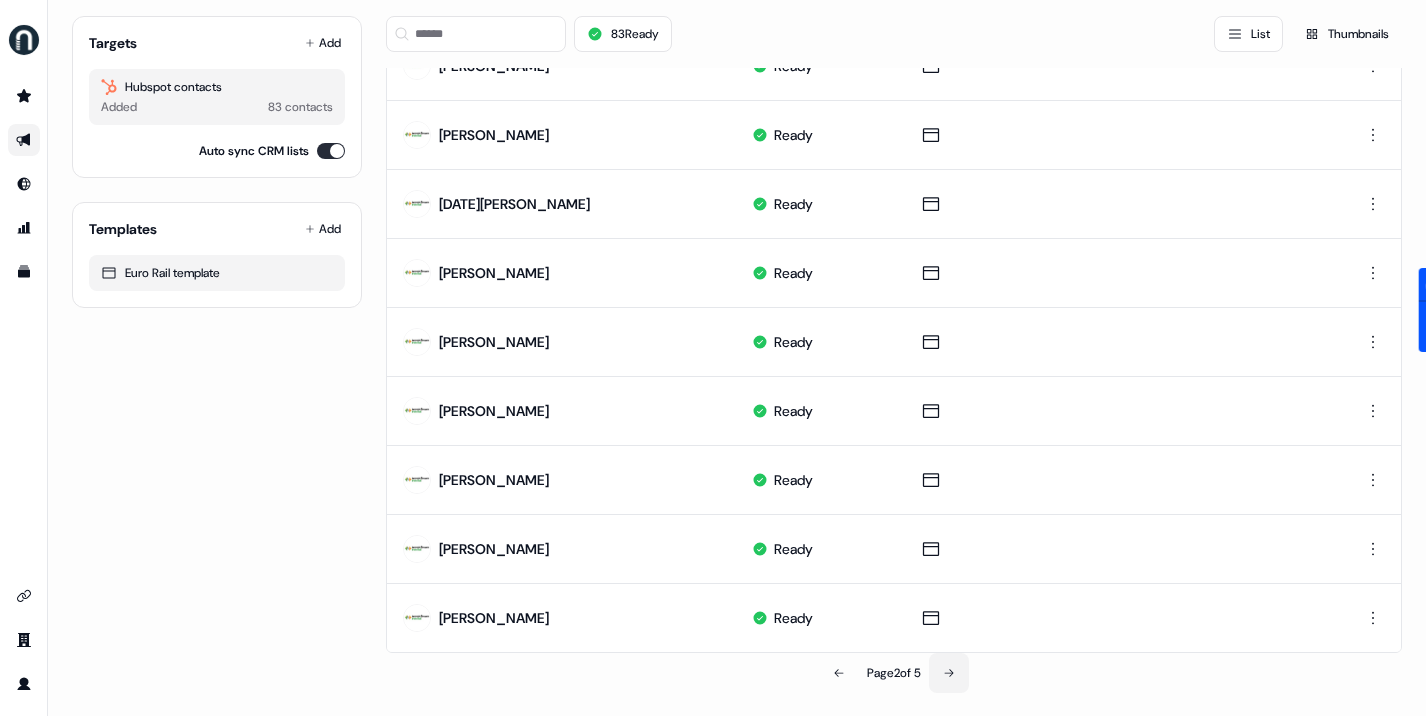 click at bounding box center [949, 673] 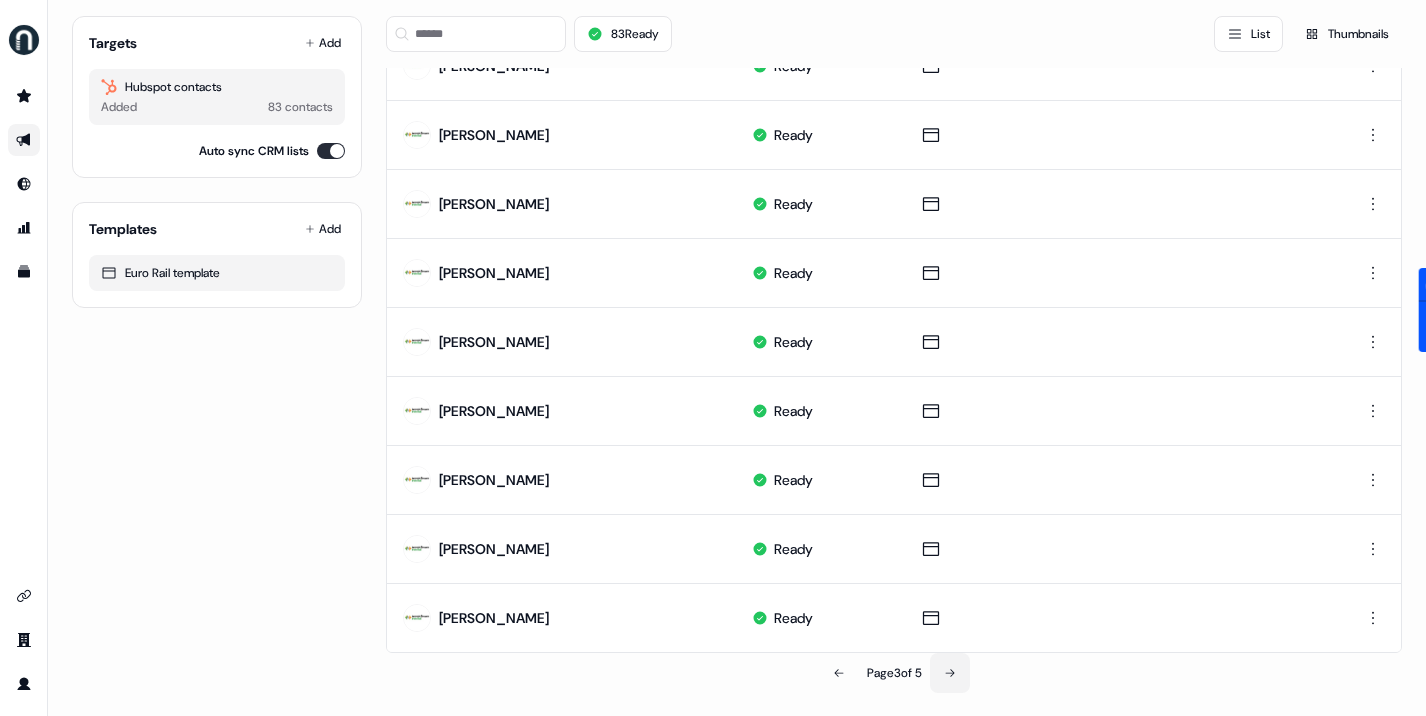 click at bounding box center [950, 673] 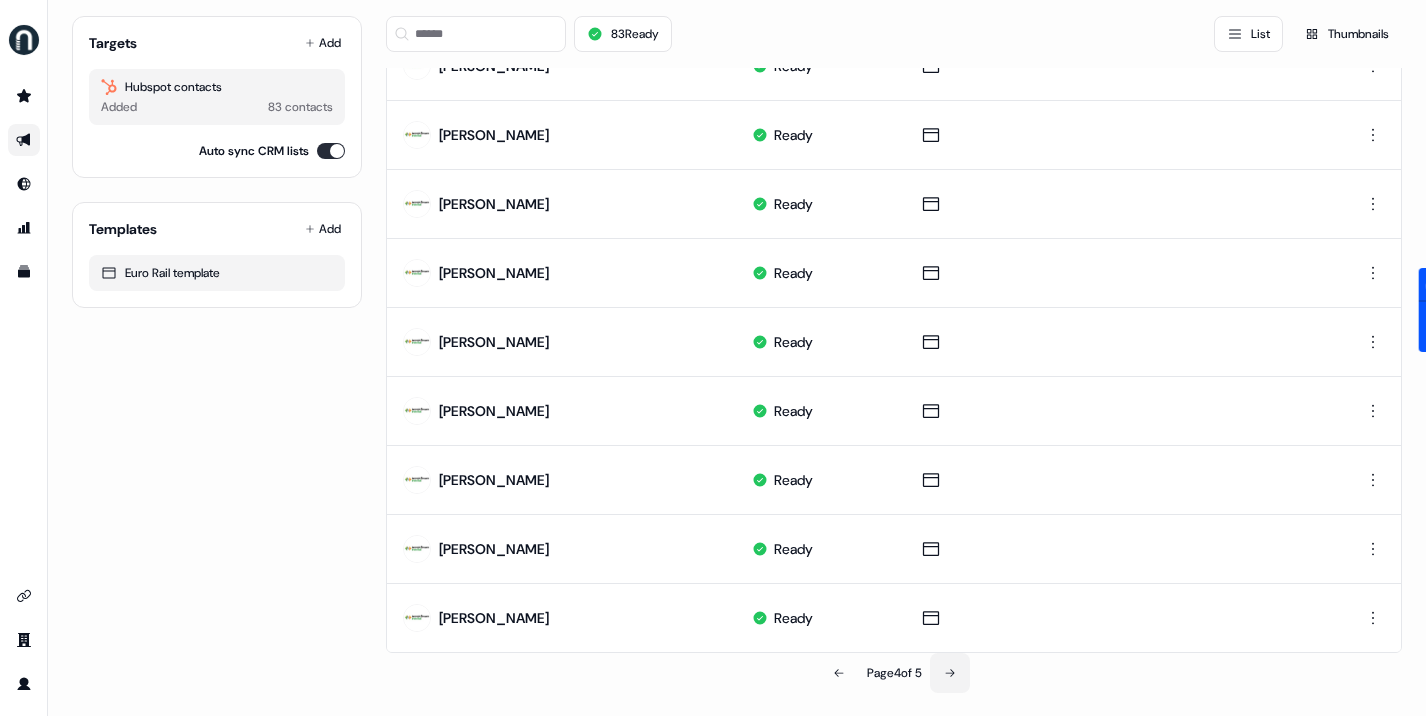click at bounding box center (950, 673) 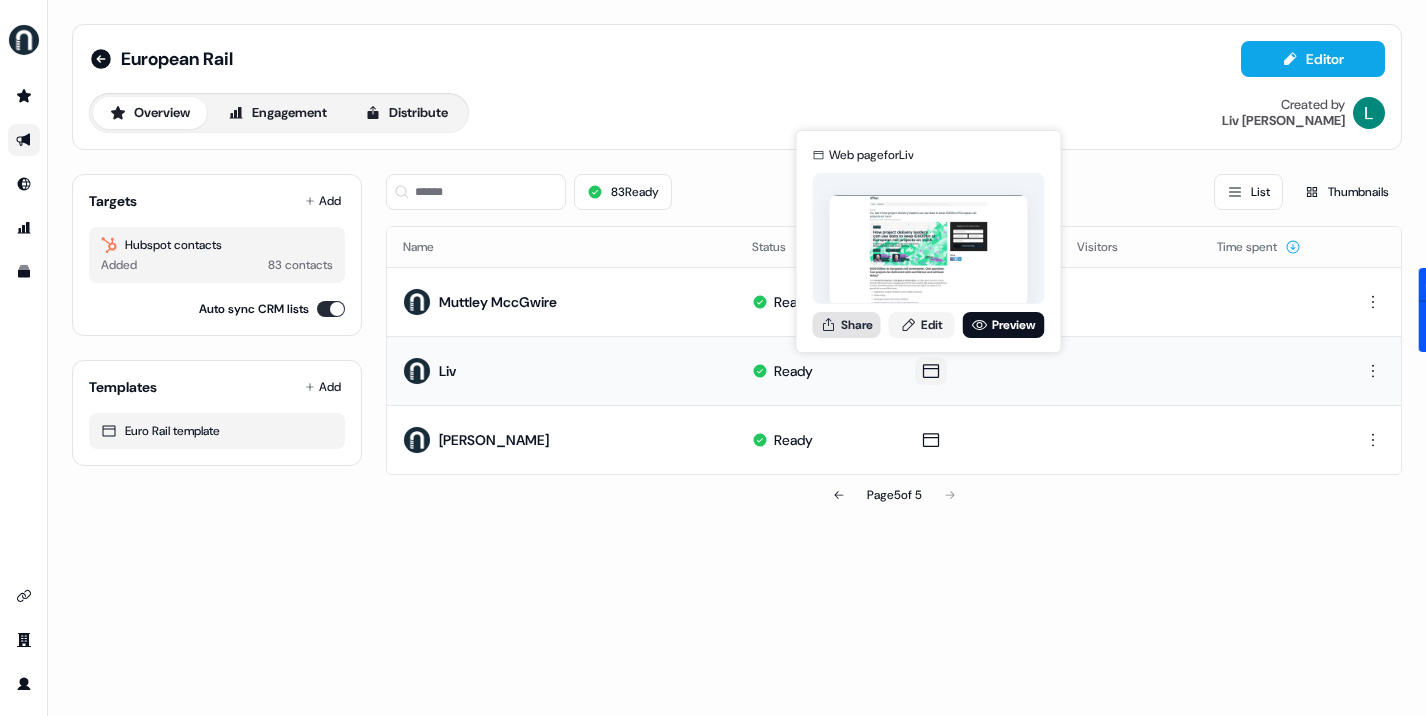click on "Share" at bounding box center (847, 325) 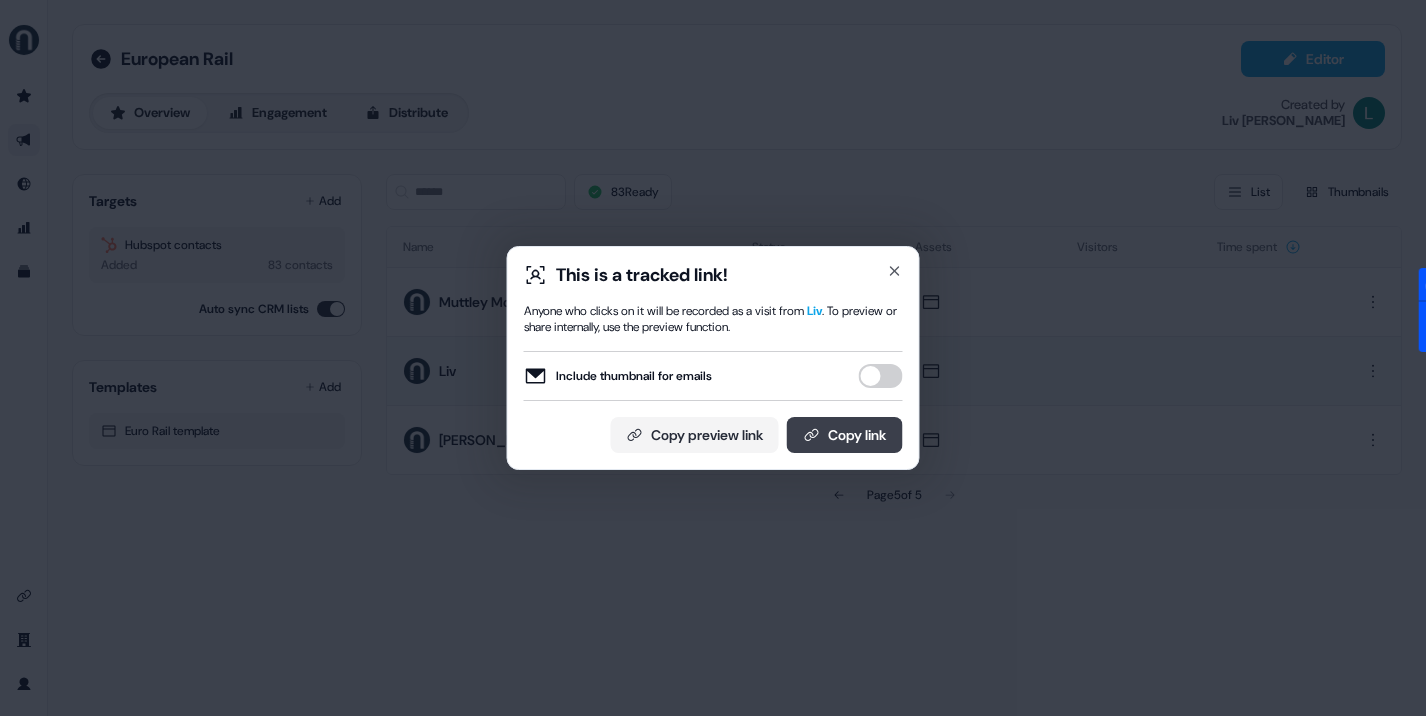 click on "Copy link" at bounding box center [845, 435] 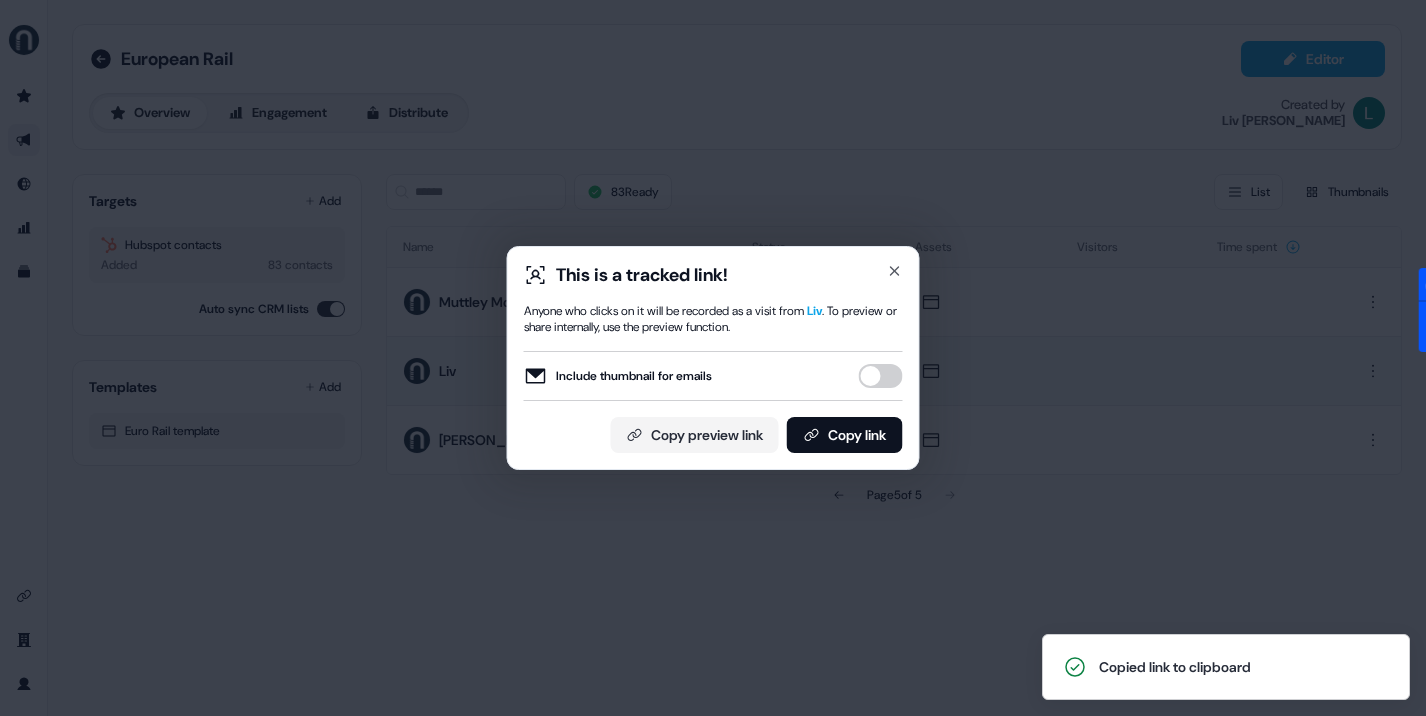 type 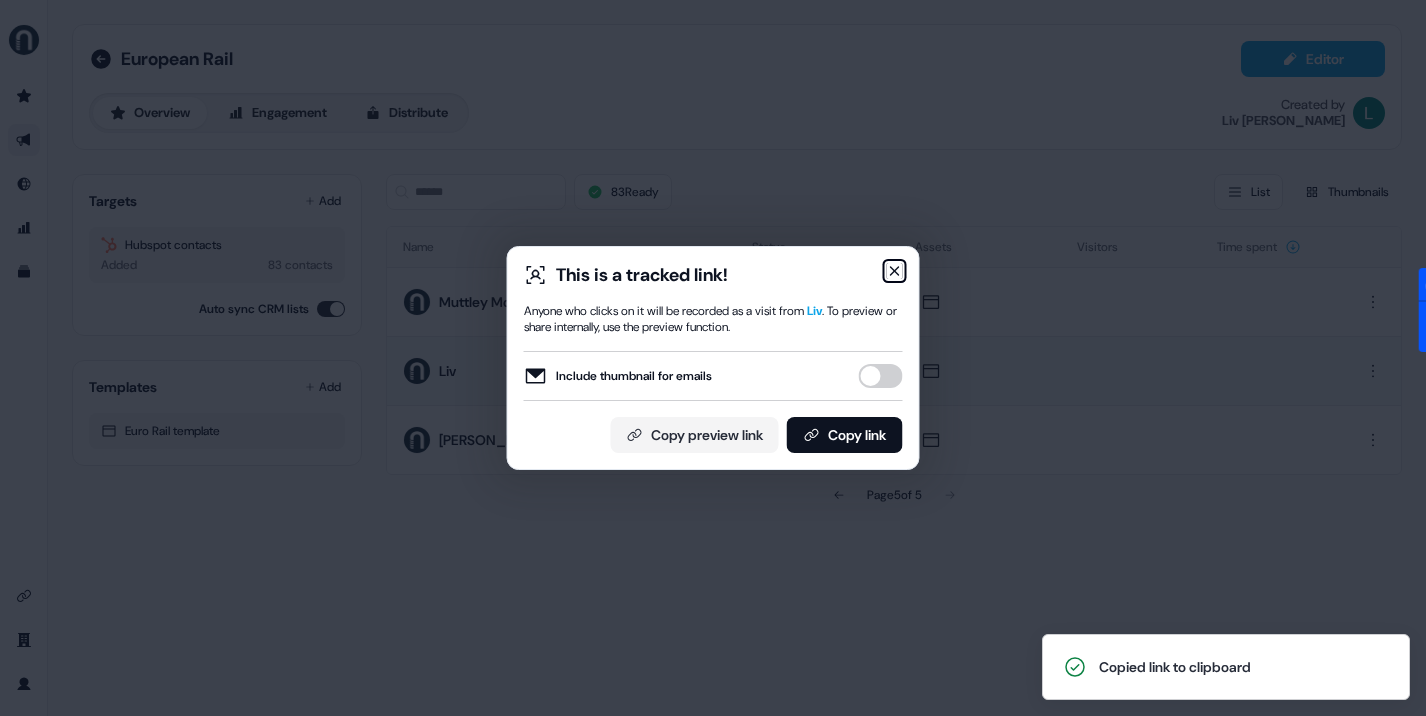 click 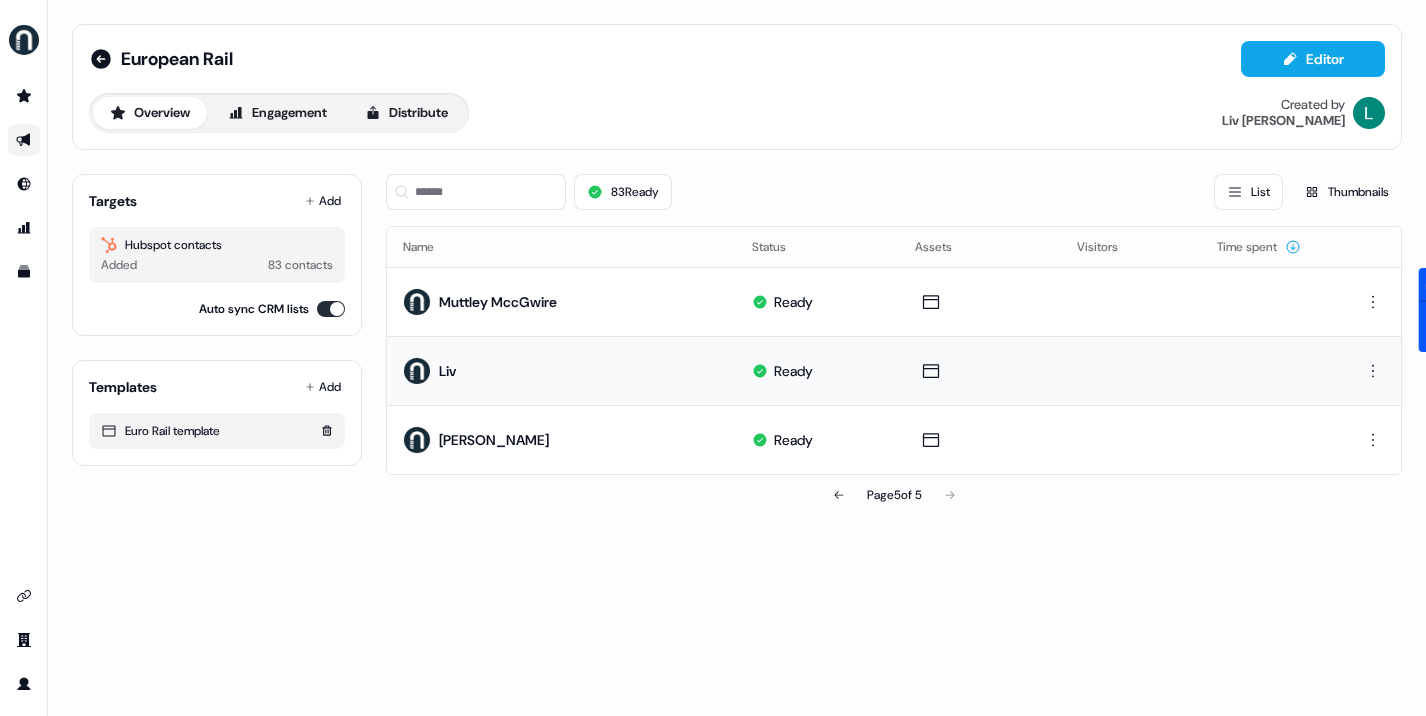click on "Euro Rail template" at bounding box center [217, 431] 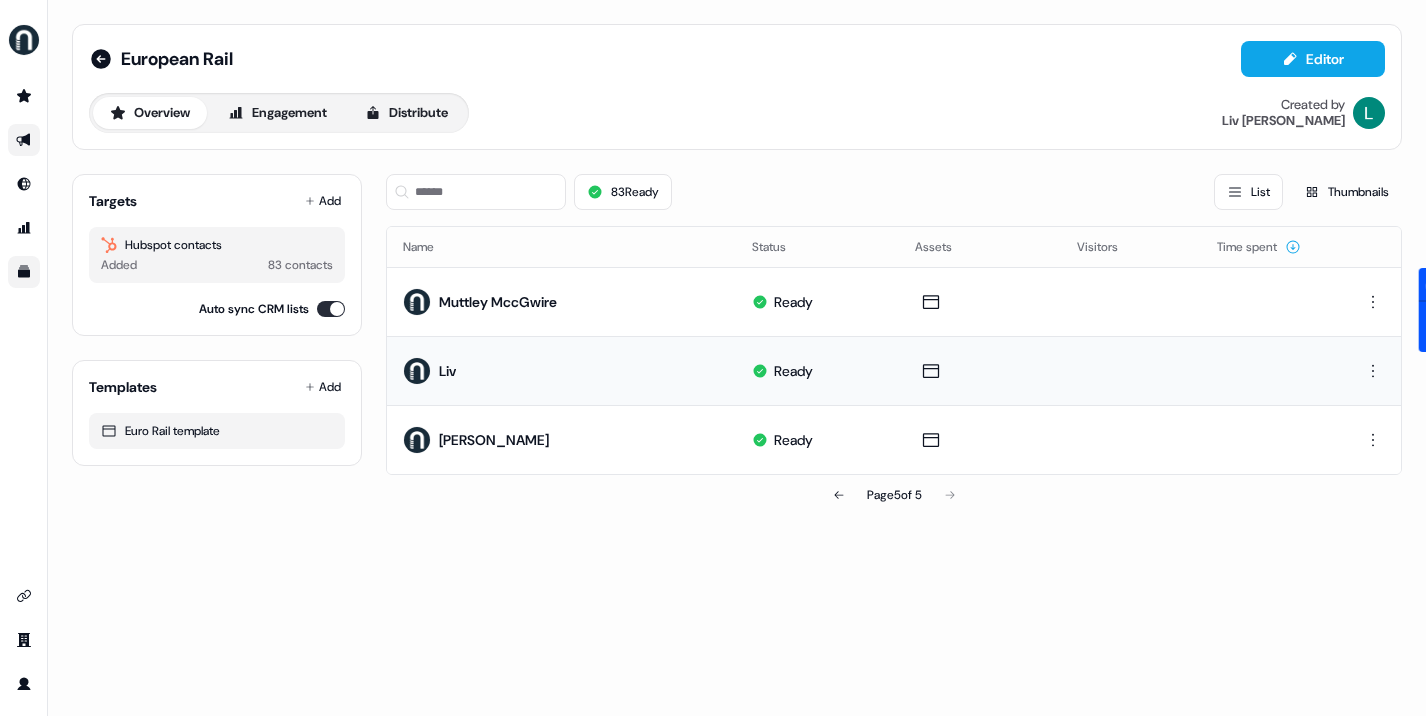 click 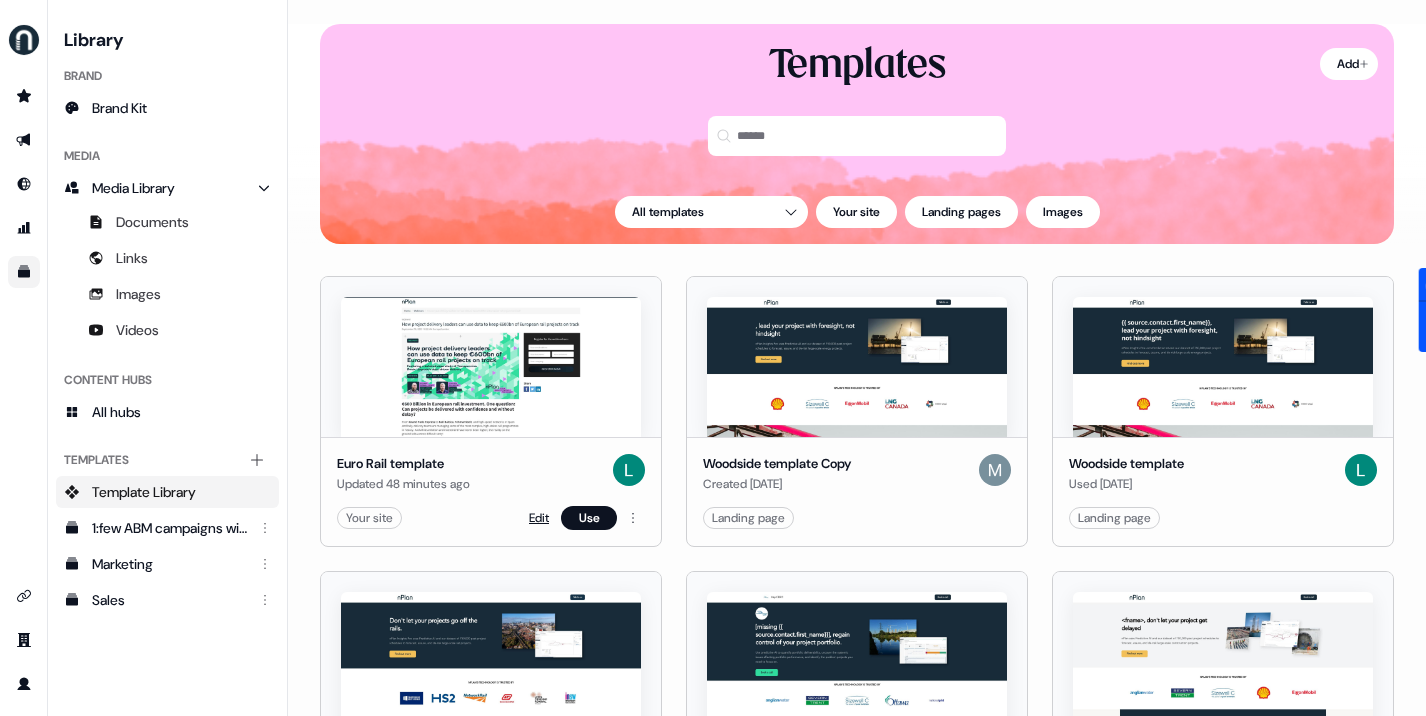 click on "Edit" at bounding box center [539, 518] 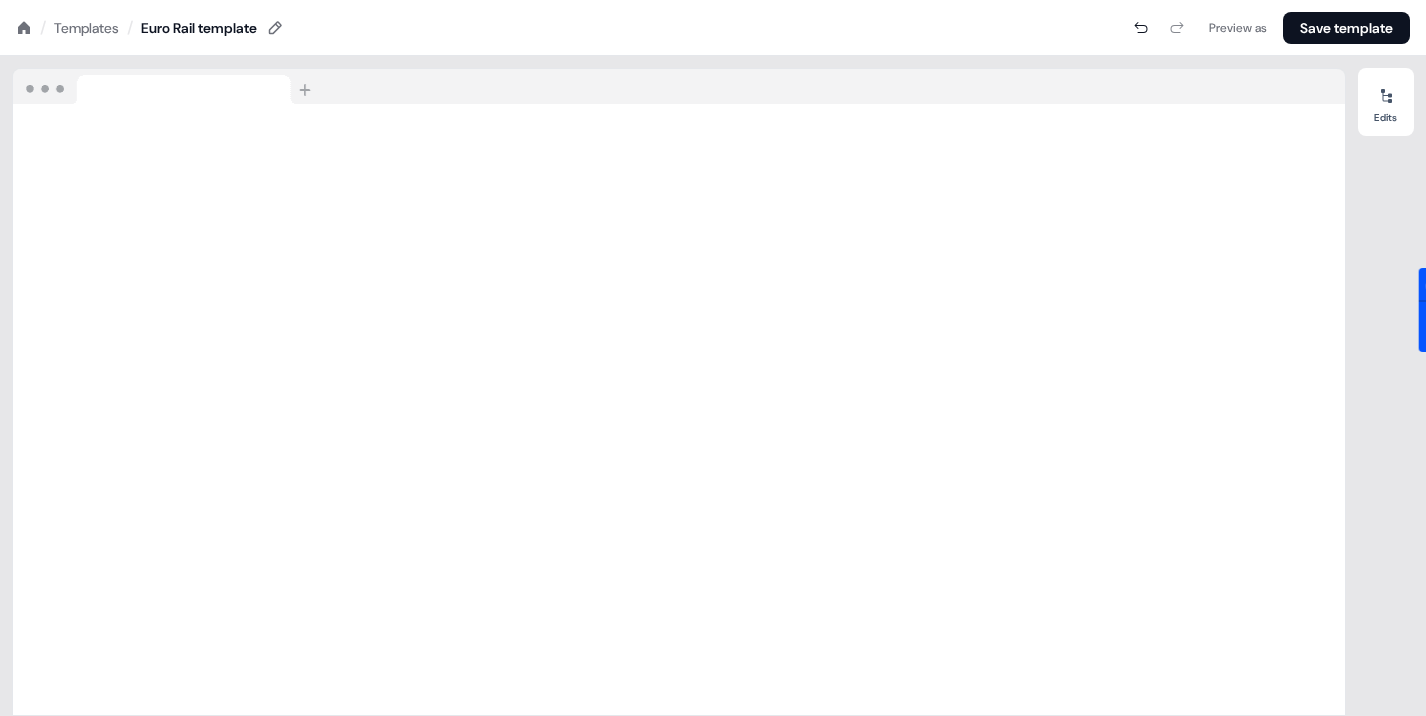 click at bounding box center (166, 87) 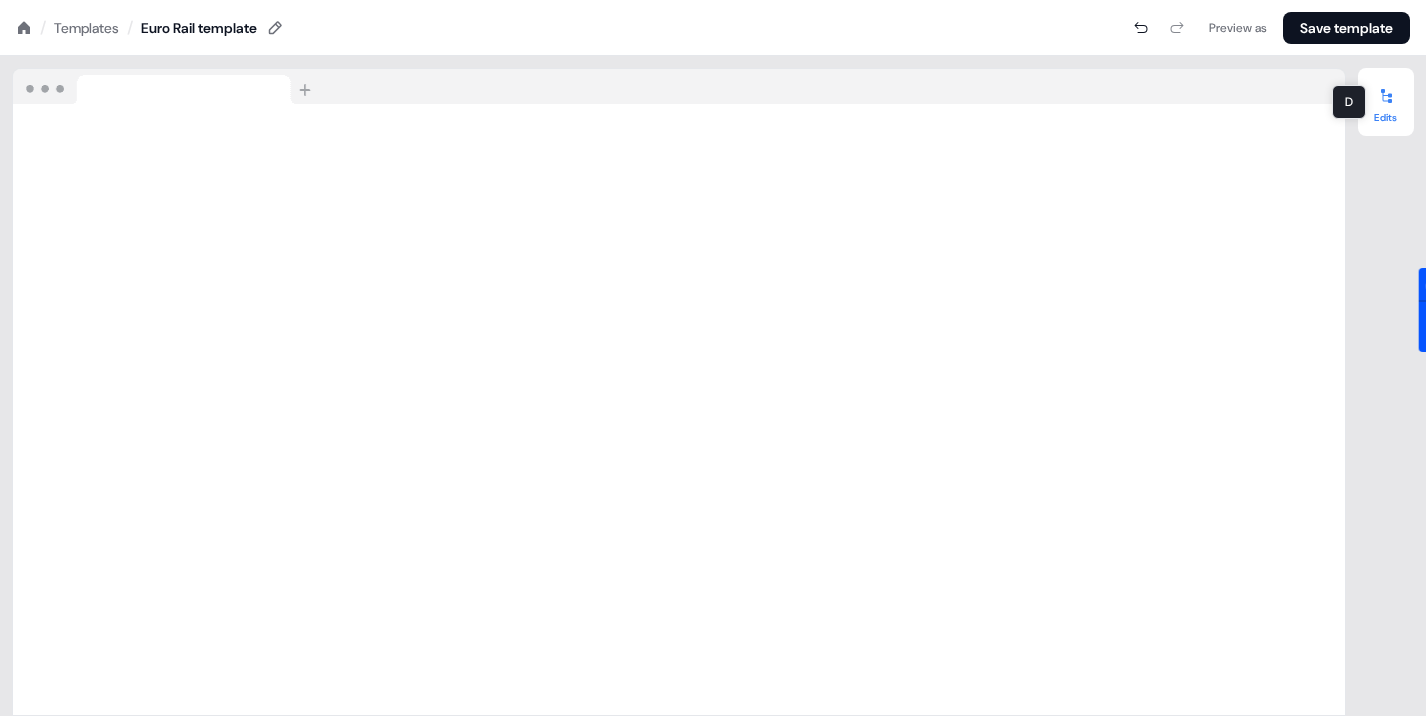 click at bounding box center [1386, 96] 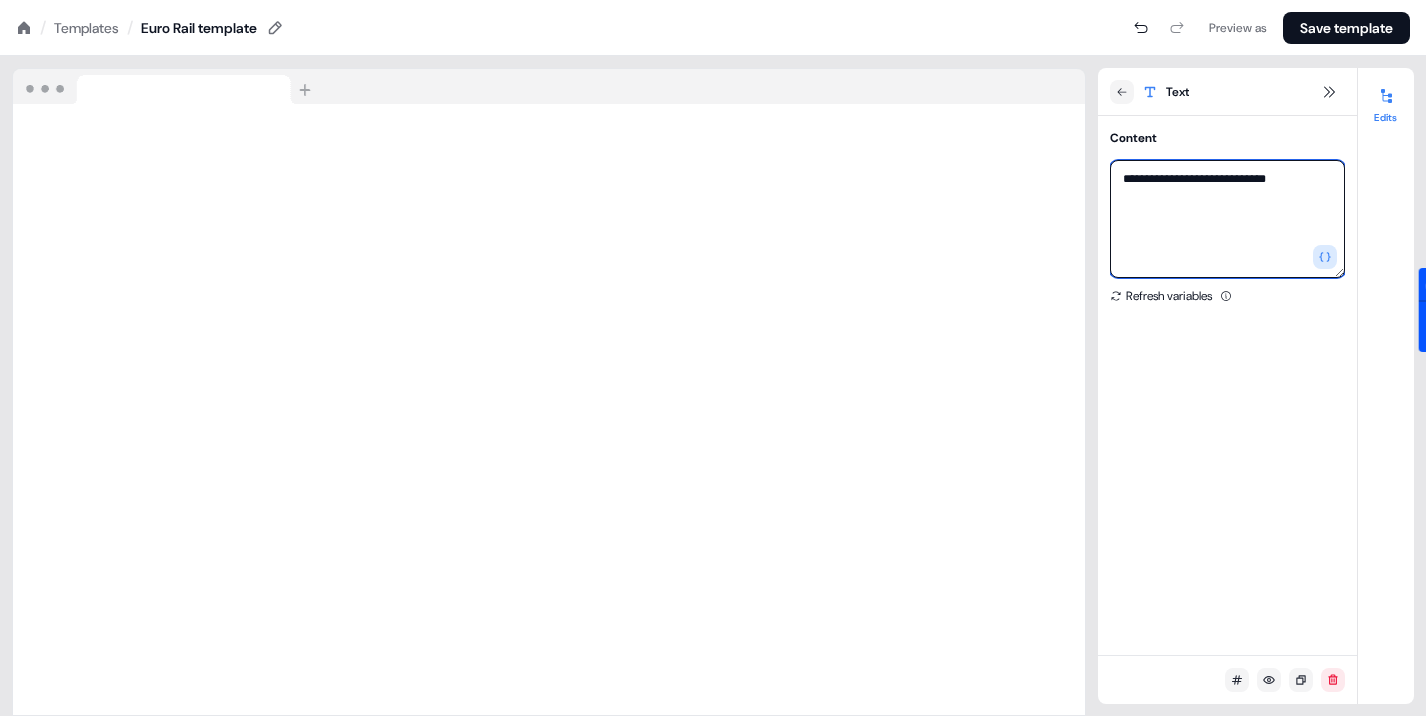click on "**********" at bounding box center [1227, 219] 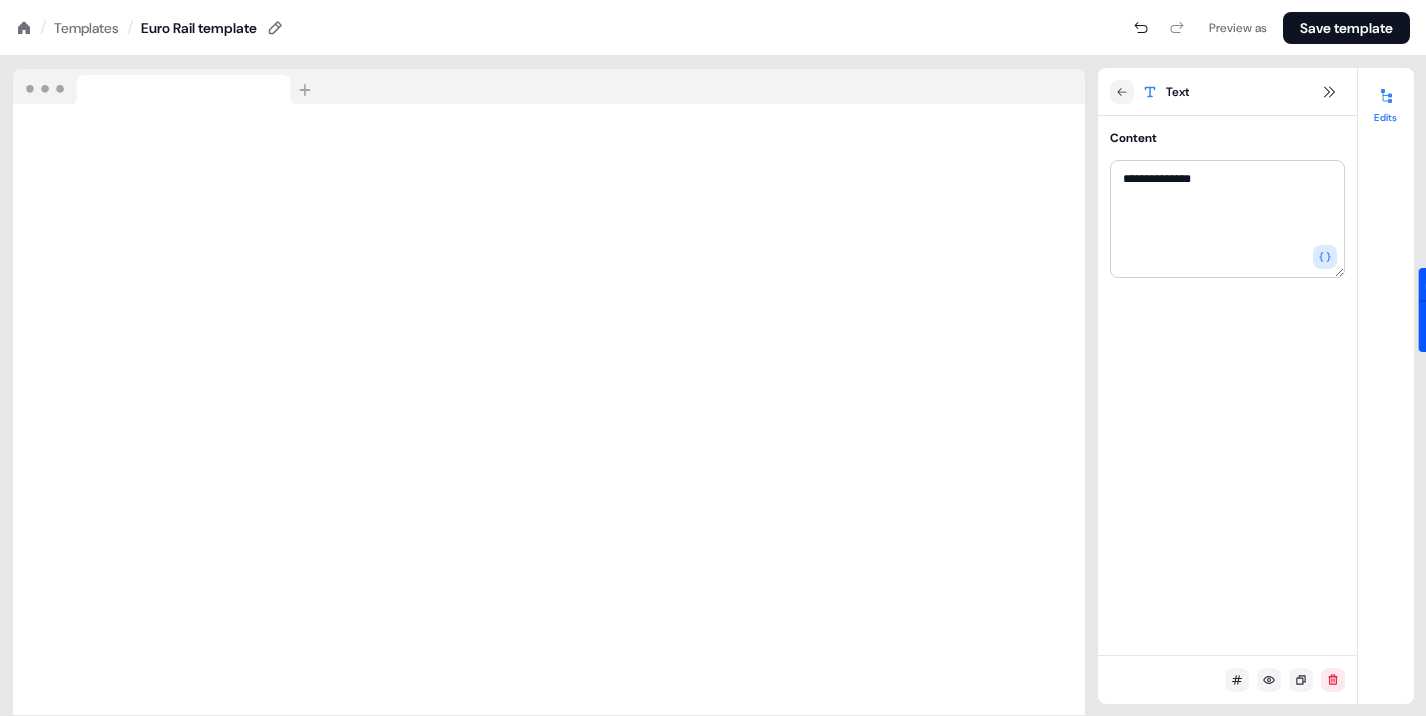 click on "**********" at bounding box center (1227, 385) 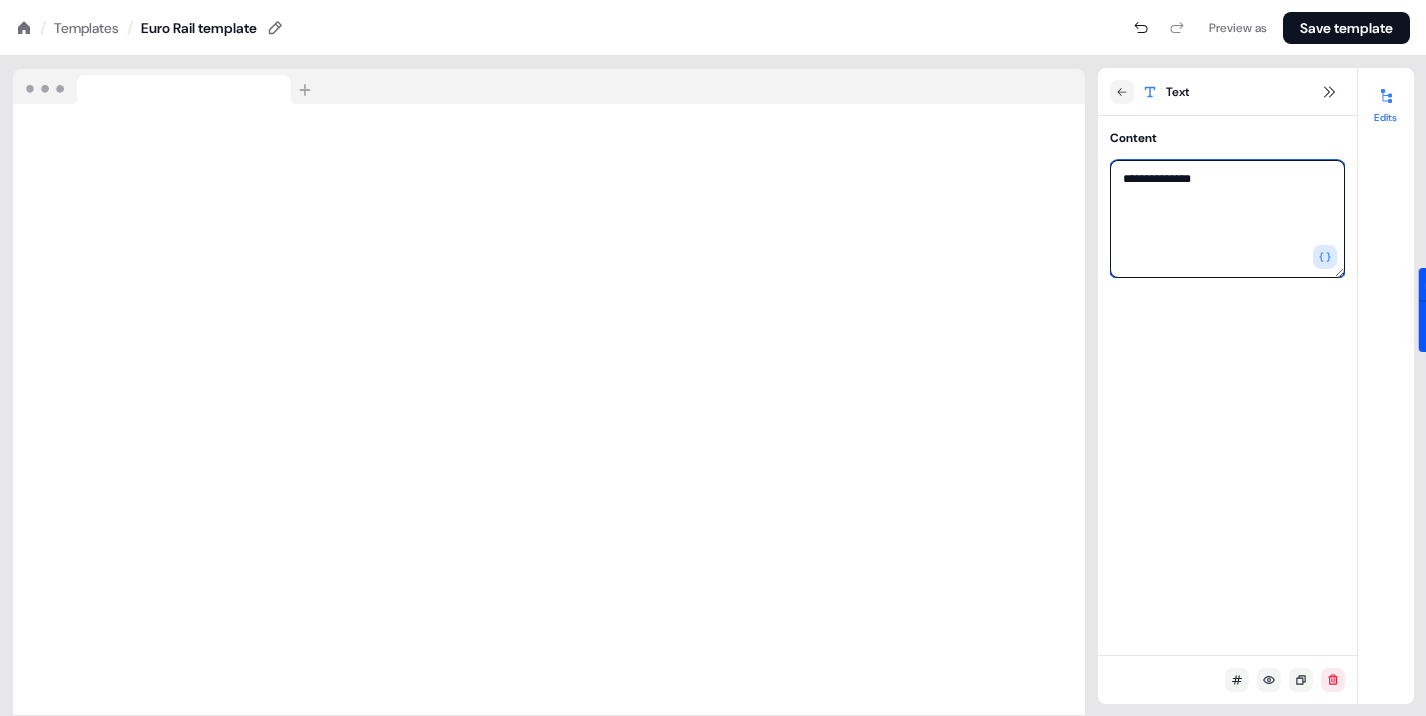 drag, startPoint x: 1157, startPoint y: 178, endPoint x: 1103, endPoint y: 172, distance: 54.33231 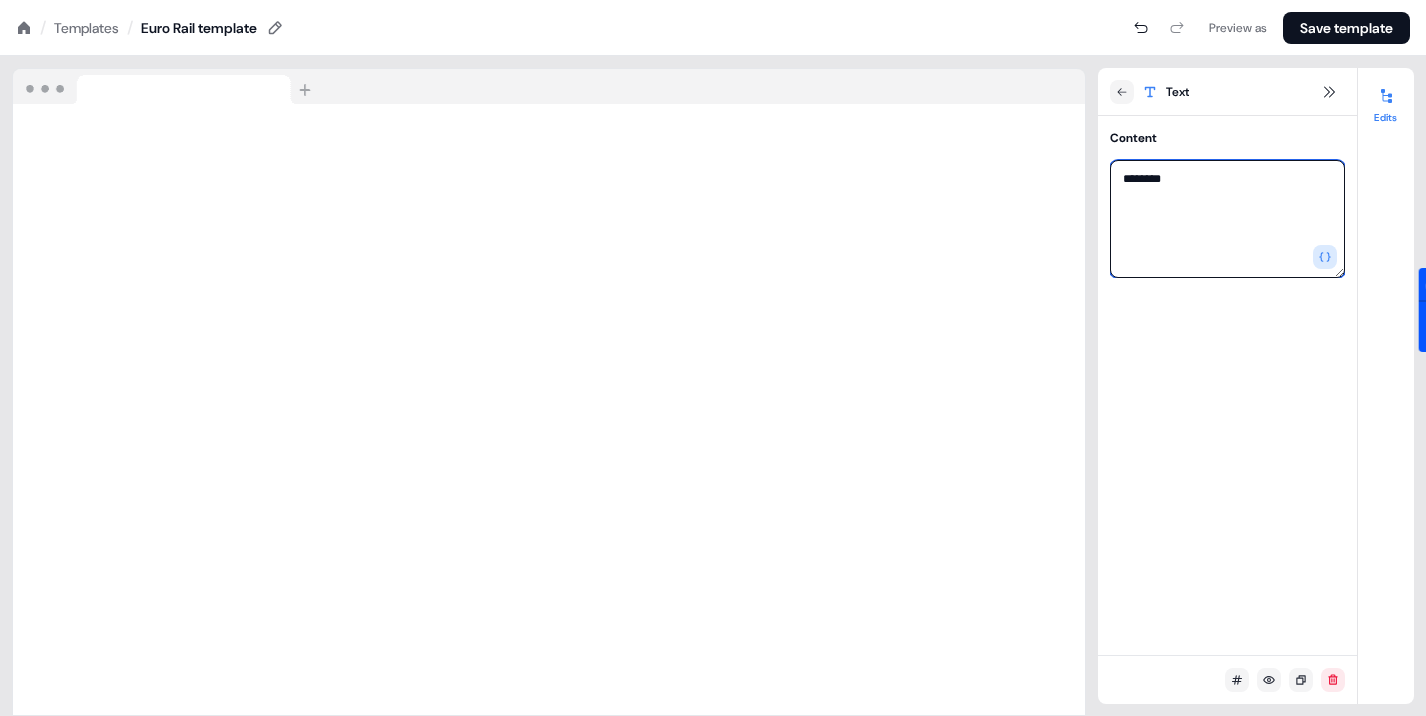 type on "*******" 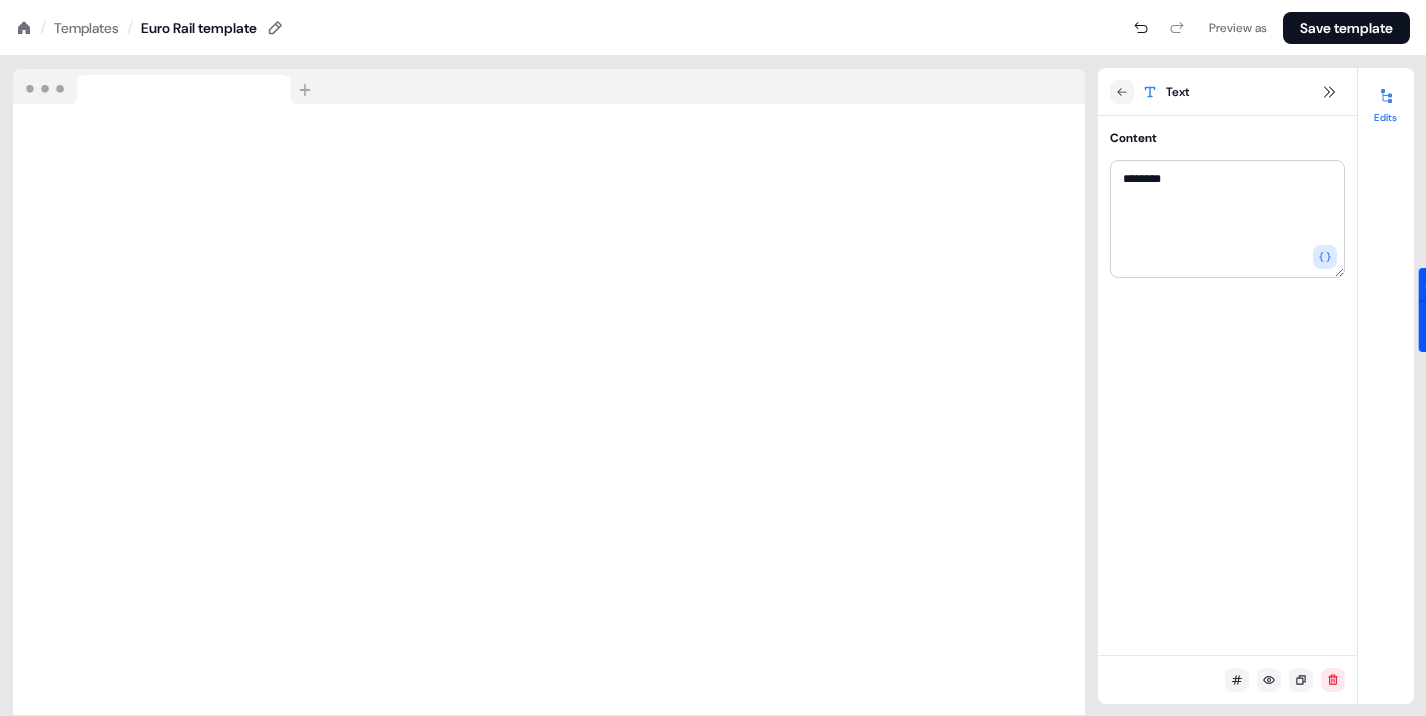 click on "Content *******" at bounding box center [1227, 385] 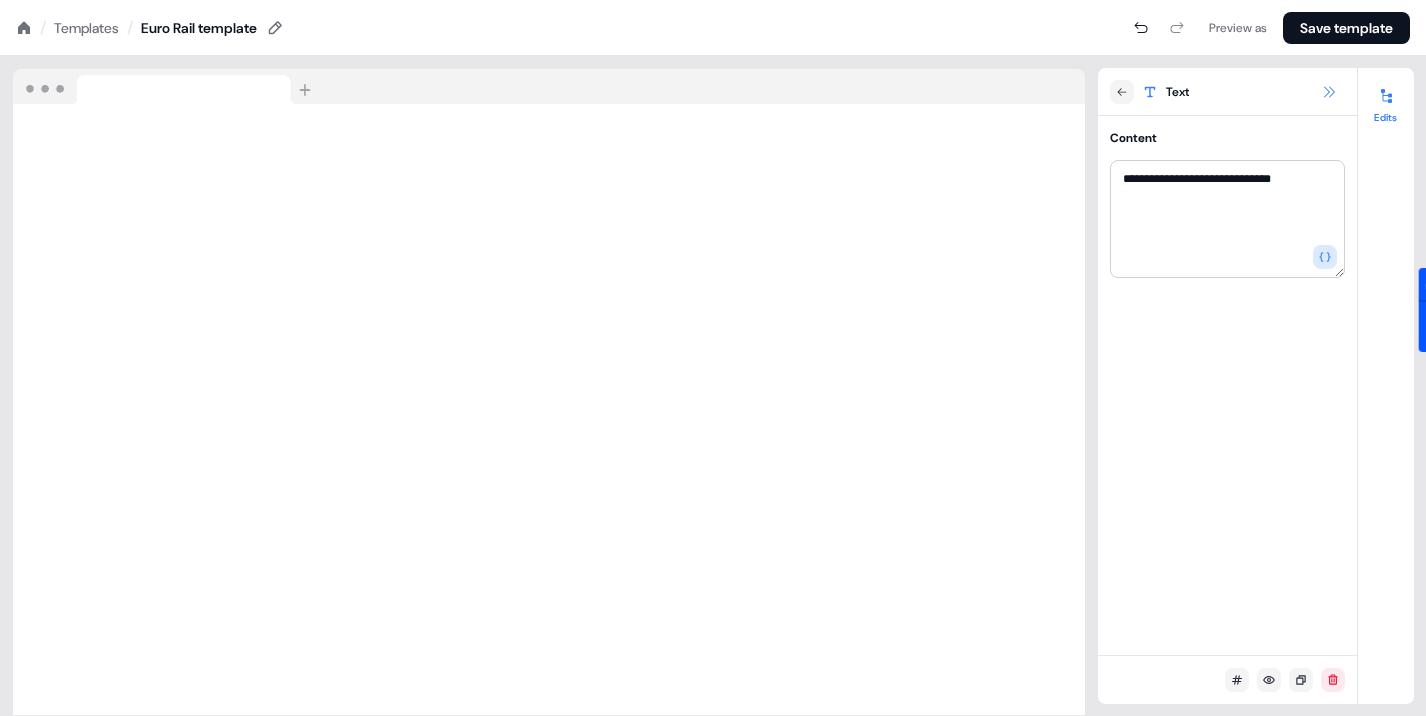 click 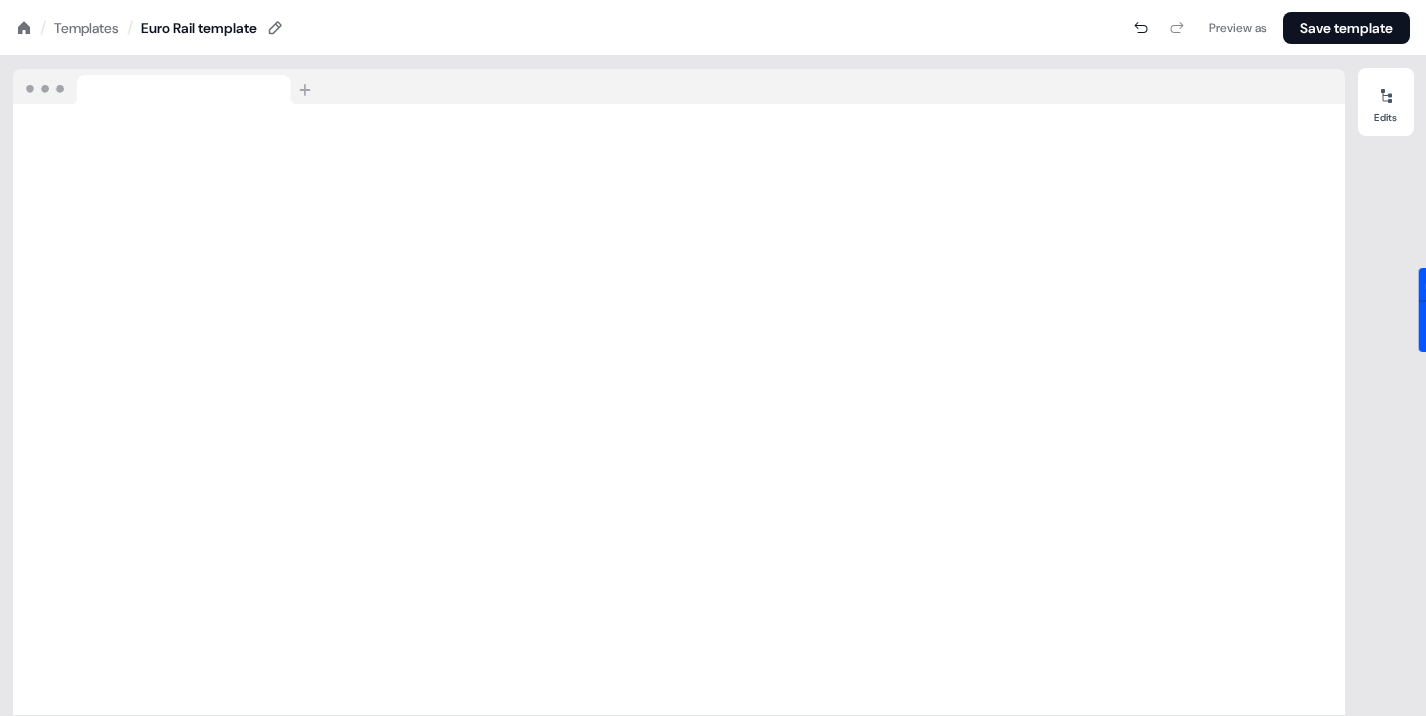 click on "Edits" at bounding box center (1386, 386) 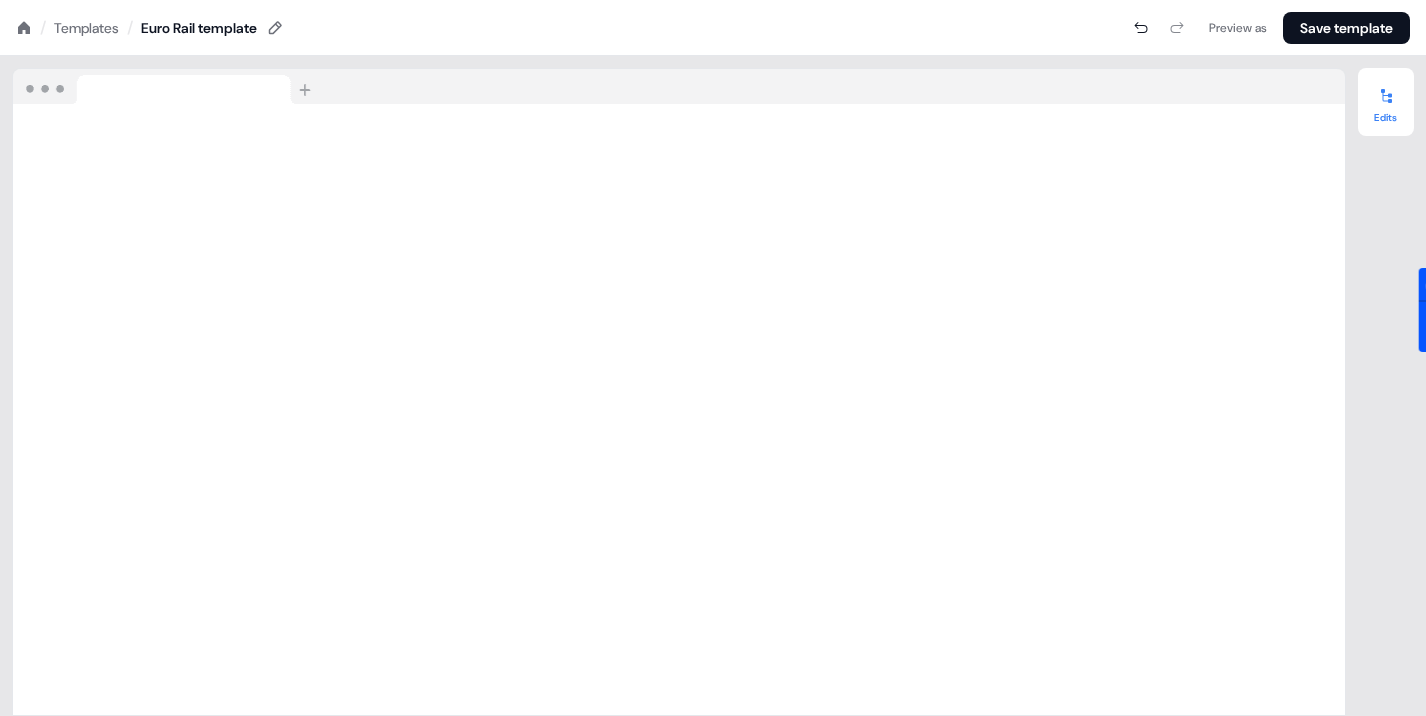 click 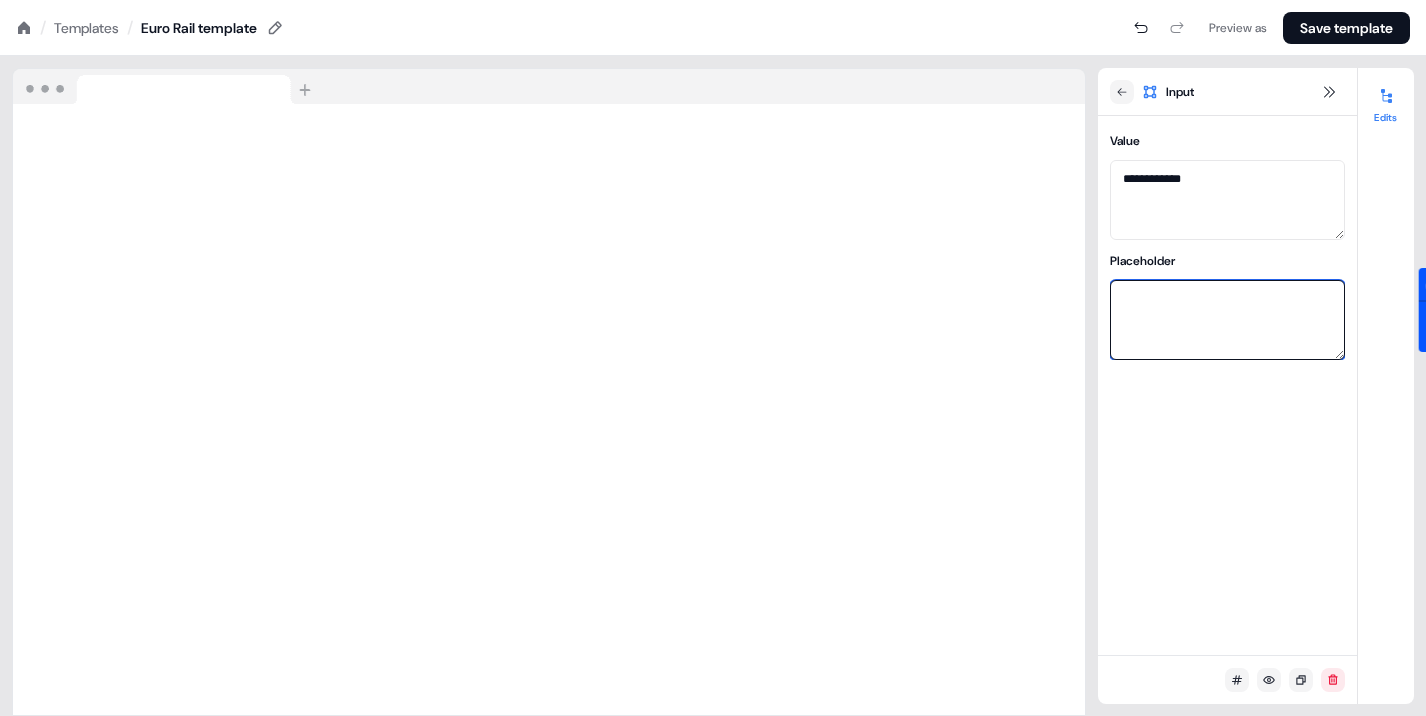 click on "Placeholder" at bounding box center [1227, 320] 